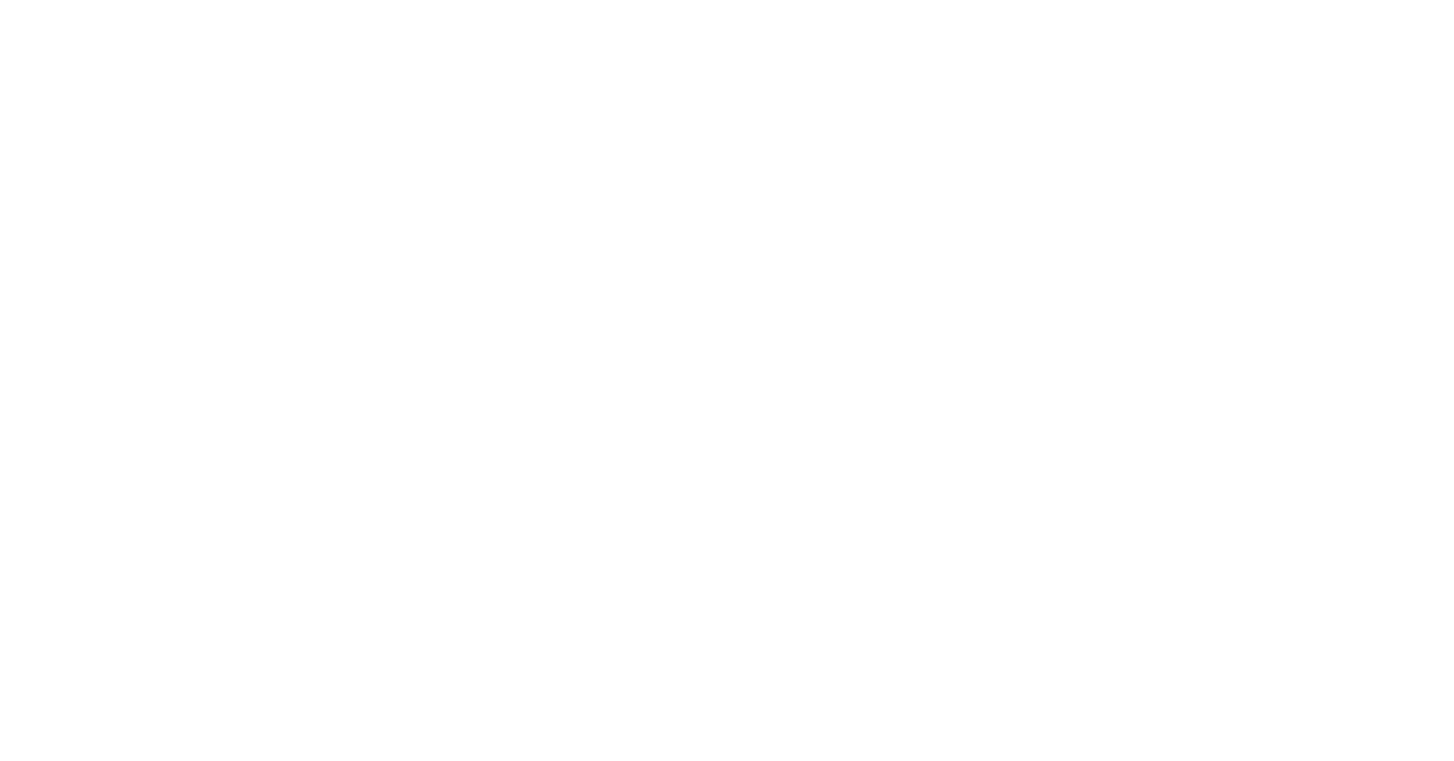 scroll, scrollTop: 0, scrollLeft: 0, axis: both 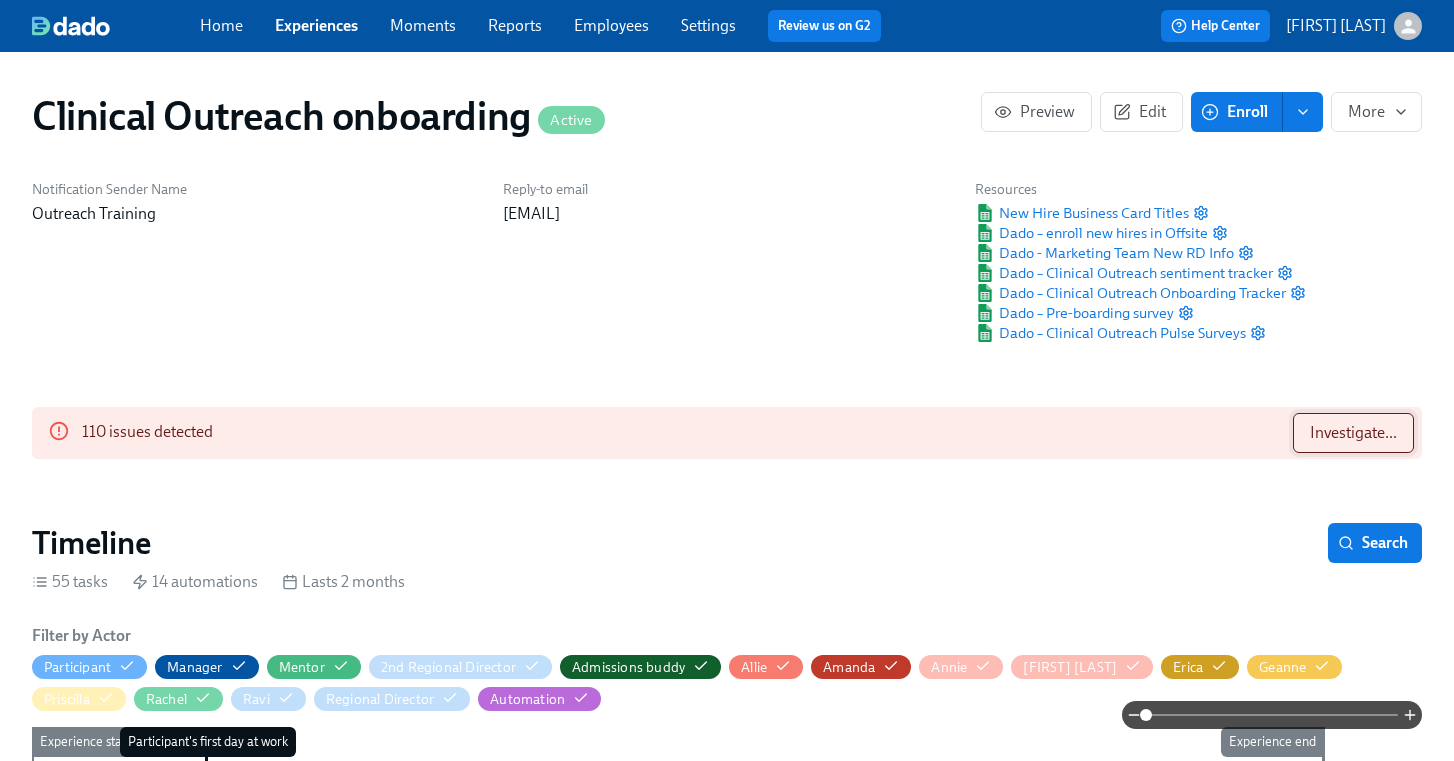 click on "Investigate..." at bounding box center [1353, 433] 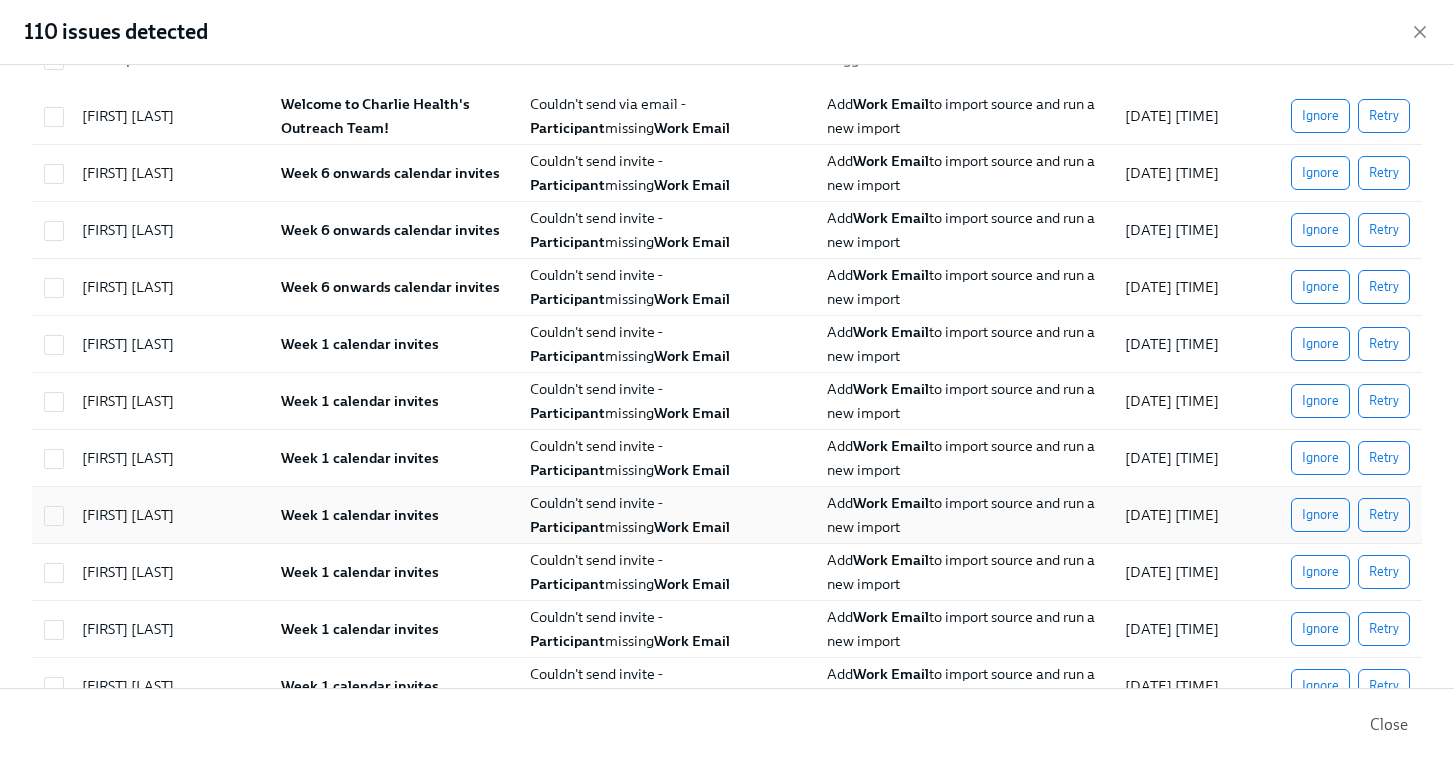 scroll, scrollTop: 0, scrollLeft: 0, axis: both 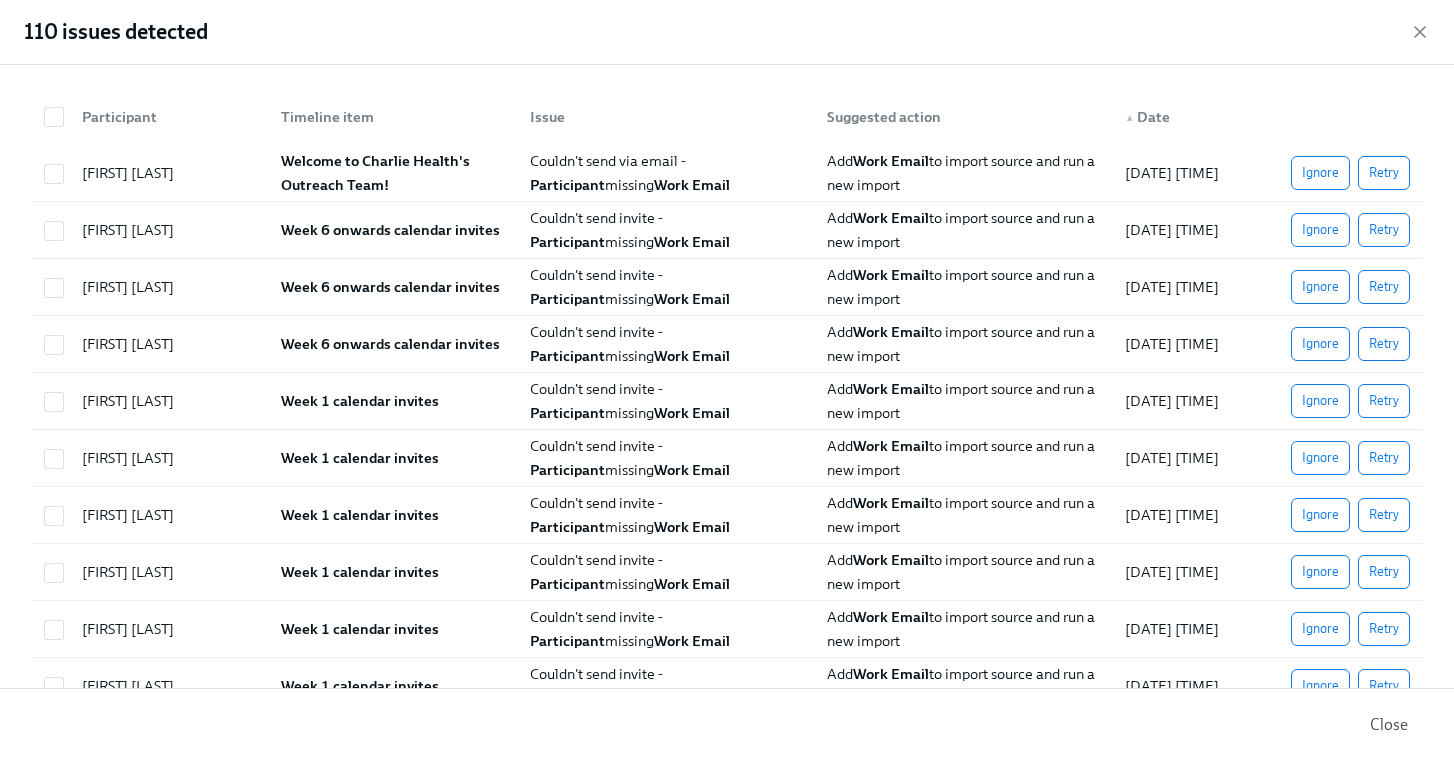 click on "Close" at bounding box center (1389, 725) 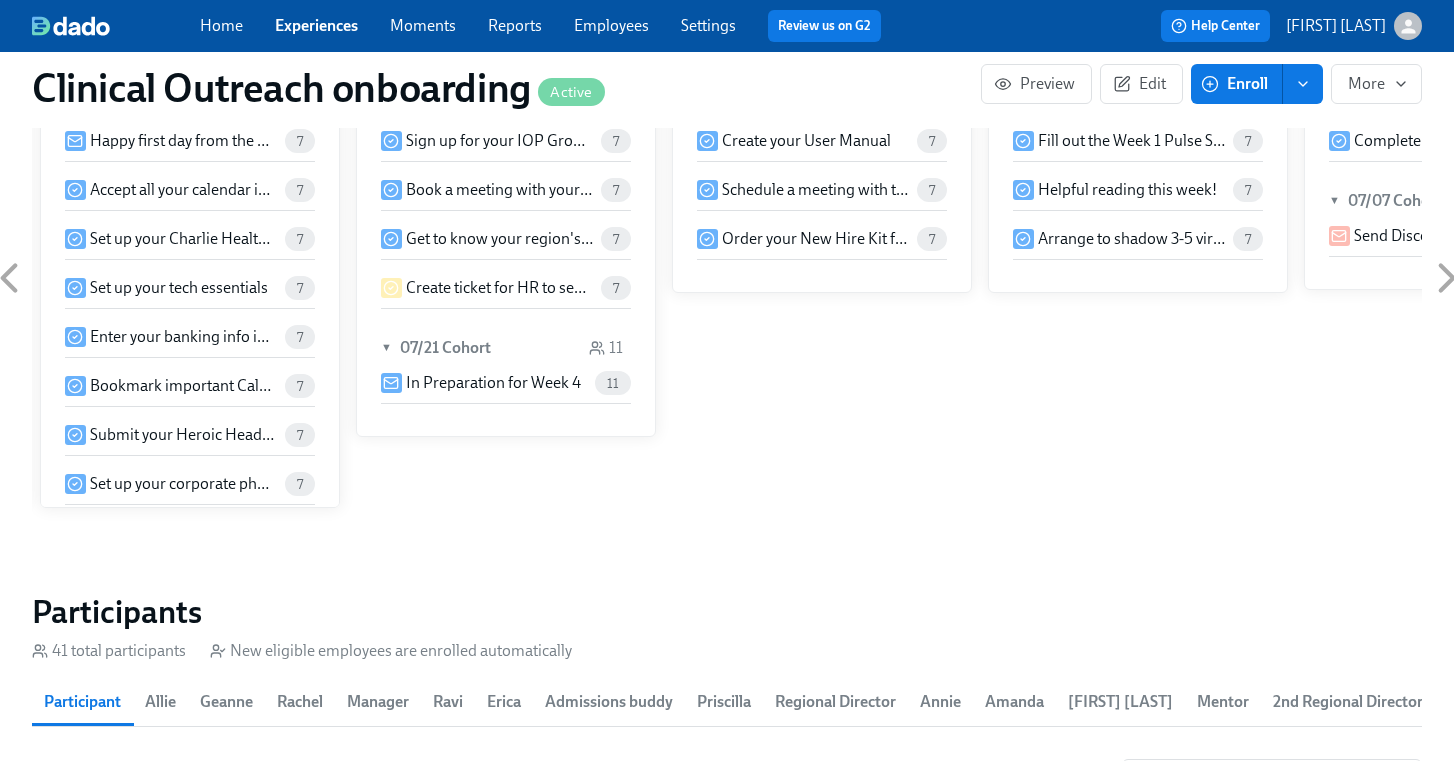 scroll, scrollTop: 2860, scrollLeft: 0, axis: vertical 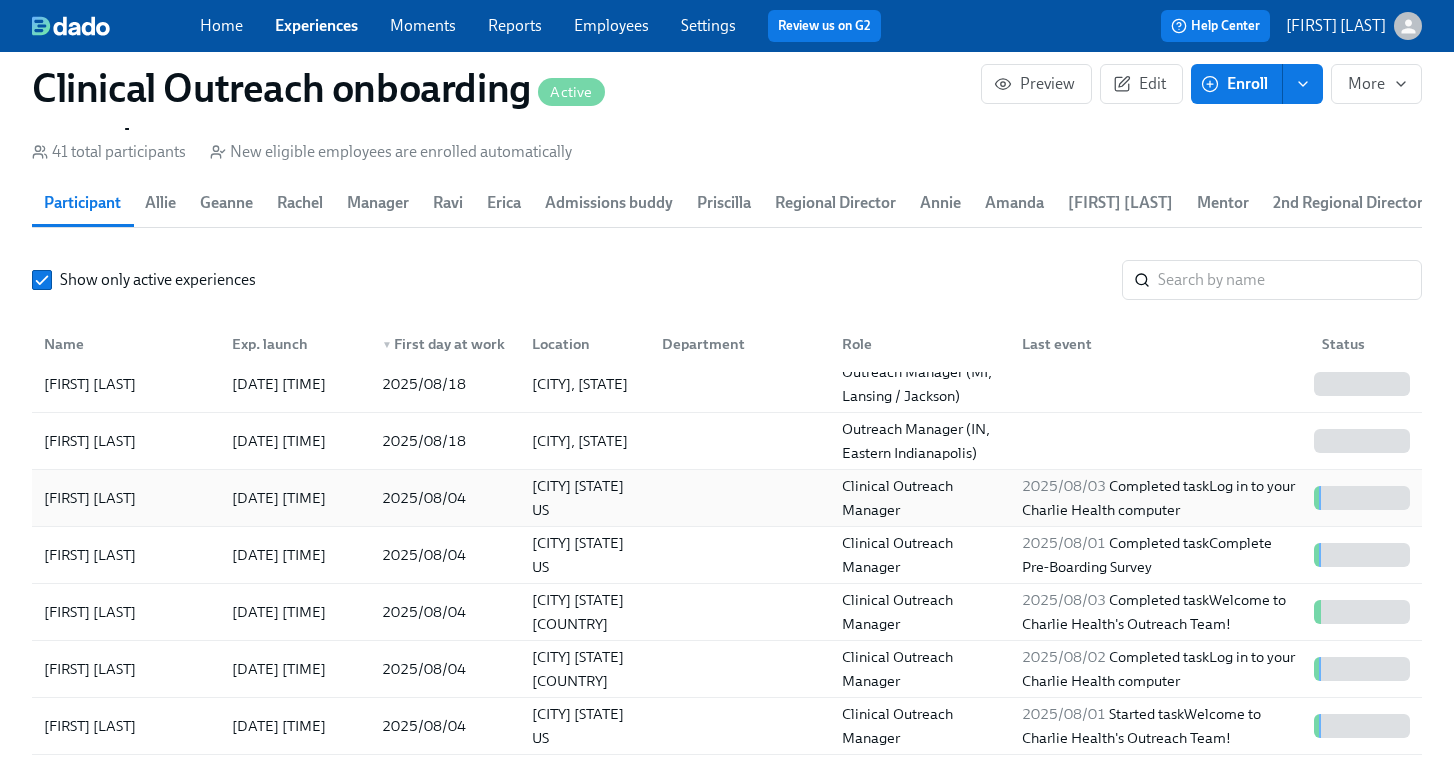 click on "[FIRST] [LAST]" at bounding box center (90, 498) 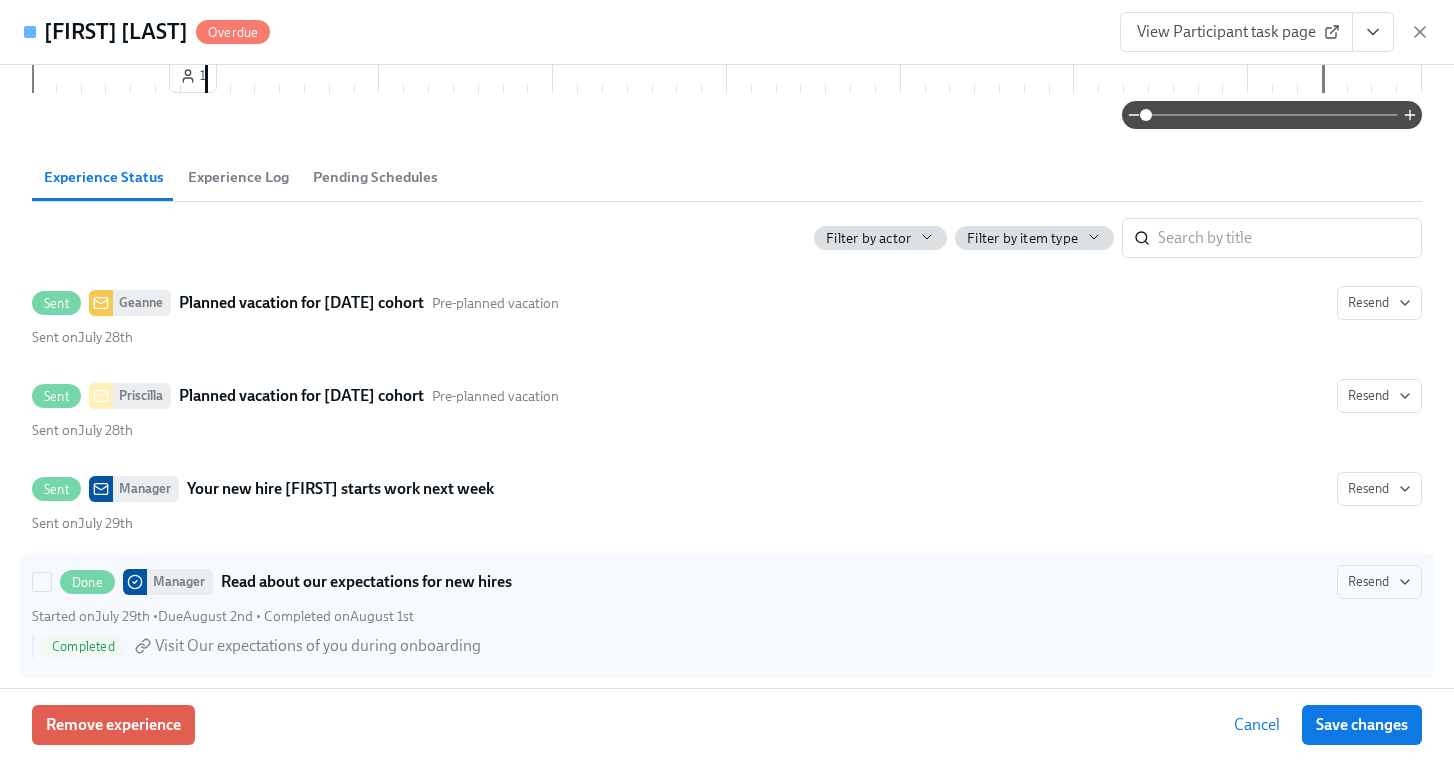 scroll, scrollTop: 1459, scrollLeft: 0, axis: vertical 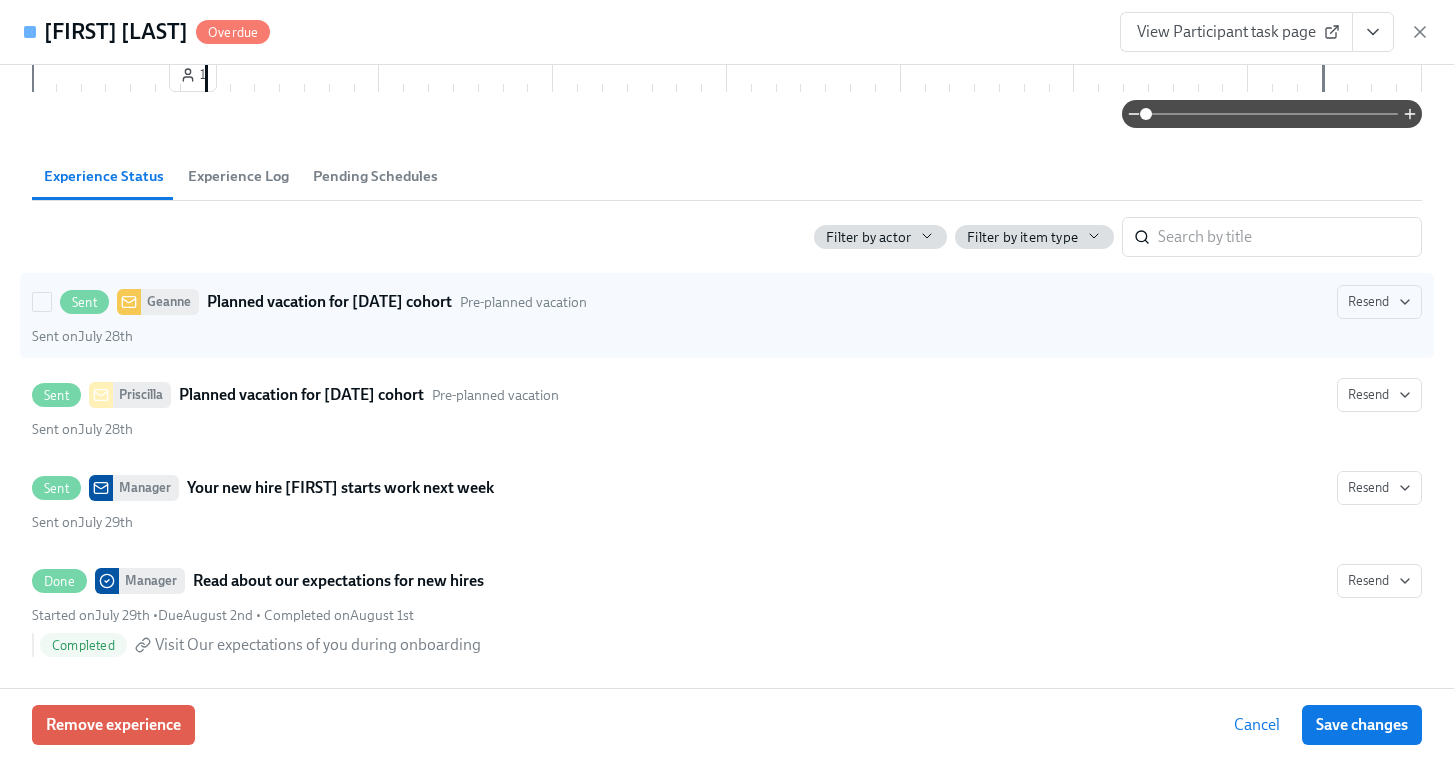 click on "Planned vacation for [DATE] cohort" at bounding box center [329, 302] 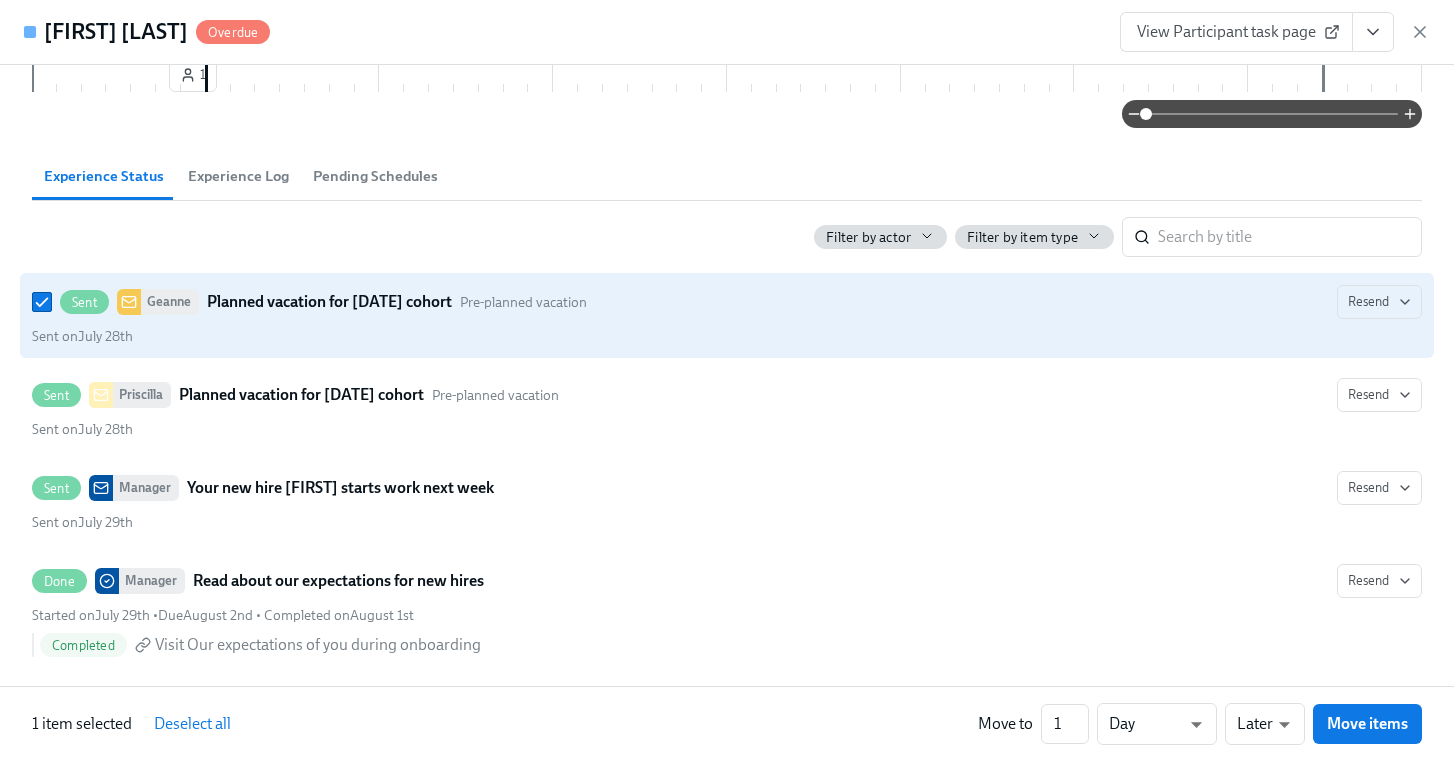 click on "Planned vacation for [DATE] cohort" at bounding box center [329, 302] 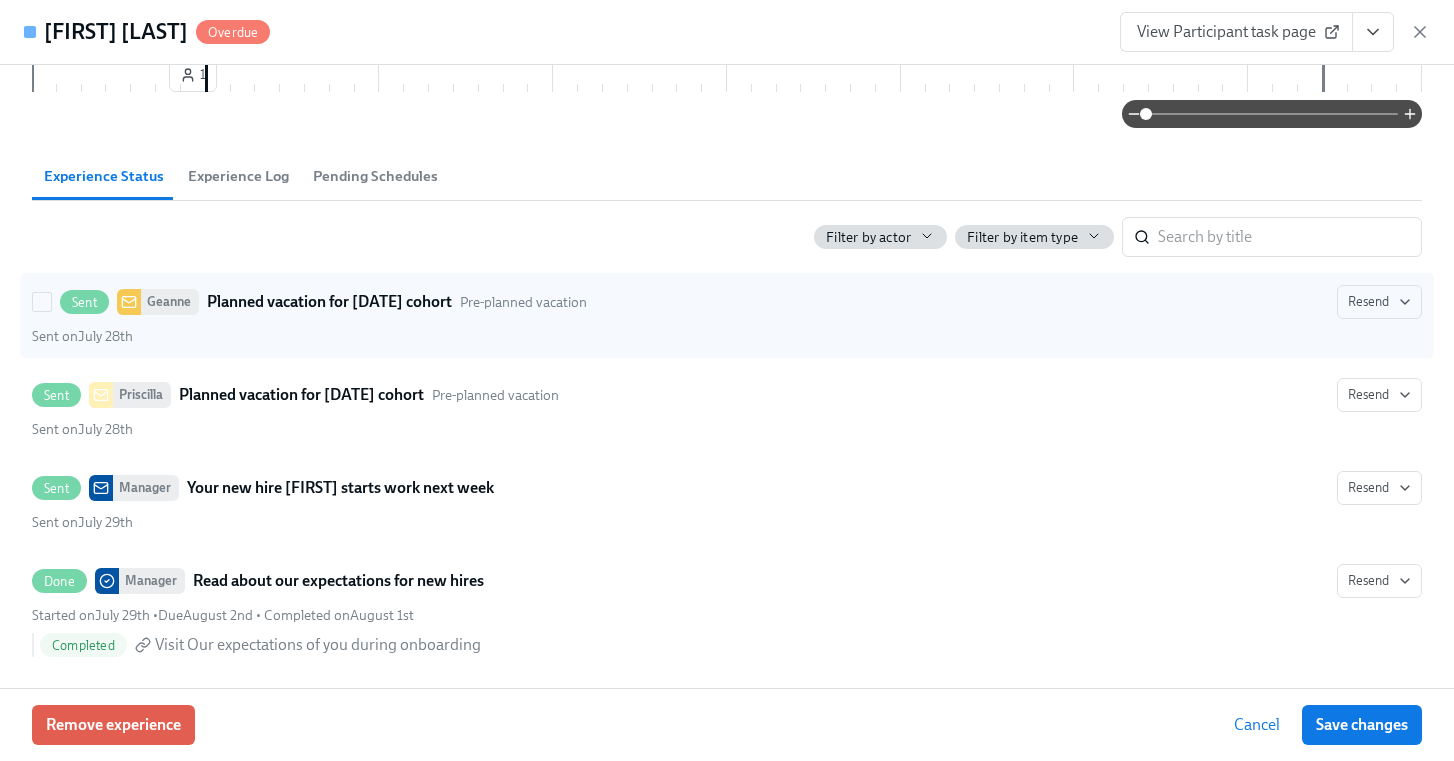 click on "Planned vacation for [DATE] cohort" at bounding box center (329, 302) 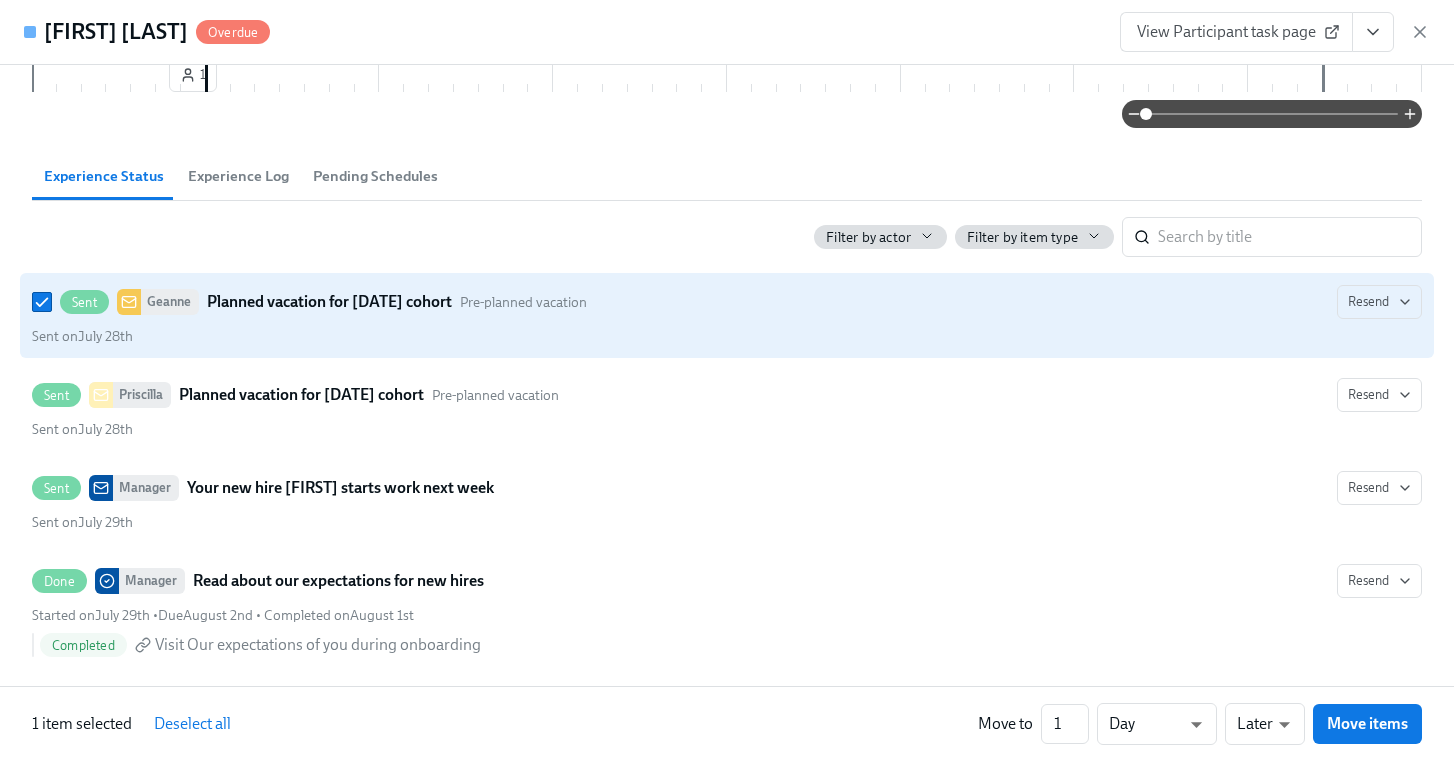 click on "Planned vacation for [DATE] cohort" at bounding box center (329, 302) 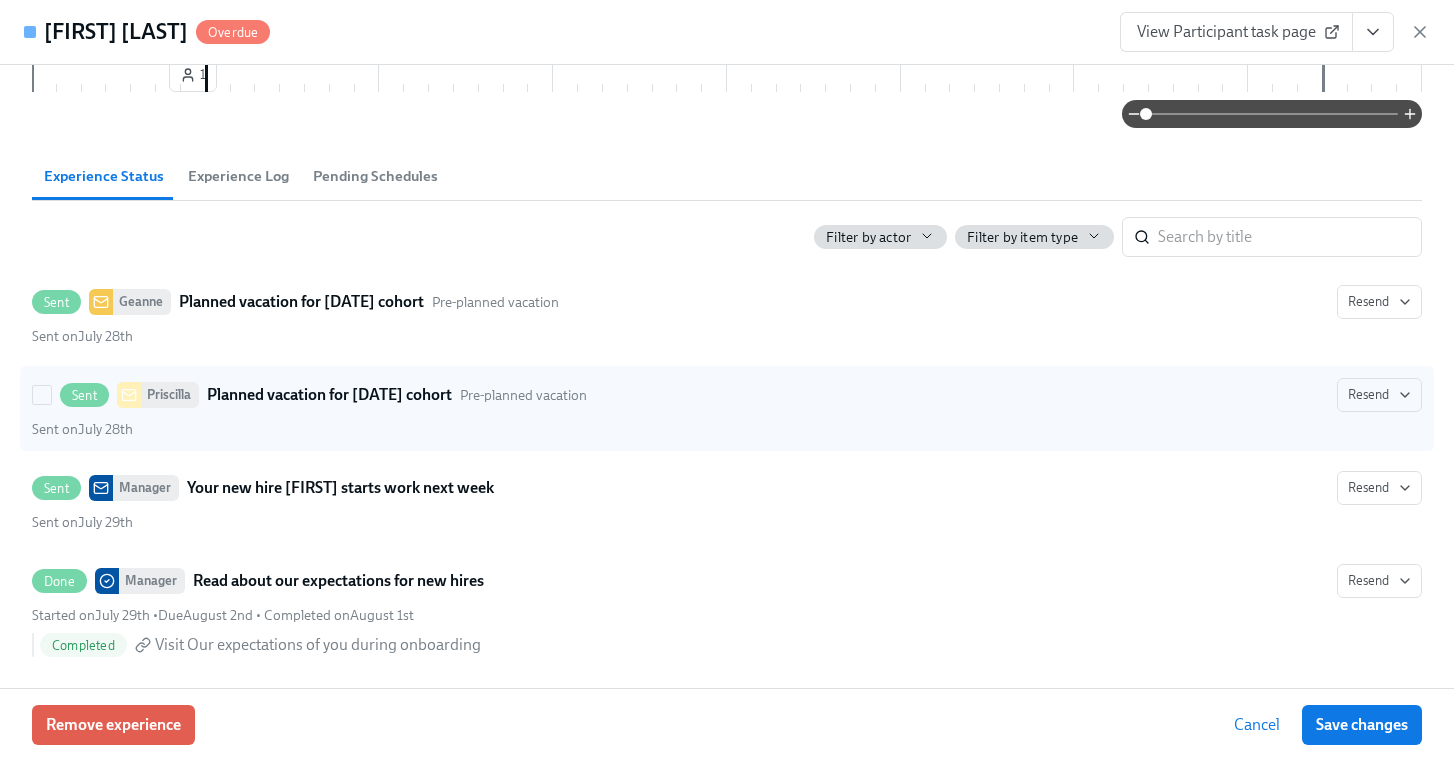 click on "Planned vacation for [DATE] cohort" at bounding box center (329, 395) 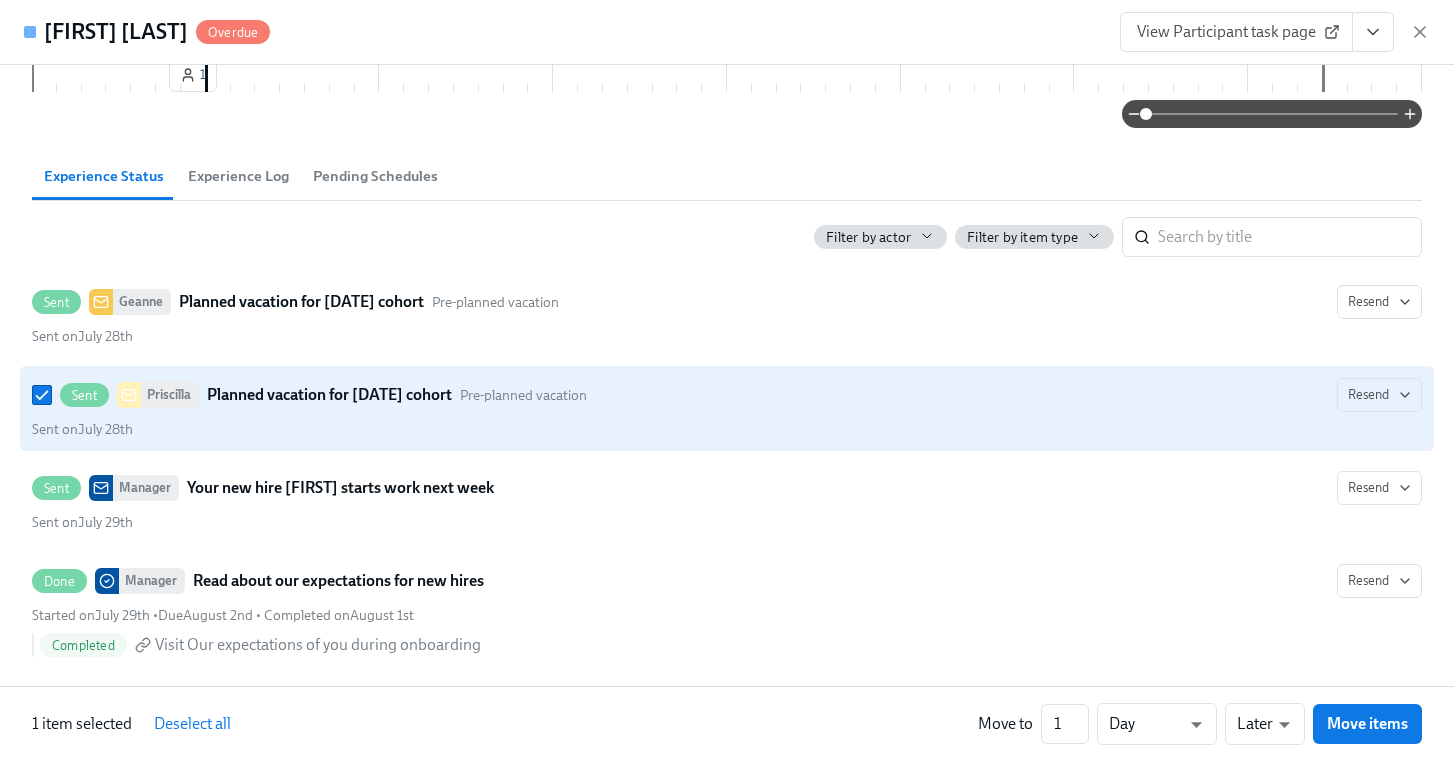 click on "Planned vacation for [DATE] cohort" at bounding box center (329, 395) 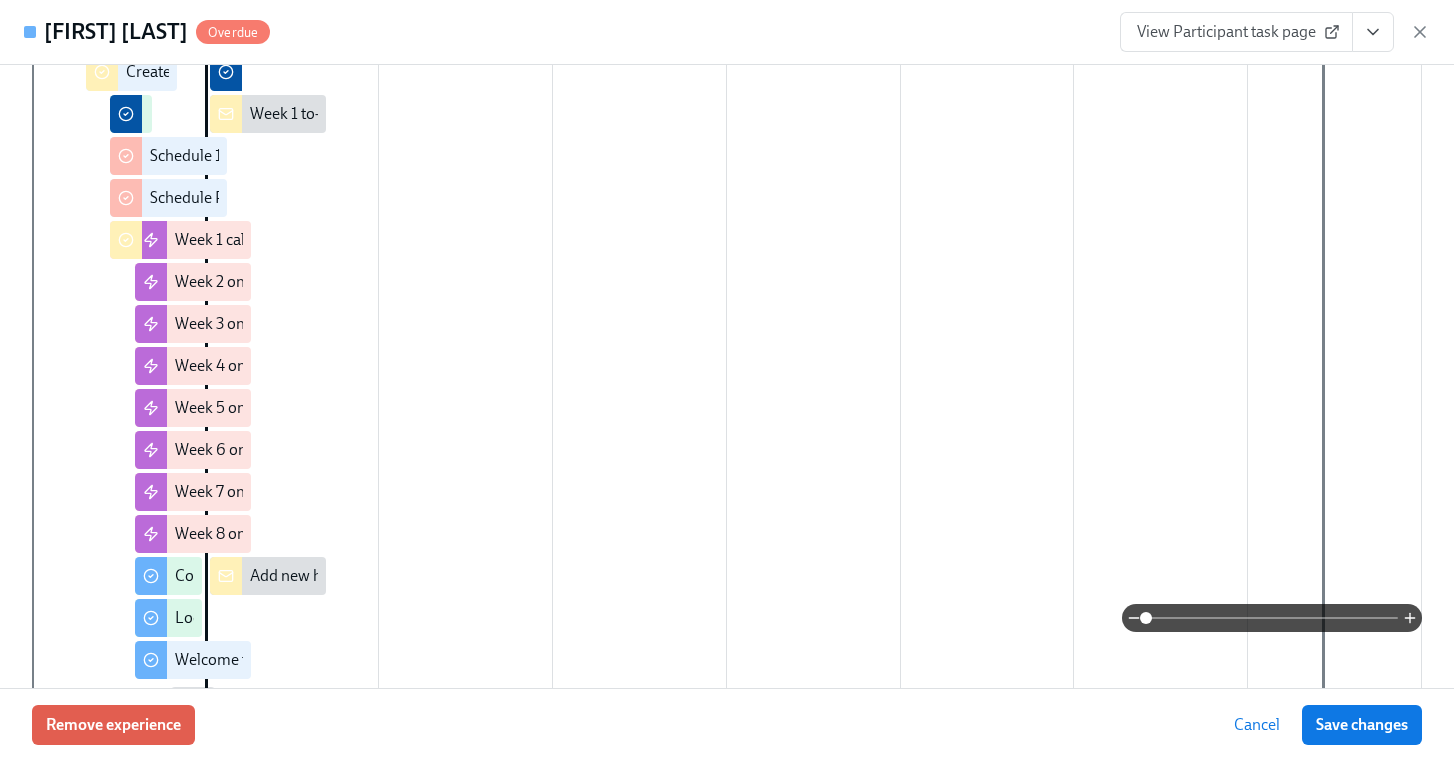 scroll, scrollTop: 0, scrollLeft: 0, axis: both 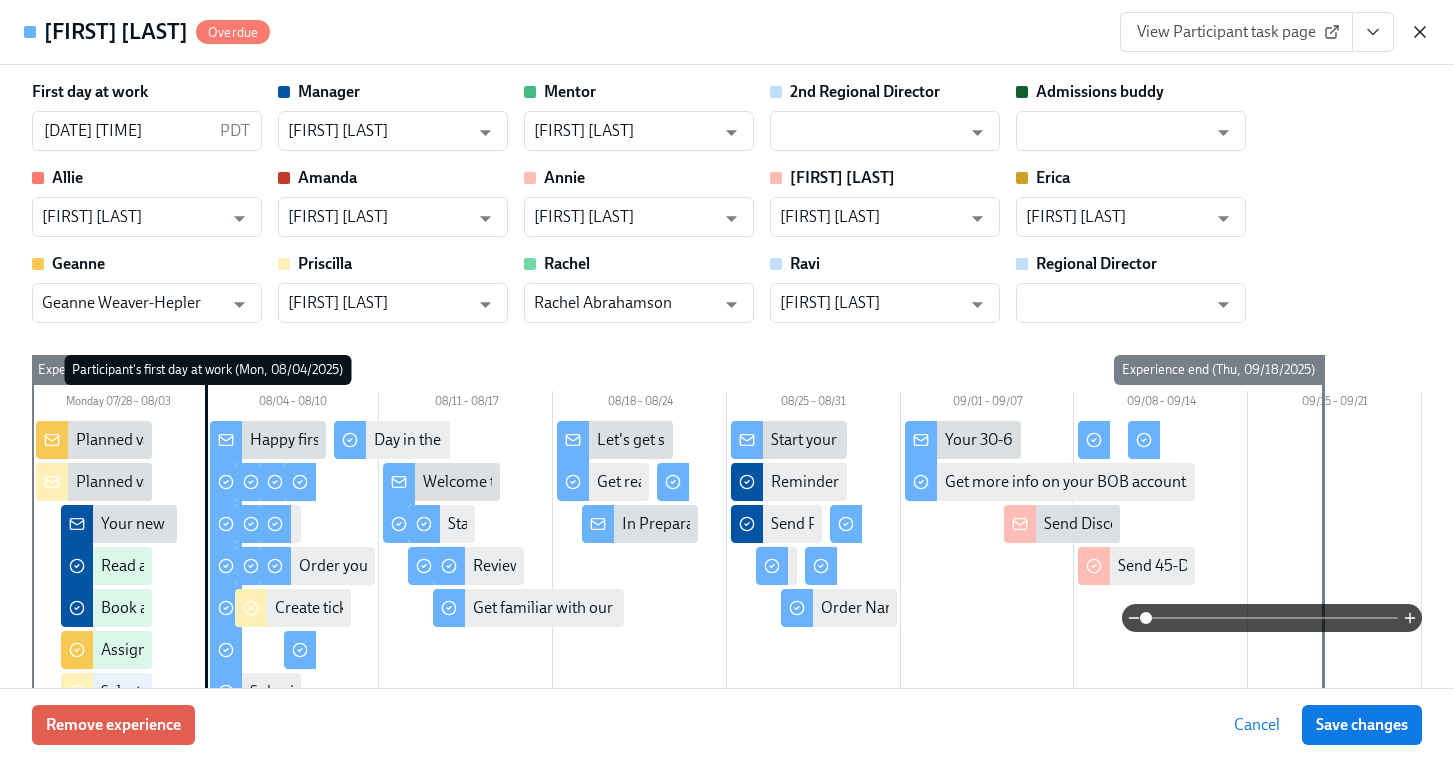 click 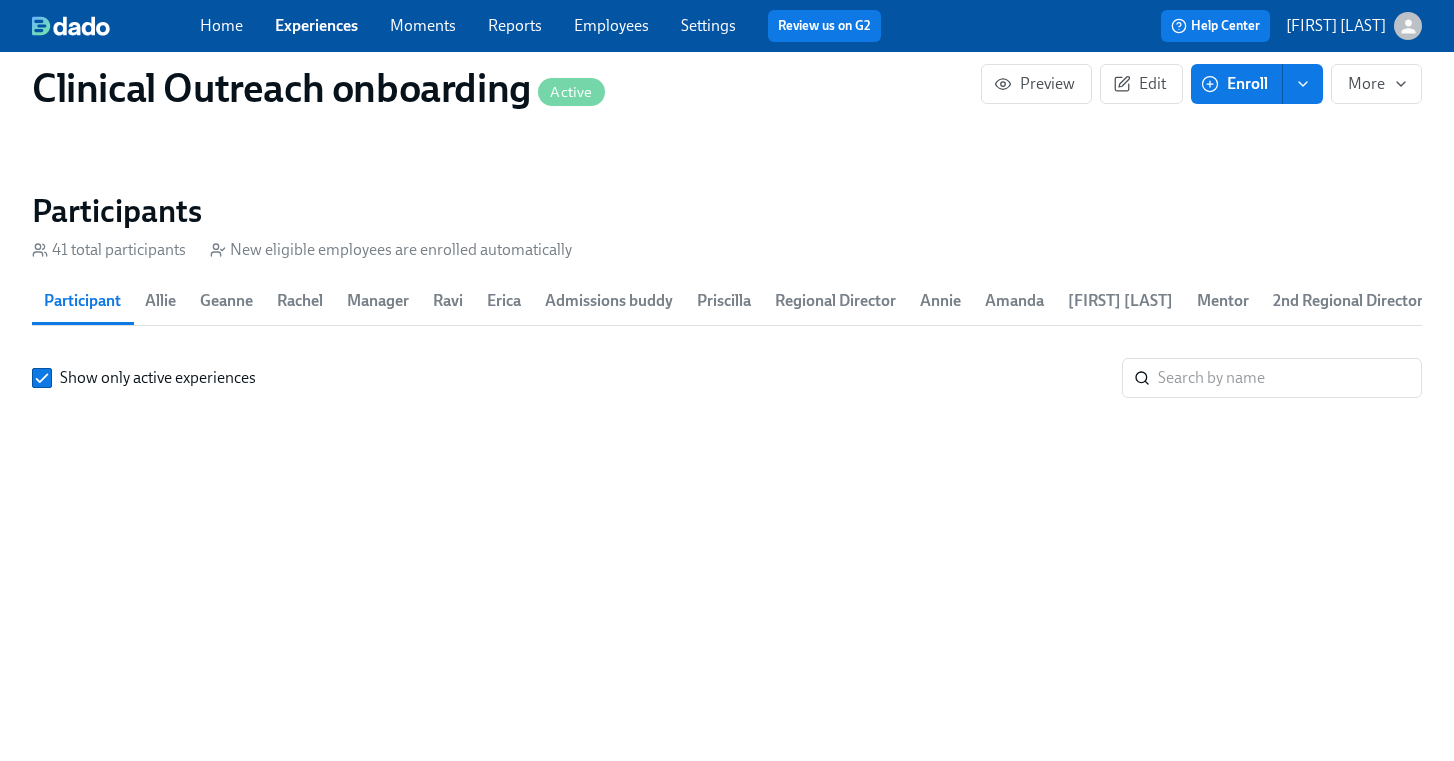 scroll, scrollTop: 727, scrollLeft: 0, axis: vertical 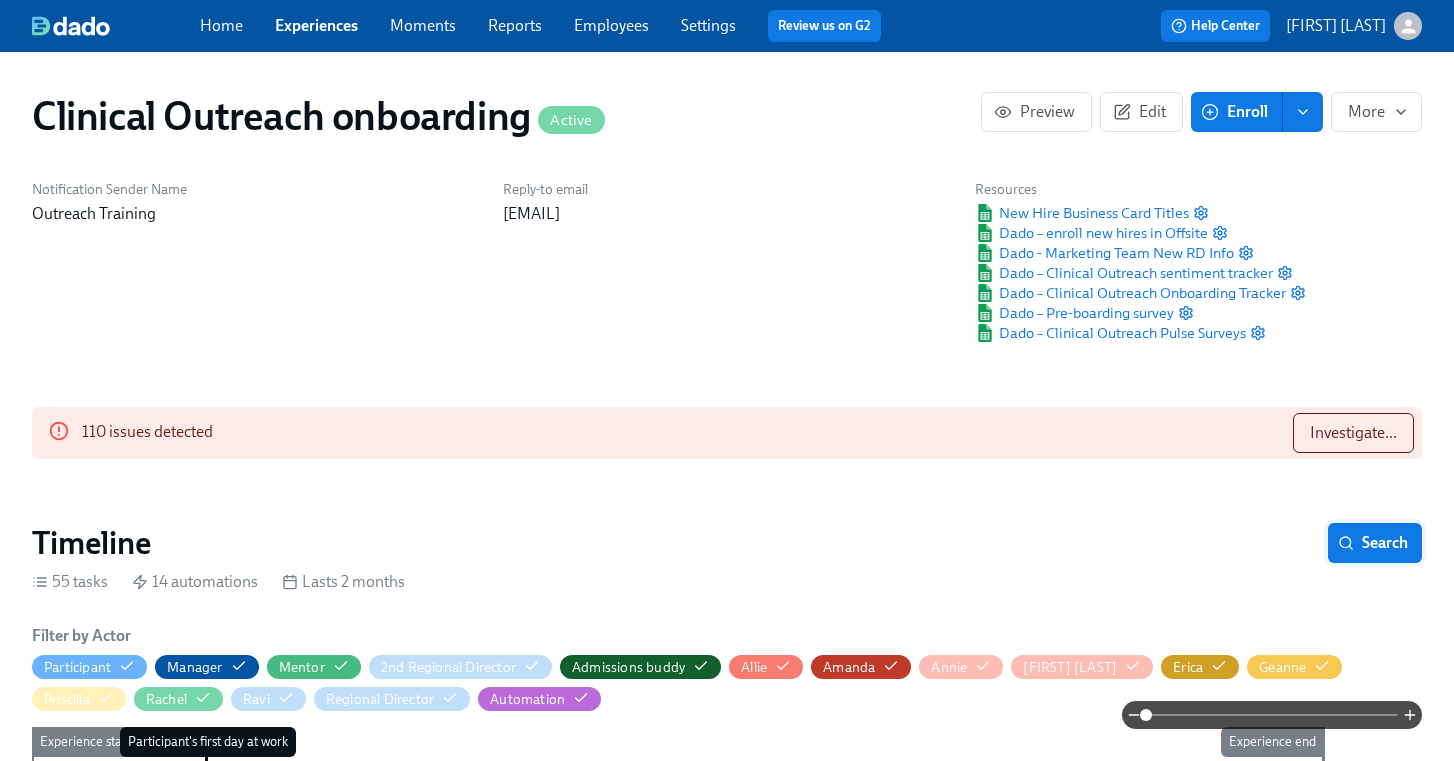click on "Search" at bounding box center (1375, 543) 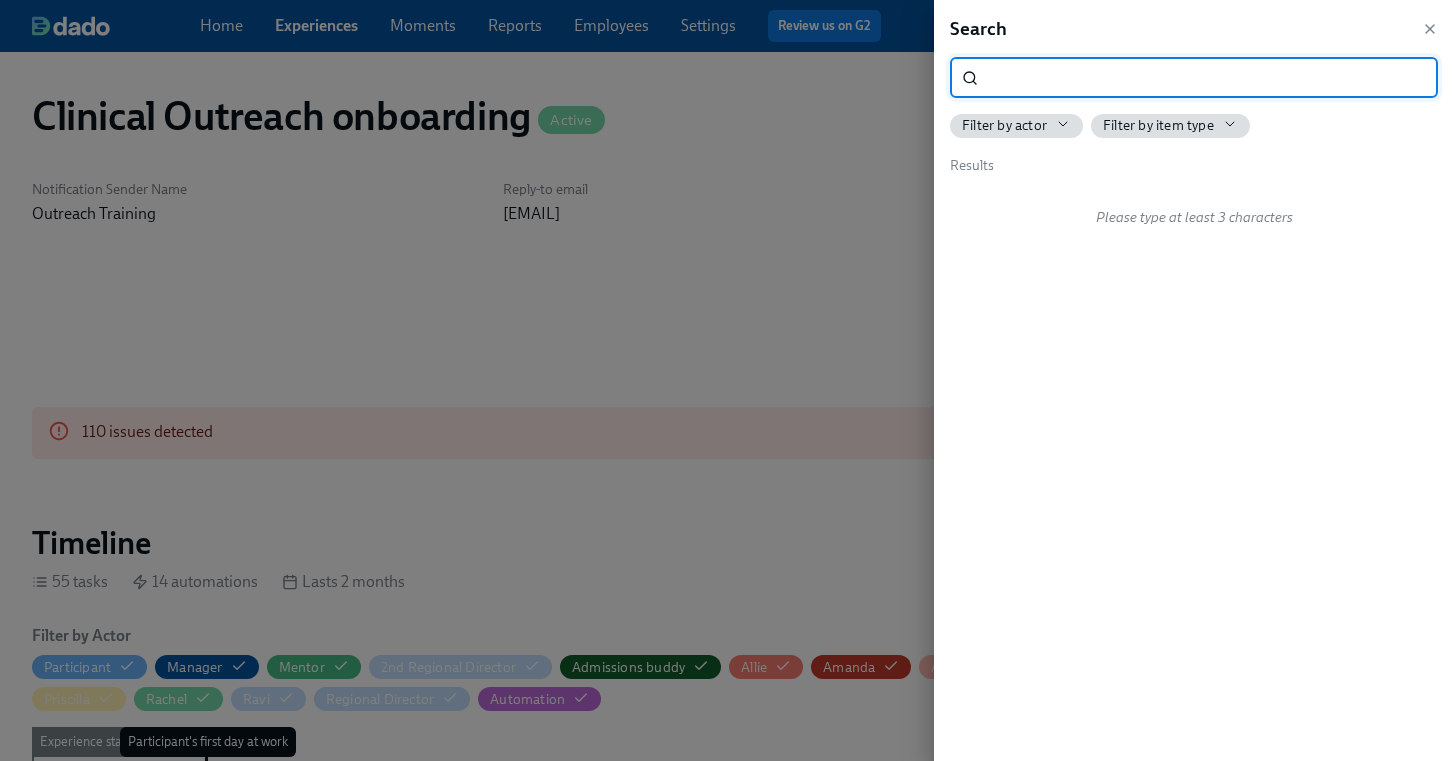click at bounding box center (1212, 78) 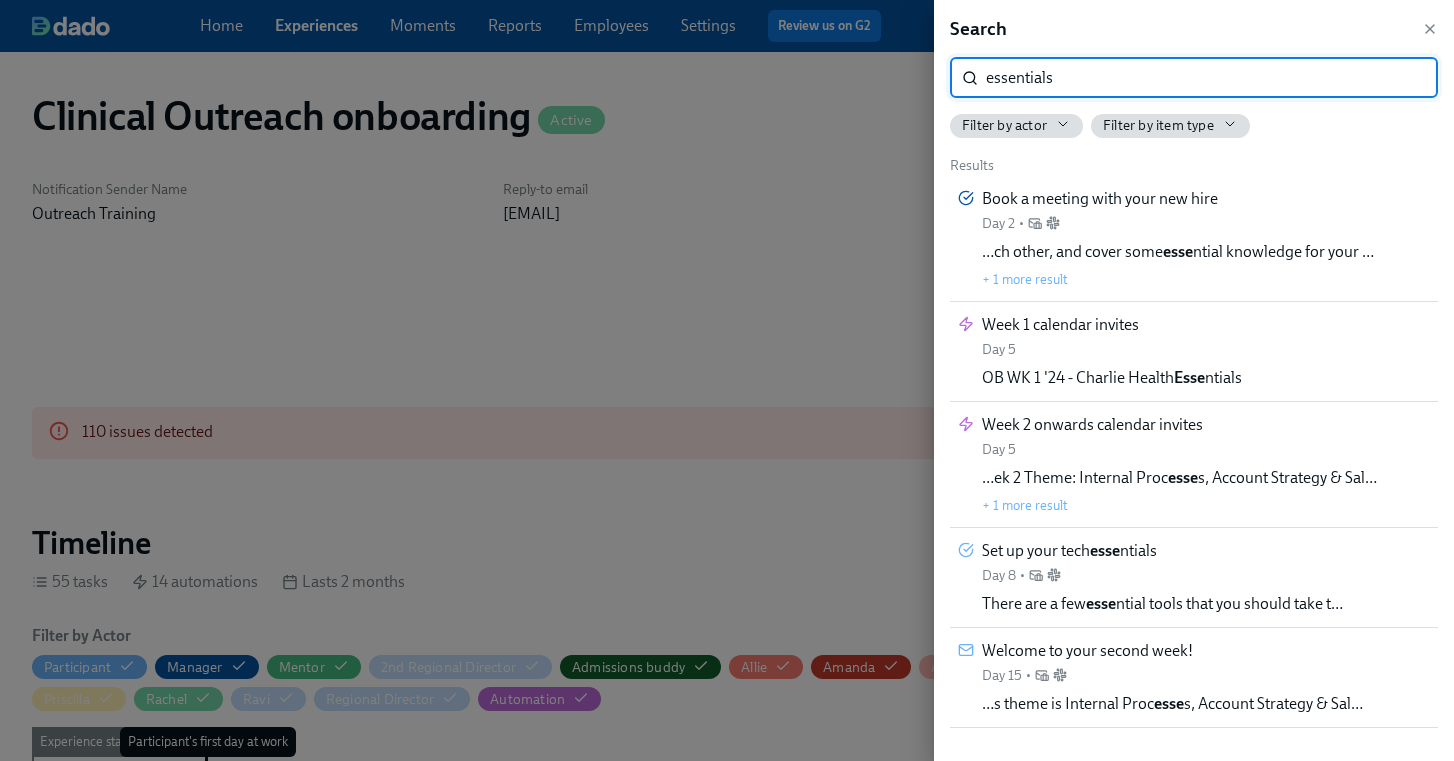 type on "essentials" 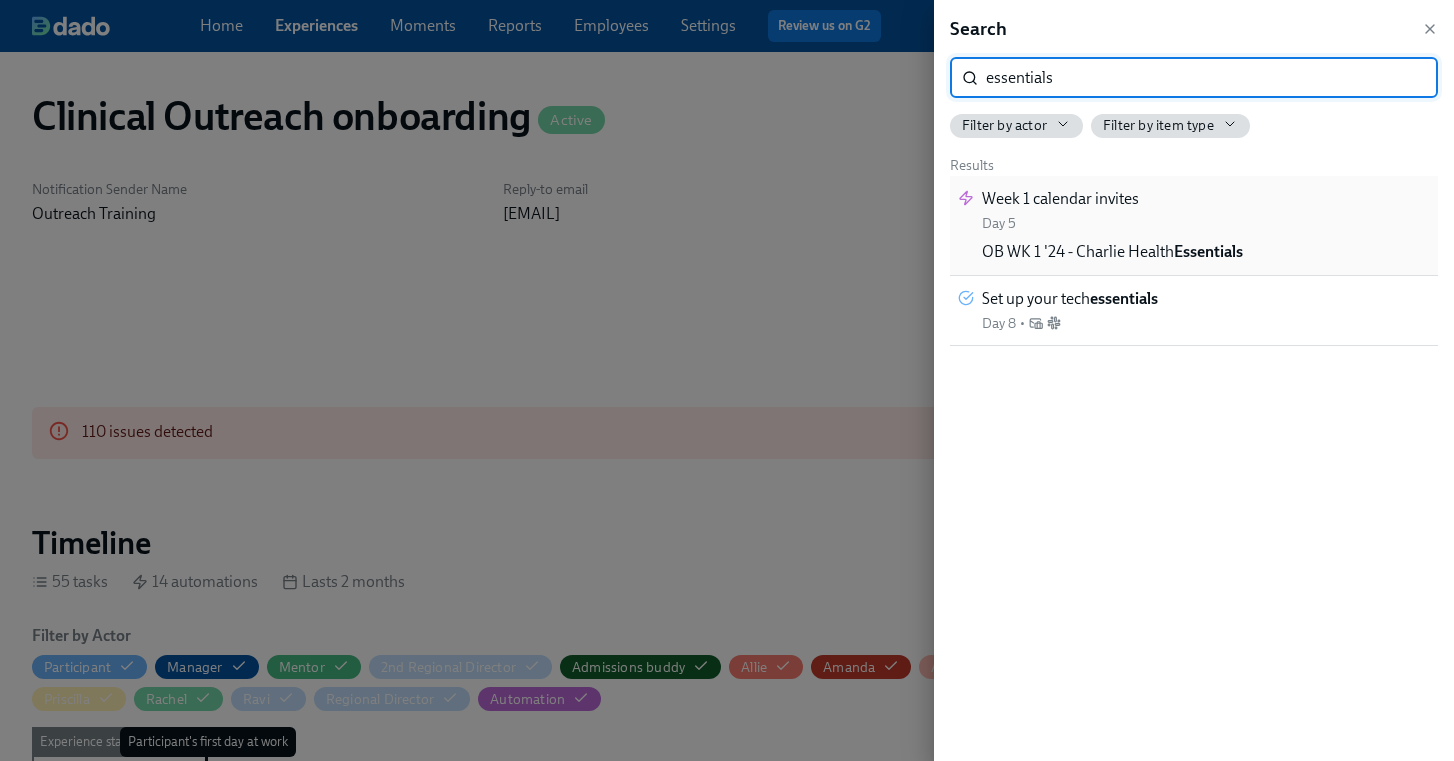 click on "Essentials" at bounding box center [1208, 251] 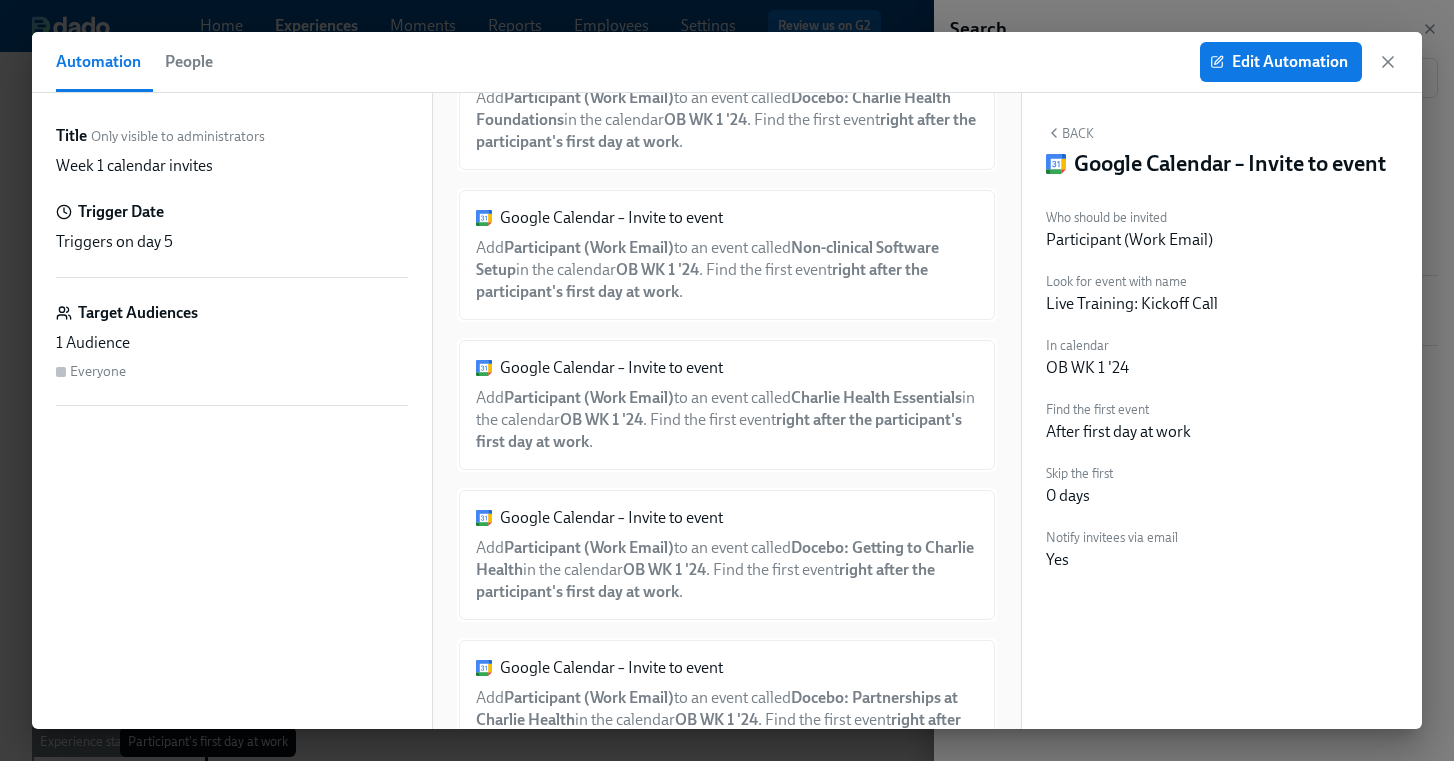 scroll, scrollTop: 1604, scrollLeft: 0, axis: vertical 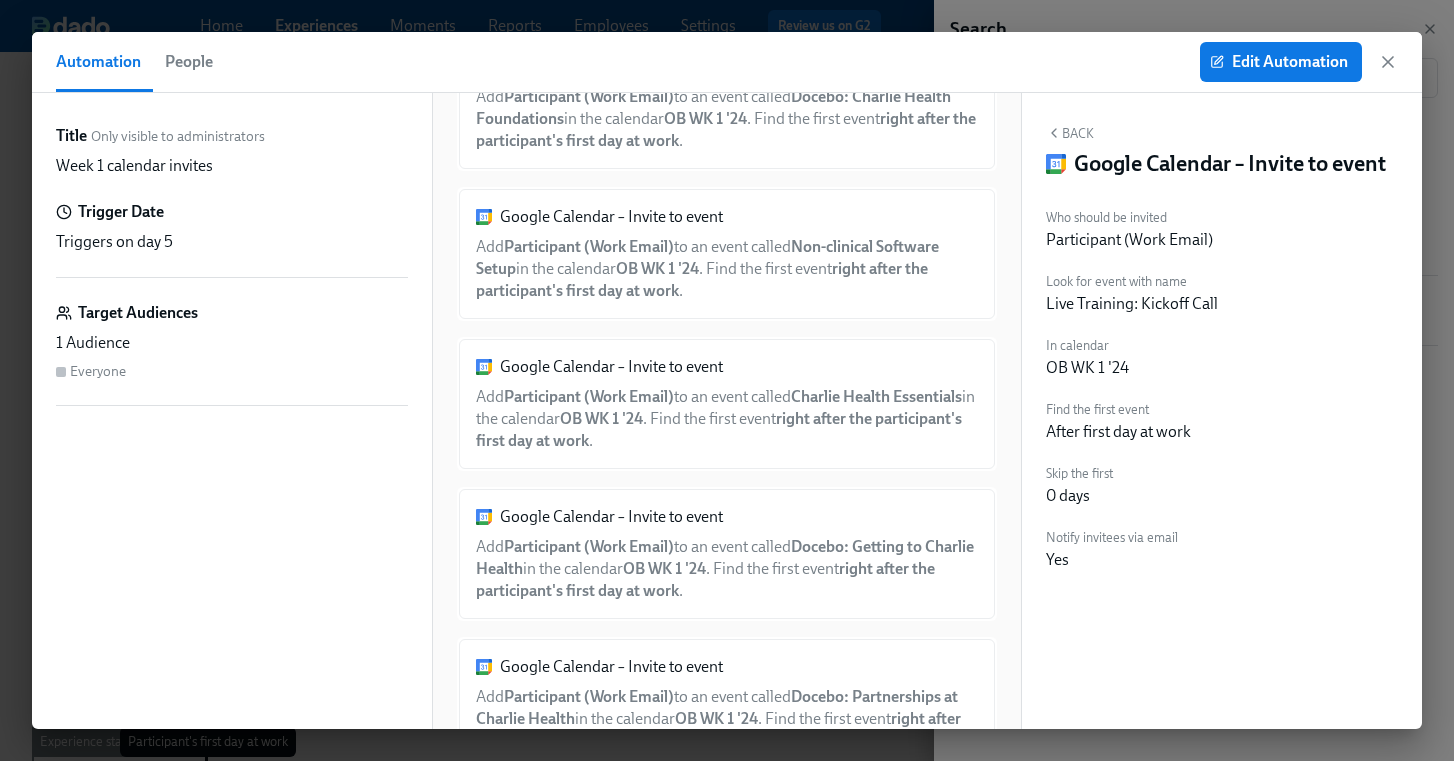 click 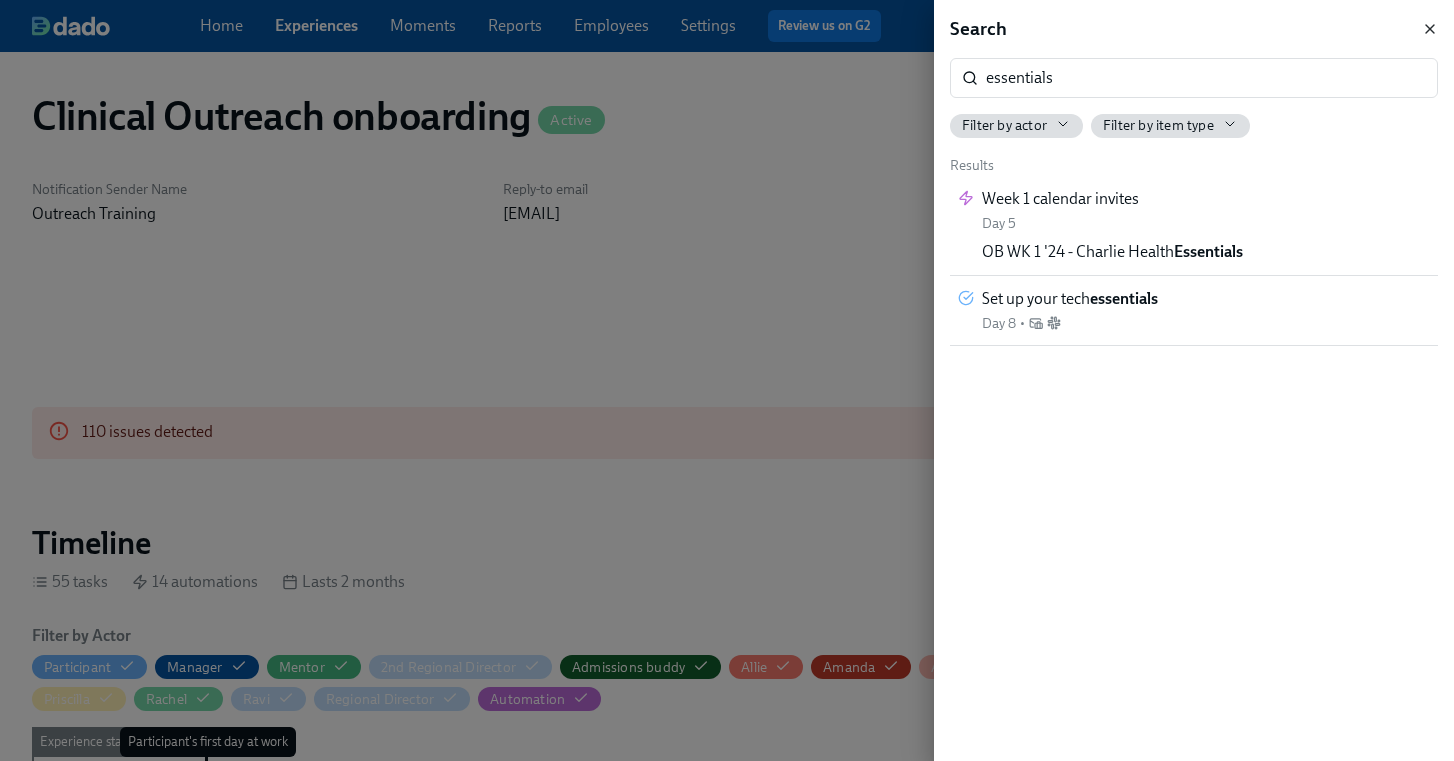 click 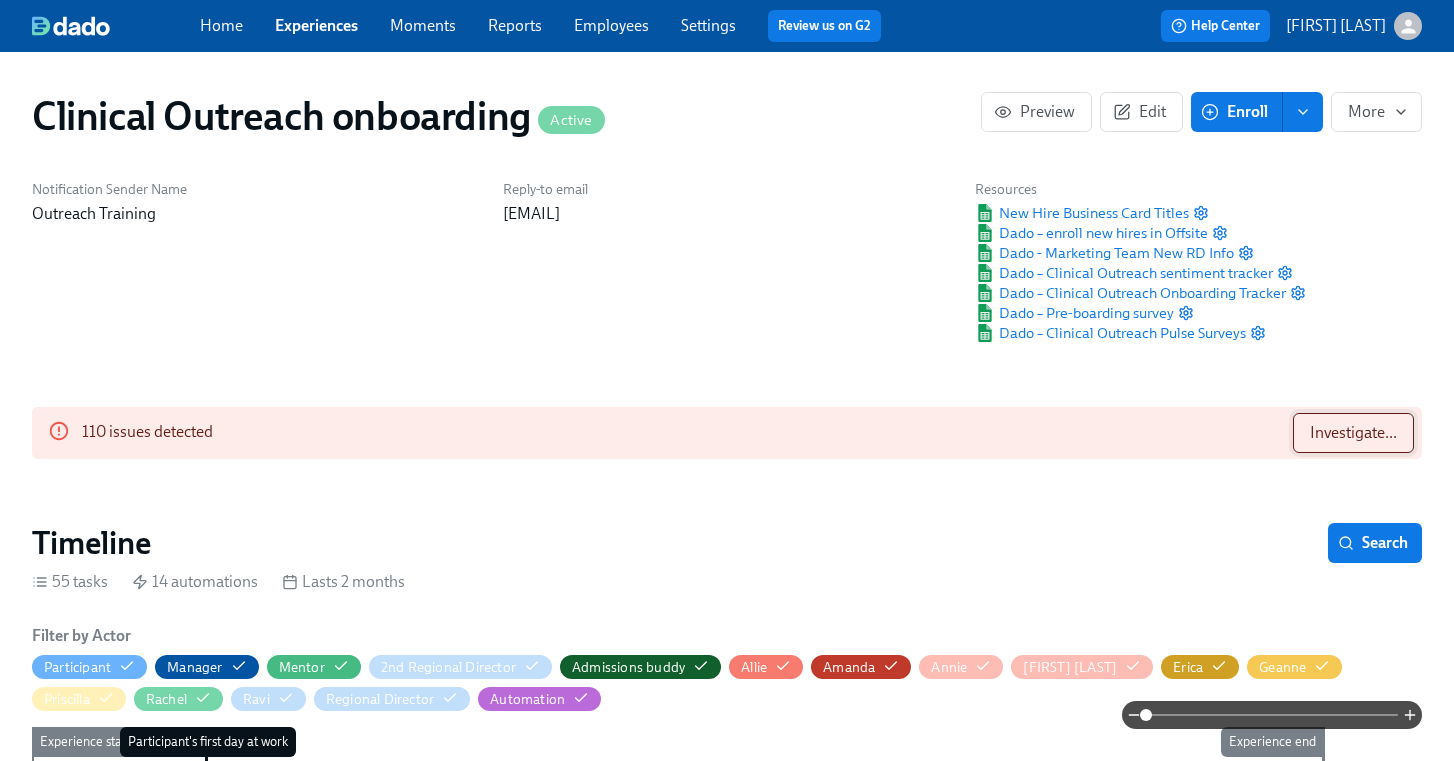 click on "Investigate..." at bounding box center (1353, 433) 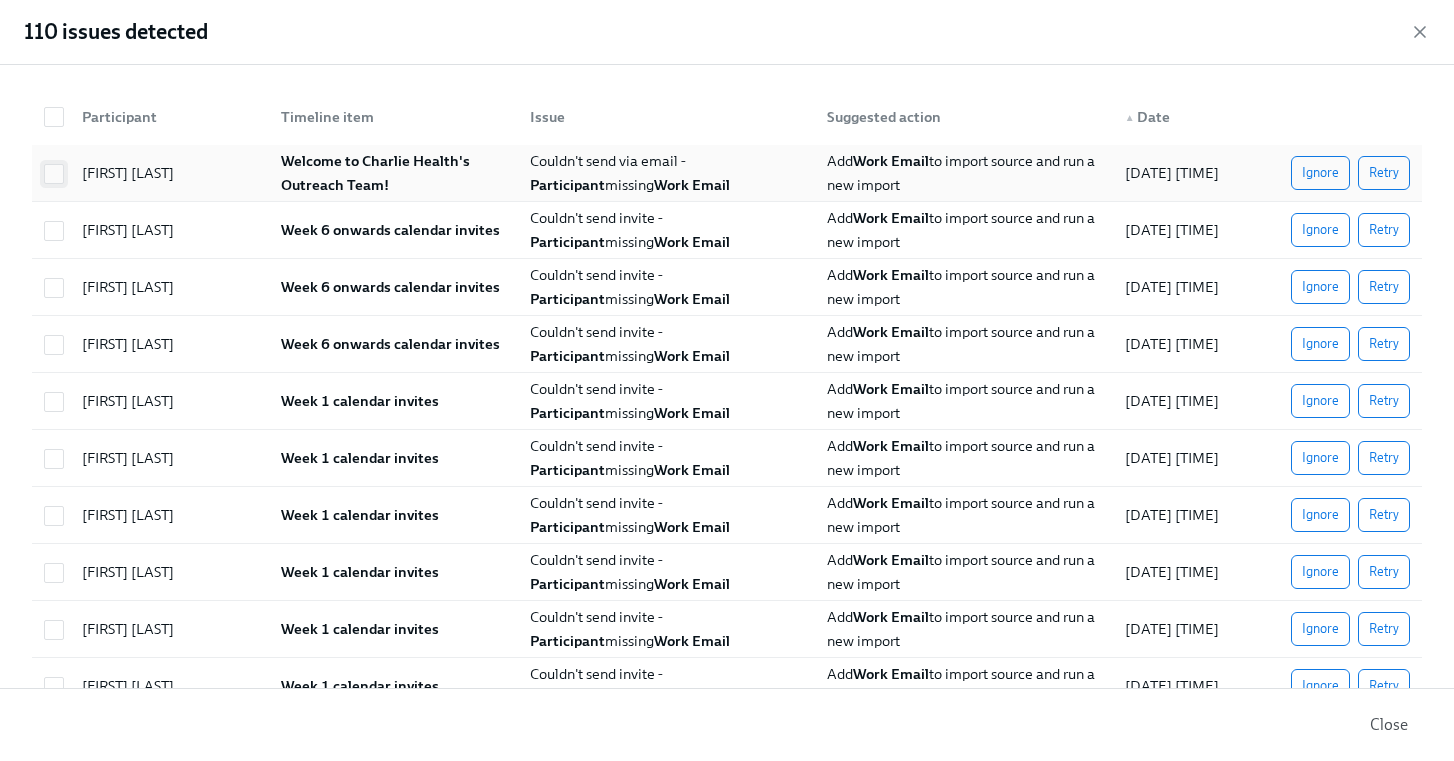 click at bounding box center [54, 174] 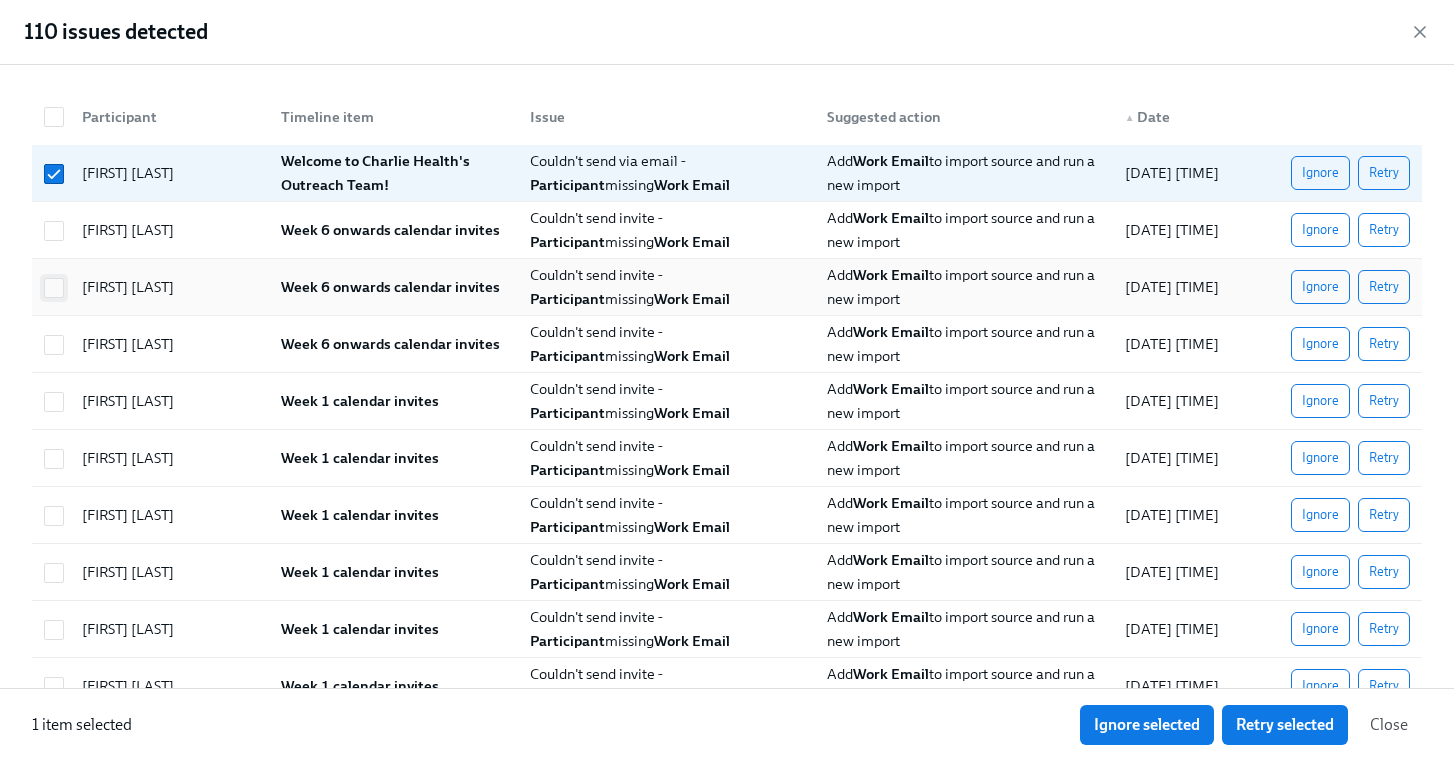 drag, startPoint x: 62, startPoint y: 229, endPoint x: 62, endPoint y: 277, distance: 48 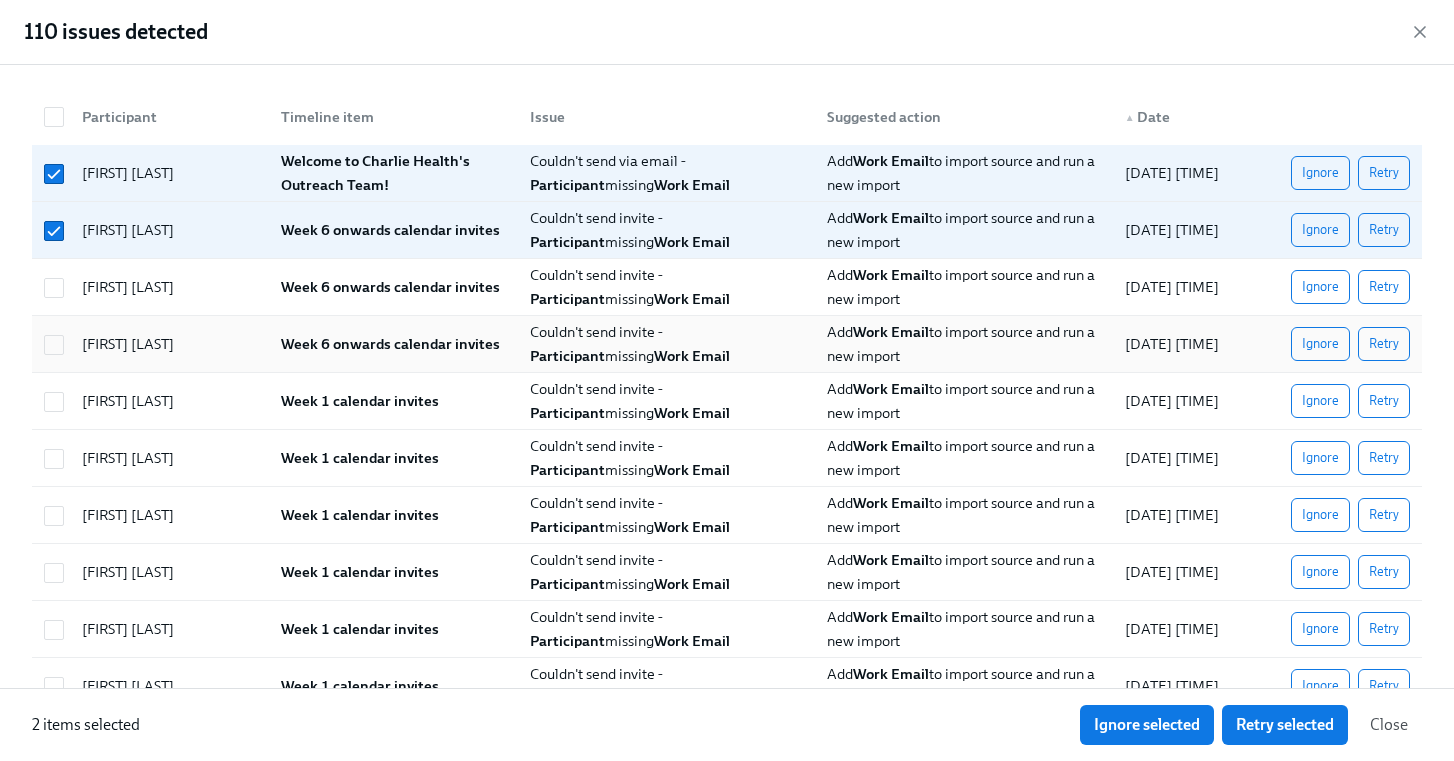 drag, startPoint x: 62, startPoint y: 279, endPoint x: 67, endPoint y: 318, distance: 39.319206 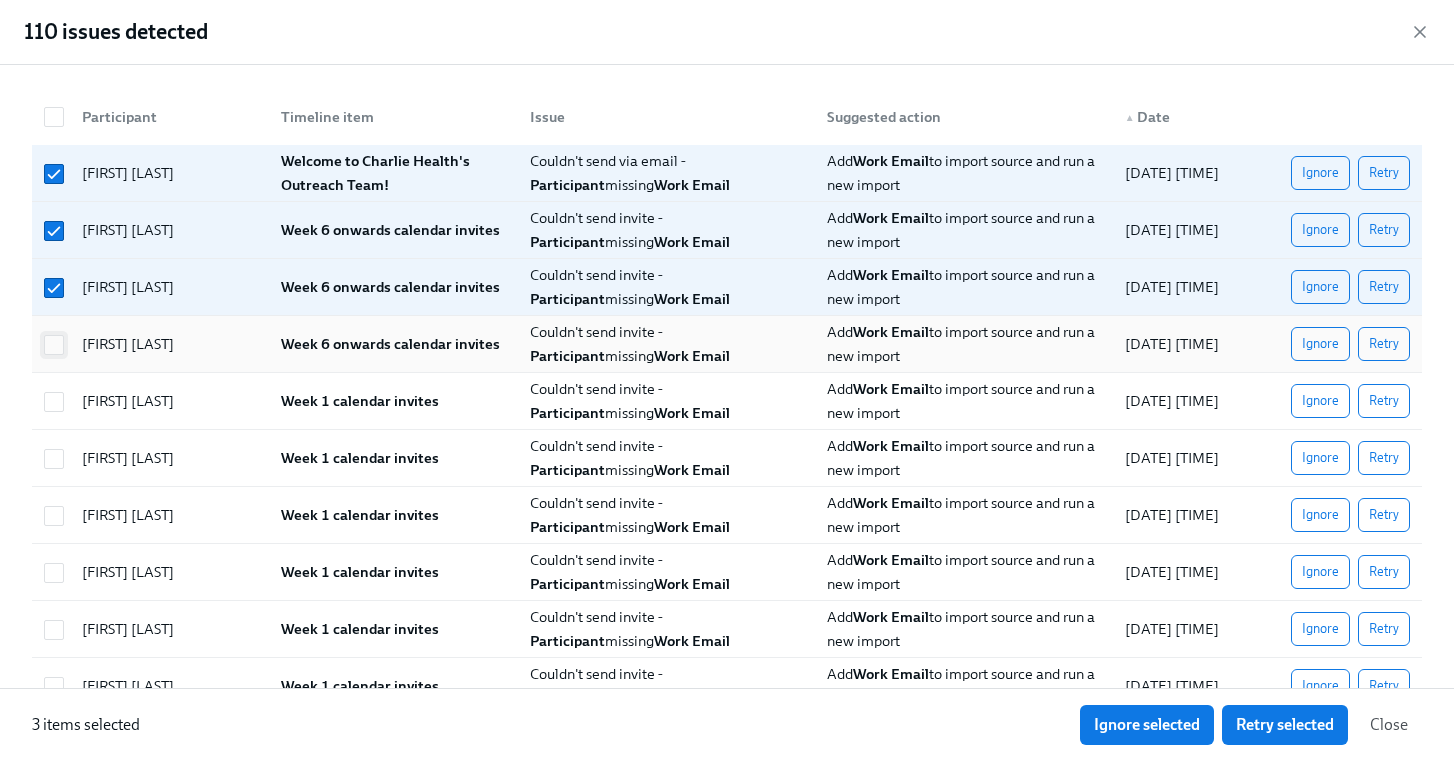 drag, startPoint x: 67, startPoint y: 319, endPoint x: 63, endPoint y: 350, distance: 31.257 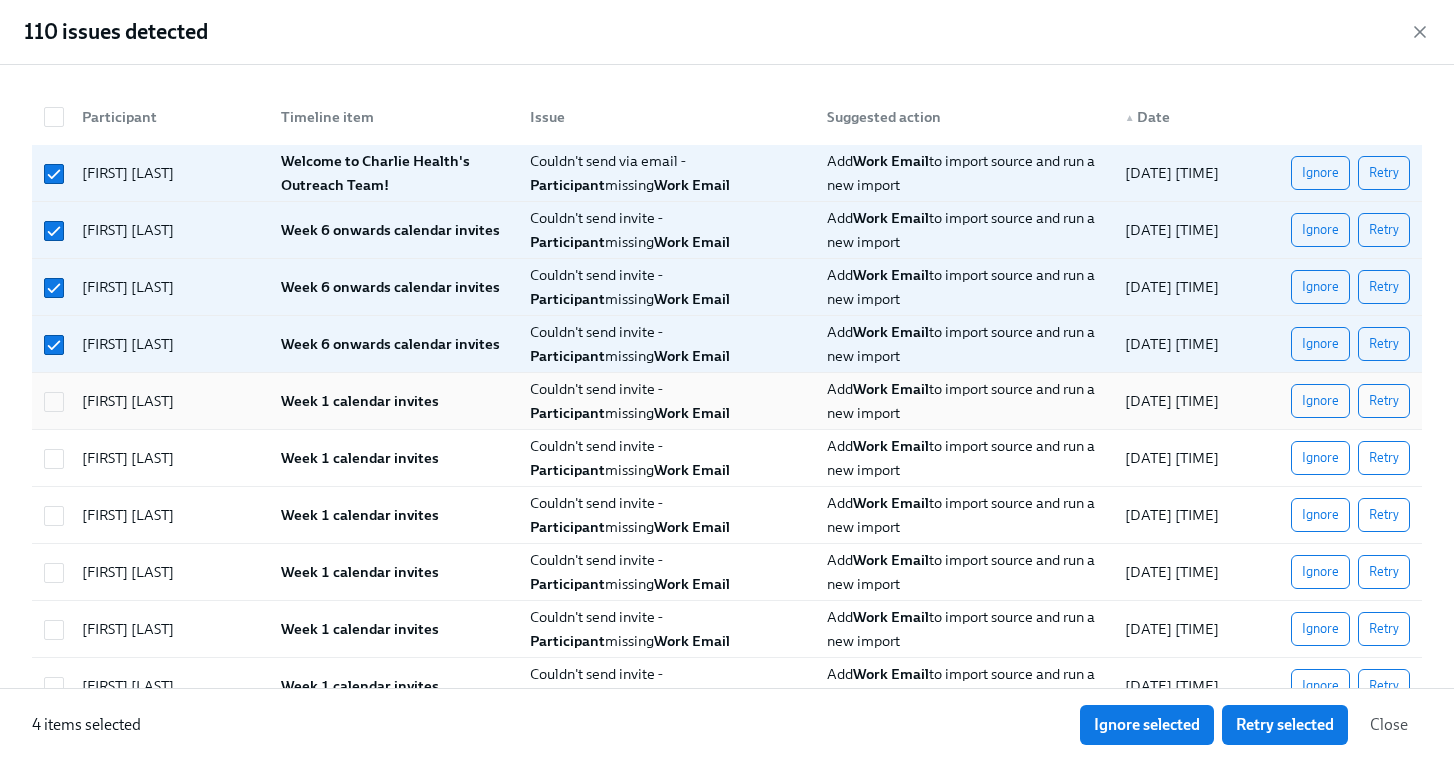 click on "[FIRST] [LAST] Week 1 calendar invites Couldn't send invite -  Participant  missing  Work Email Add  Work Email  to import source and run a new import [DATE] [TIME] Ignore Retry" at bounding box center [727, 401] 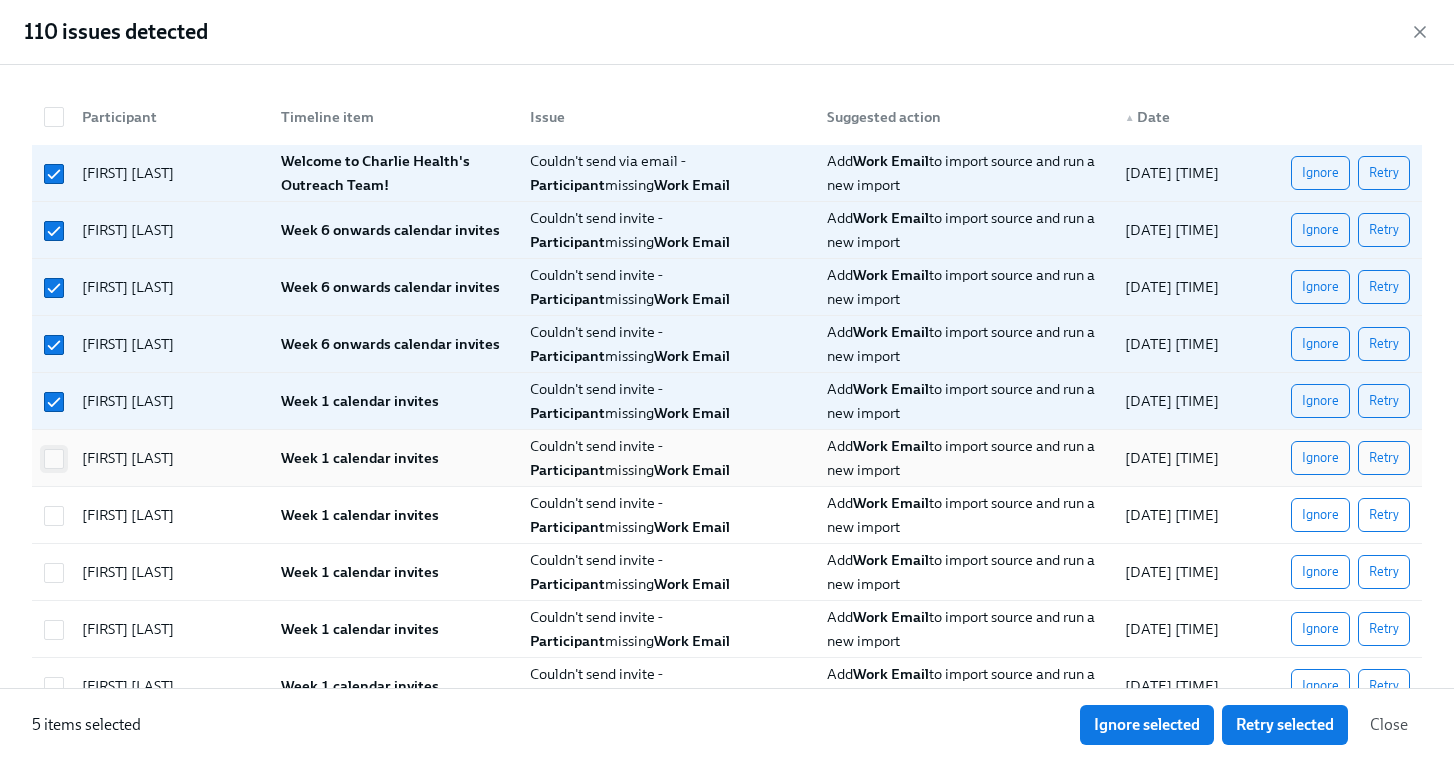 click at bounding box center (54, 459) 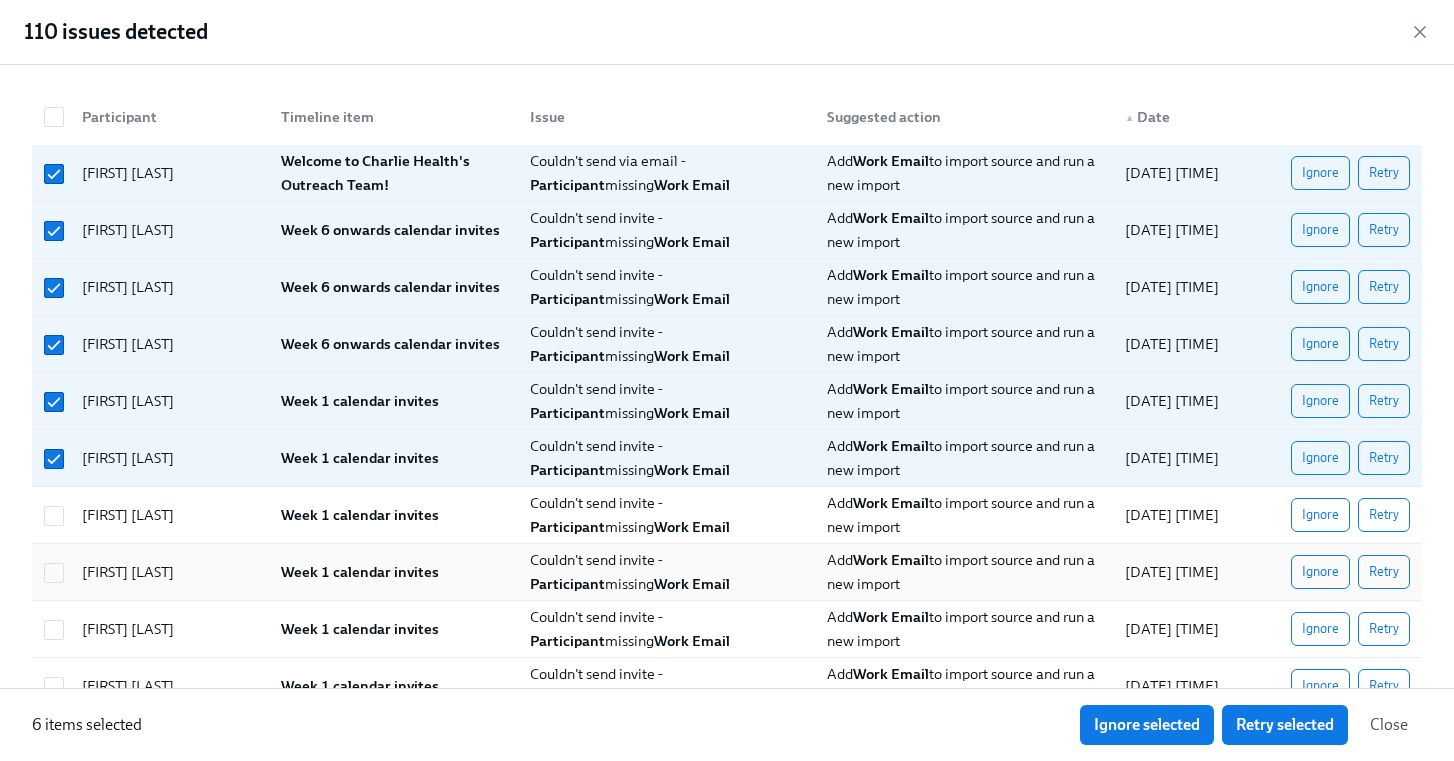 drag, startPoint x: 54, startPoint y: 523, endPoint x: 63, endPoint y: 560, distance: 38.078865 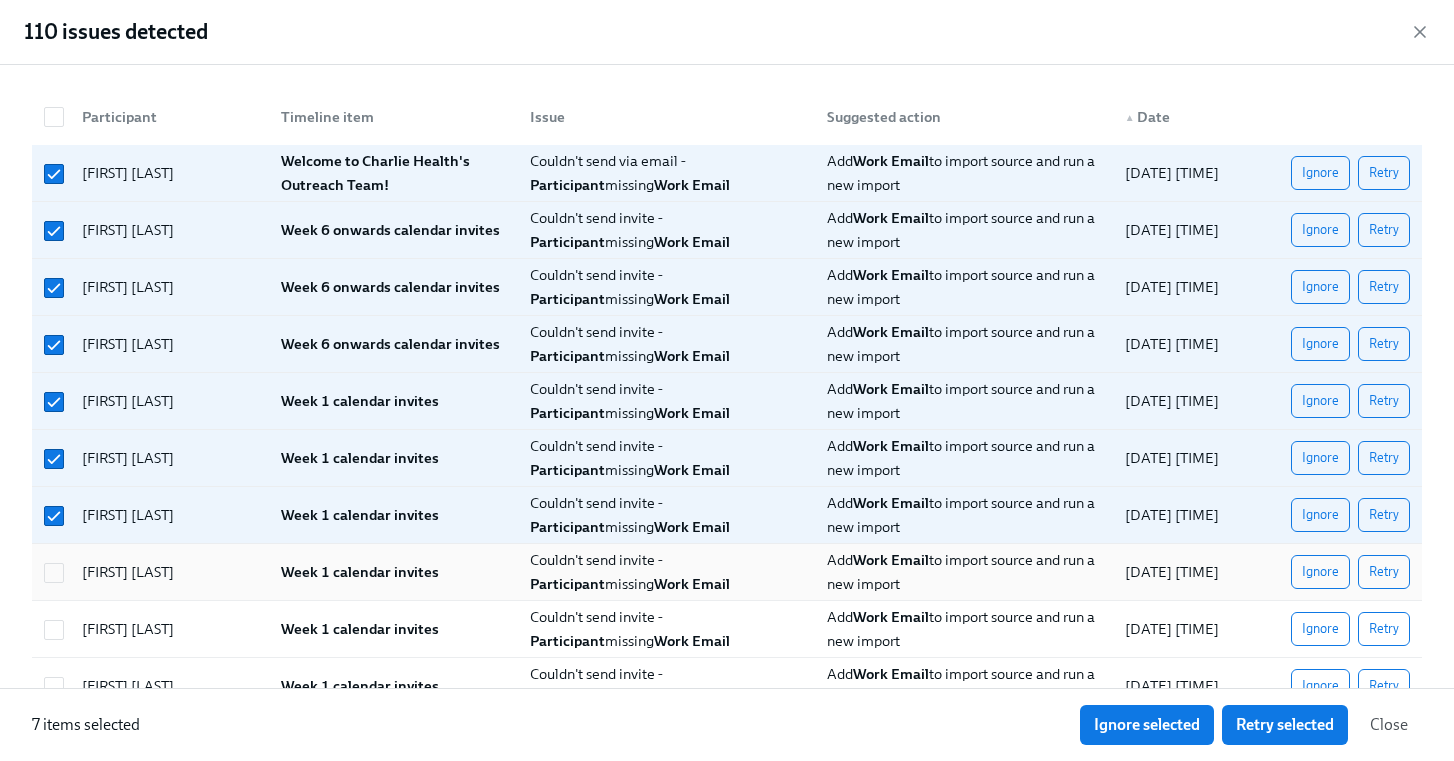 click at bounding box center [51, 572] 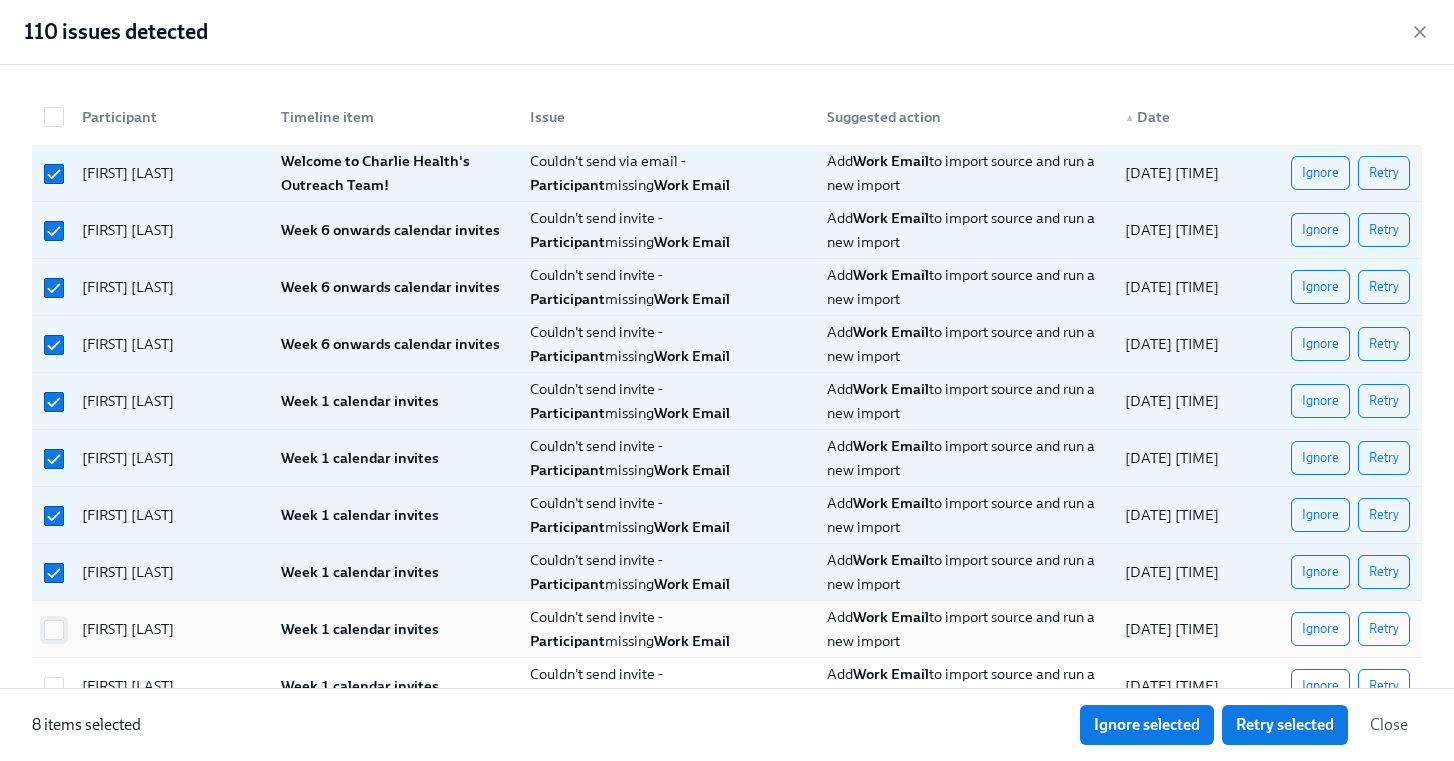 click at bounding box center [54, 630] 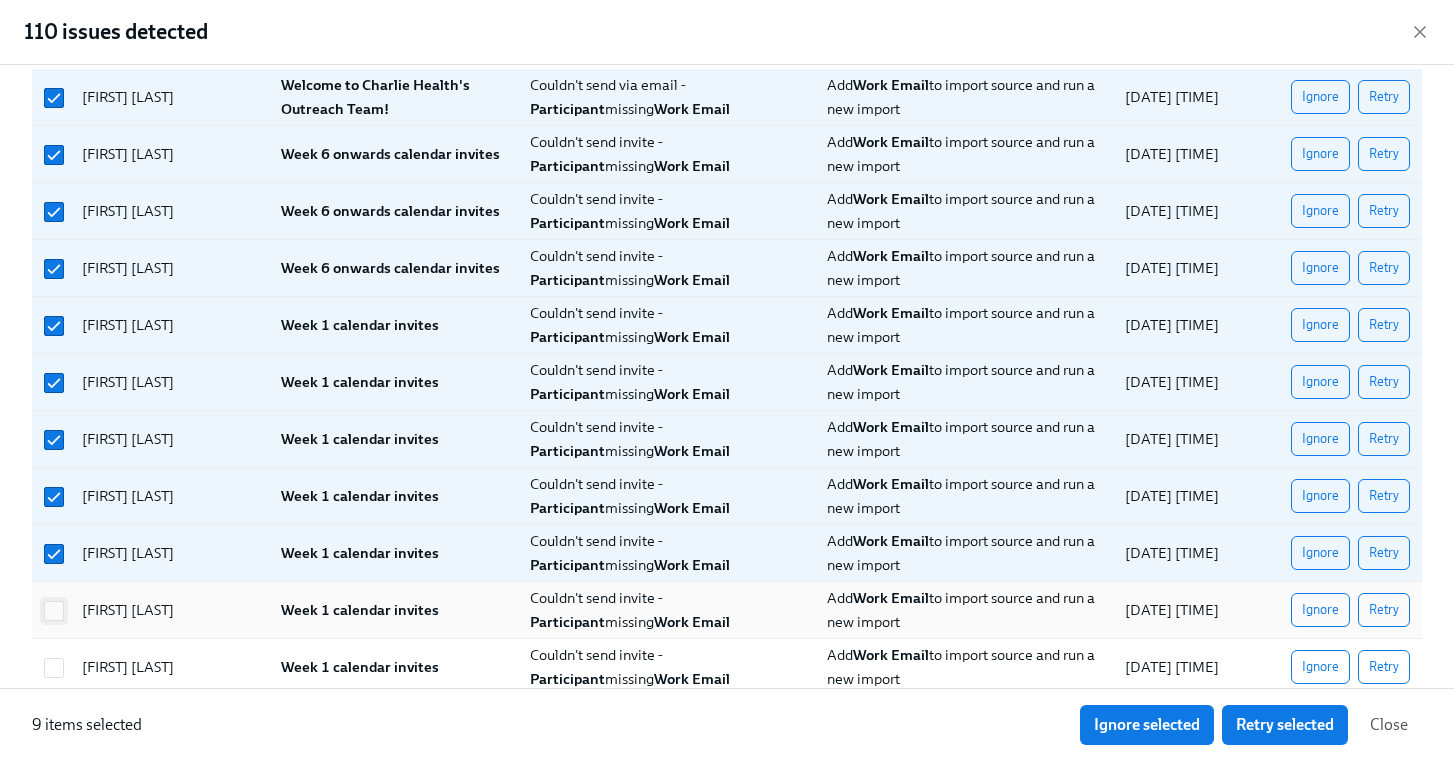 scroll, scrollTop: 90, scrollLeft: 0, axis: vertical 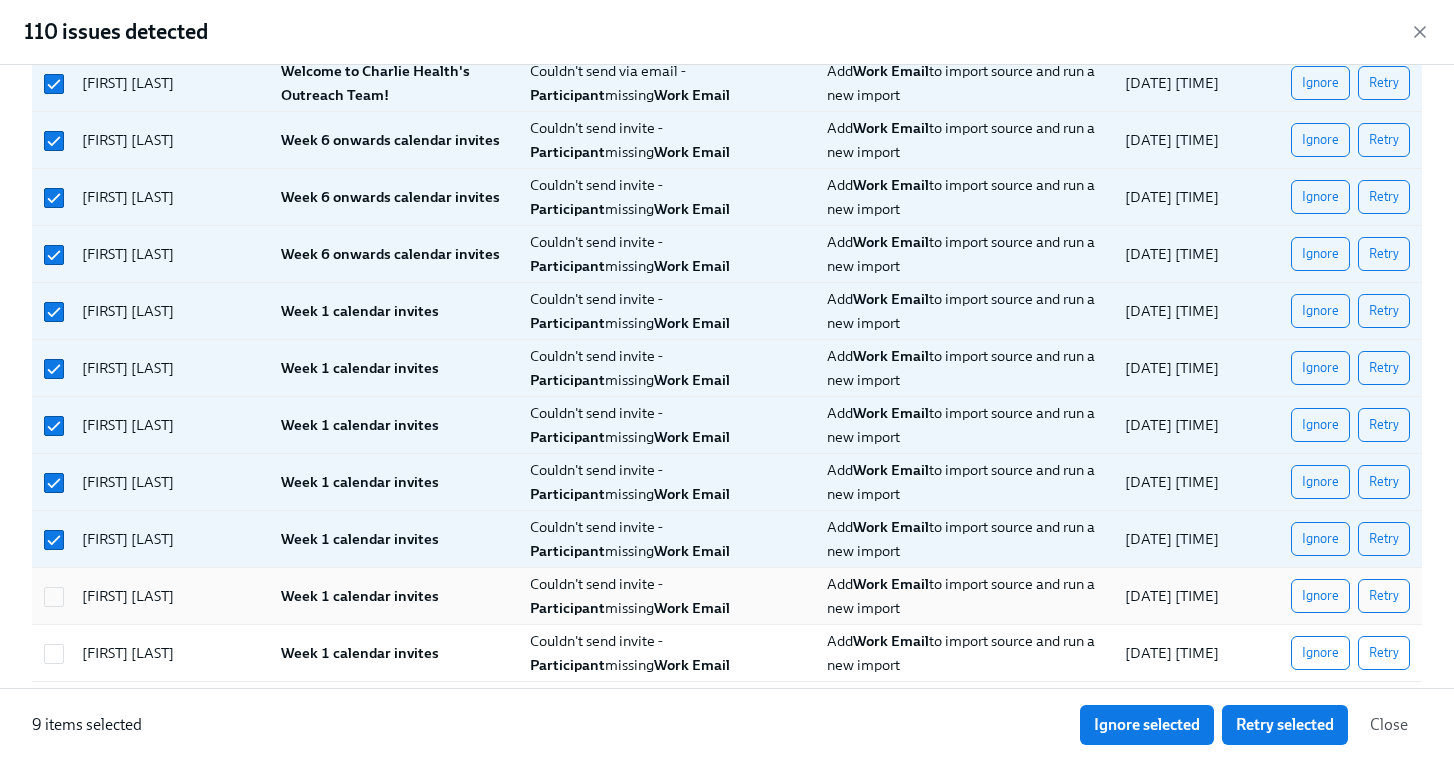 click at bounding box center (54, 597) 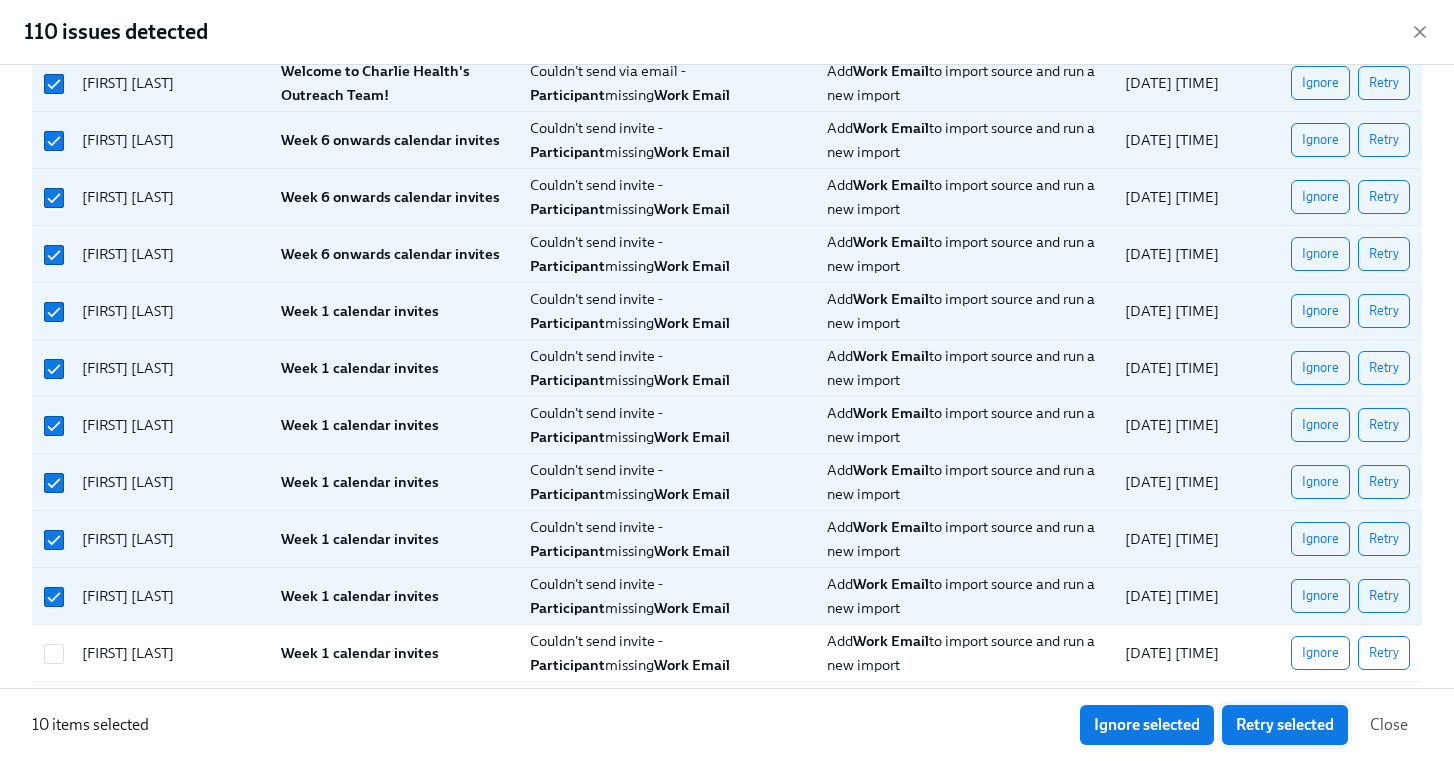 click on "Retry selected" at bounding box center [1285, 725] 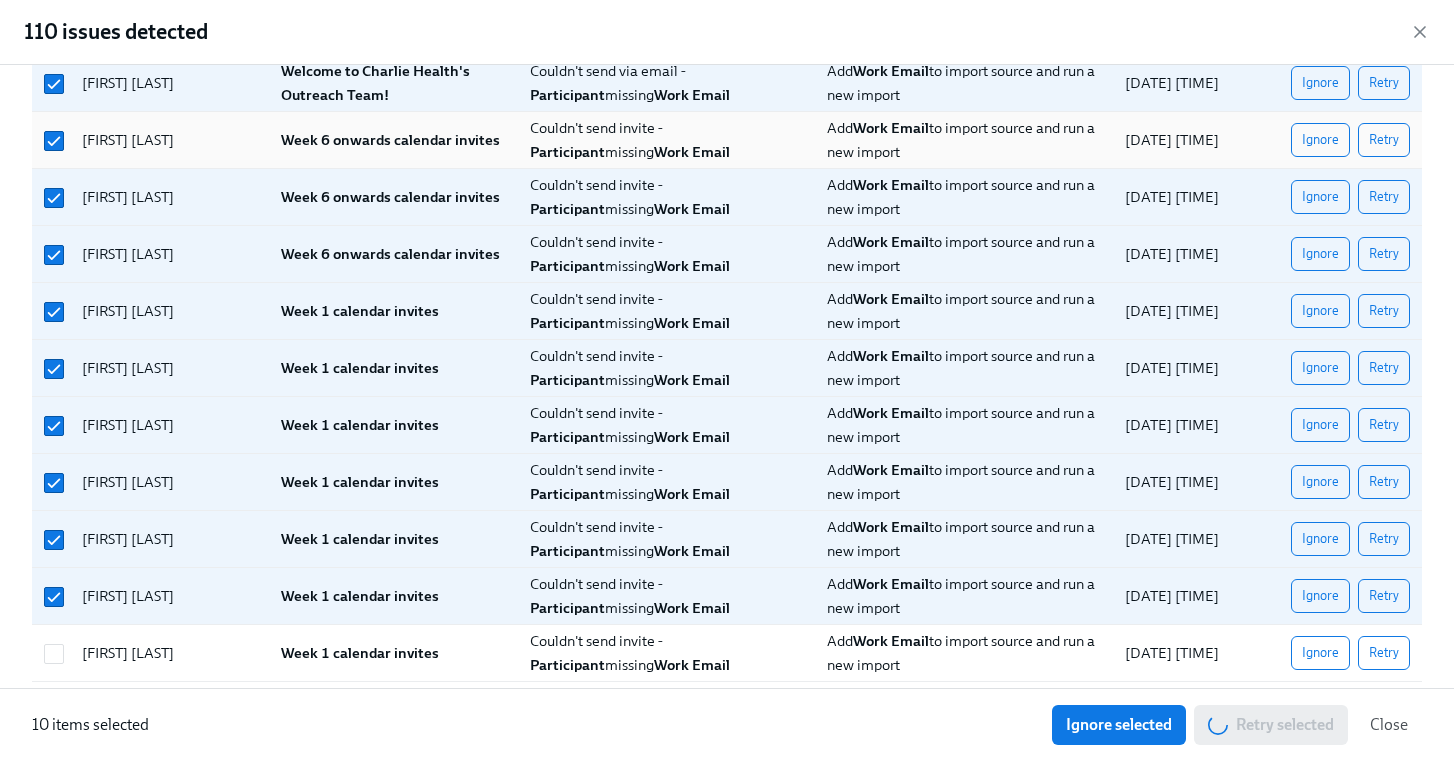 scroll, scrollTop: 0, scrollLeft: 0, axis: both 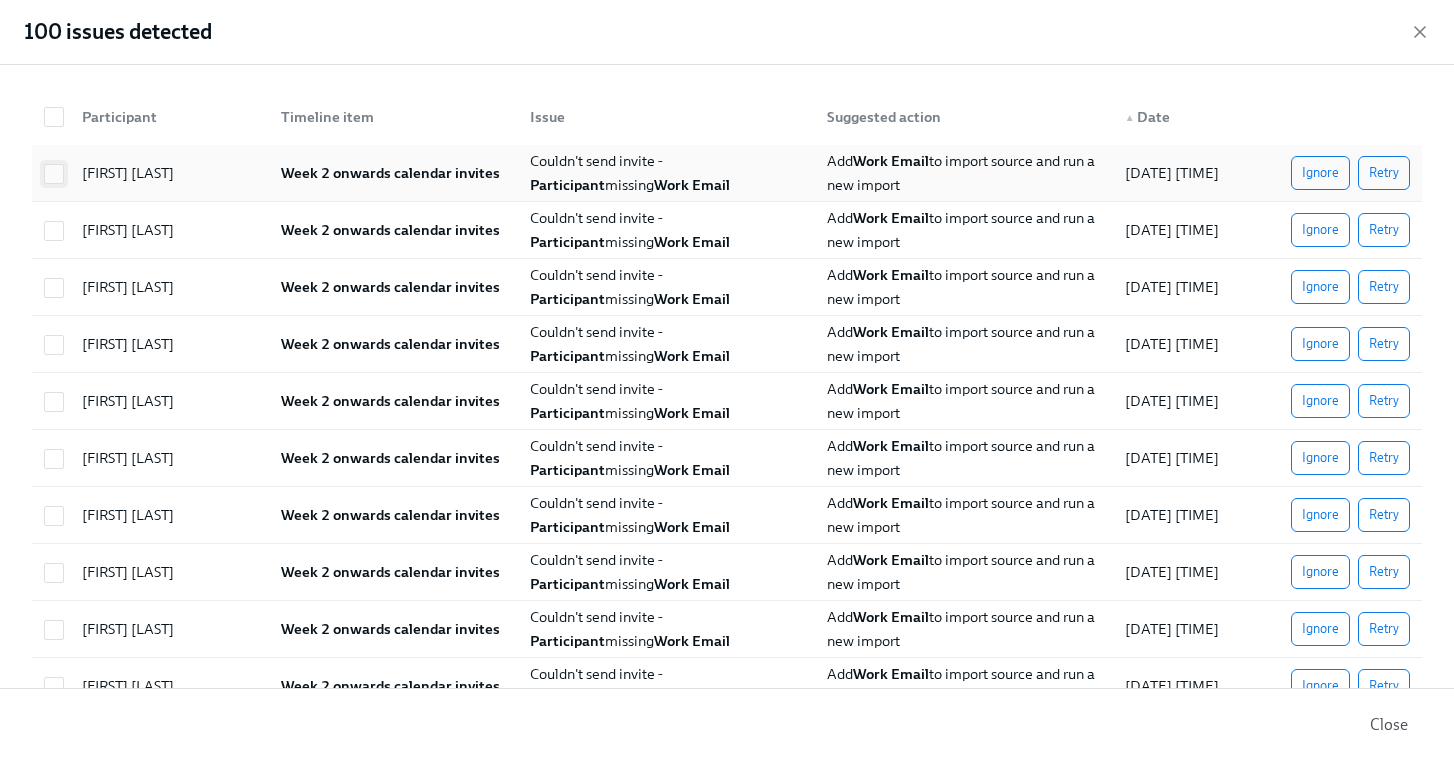 click at bounding box center [54, 174] 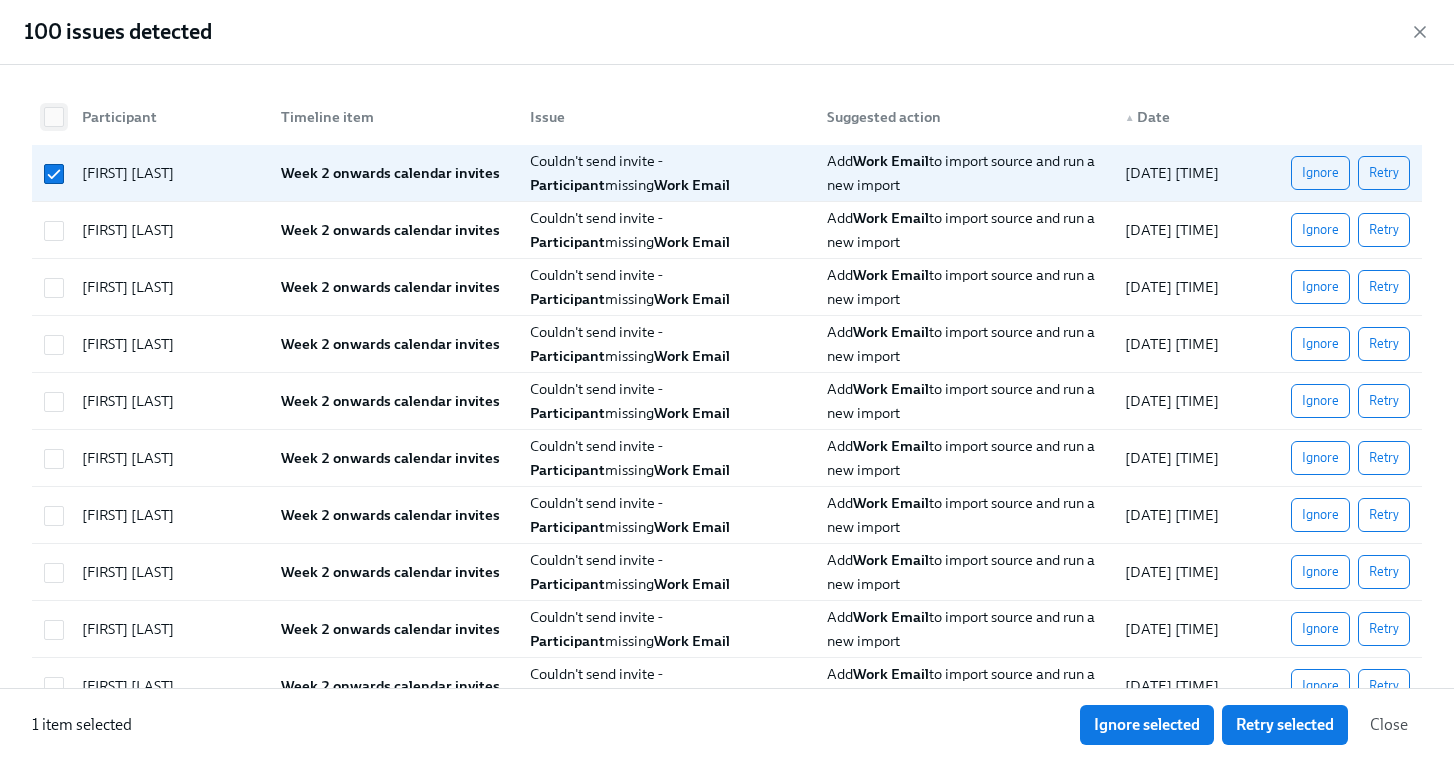 click at bounding box center (54, 117) 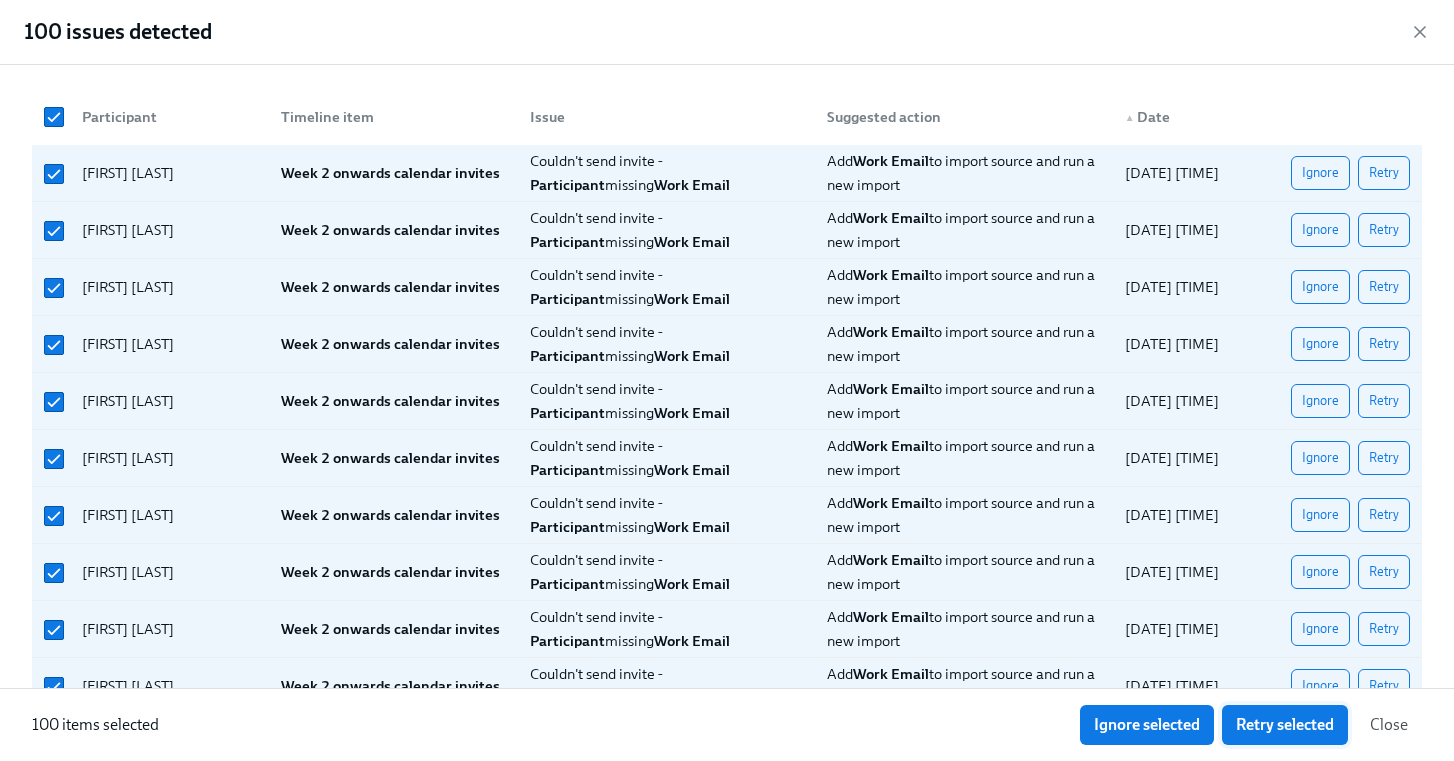 drag, startPoint x: 1260, startPoint y: 716, endPoint x: 1248, endPoint y: 715, distance: 12.0415945 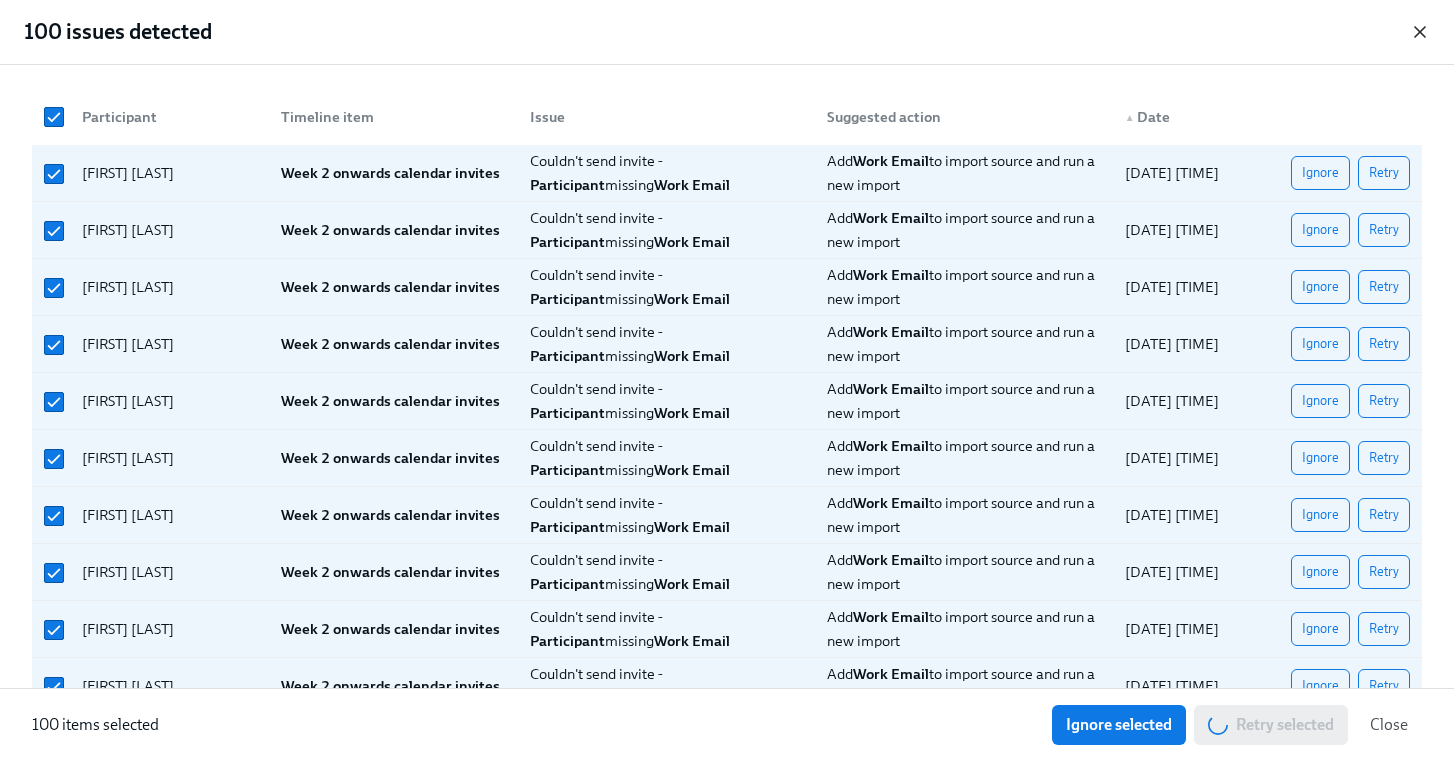 click 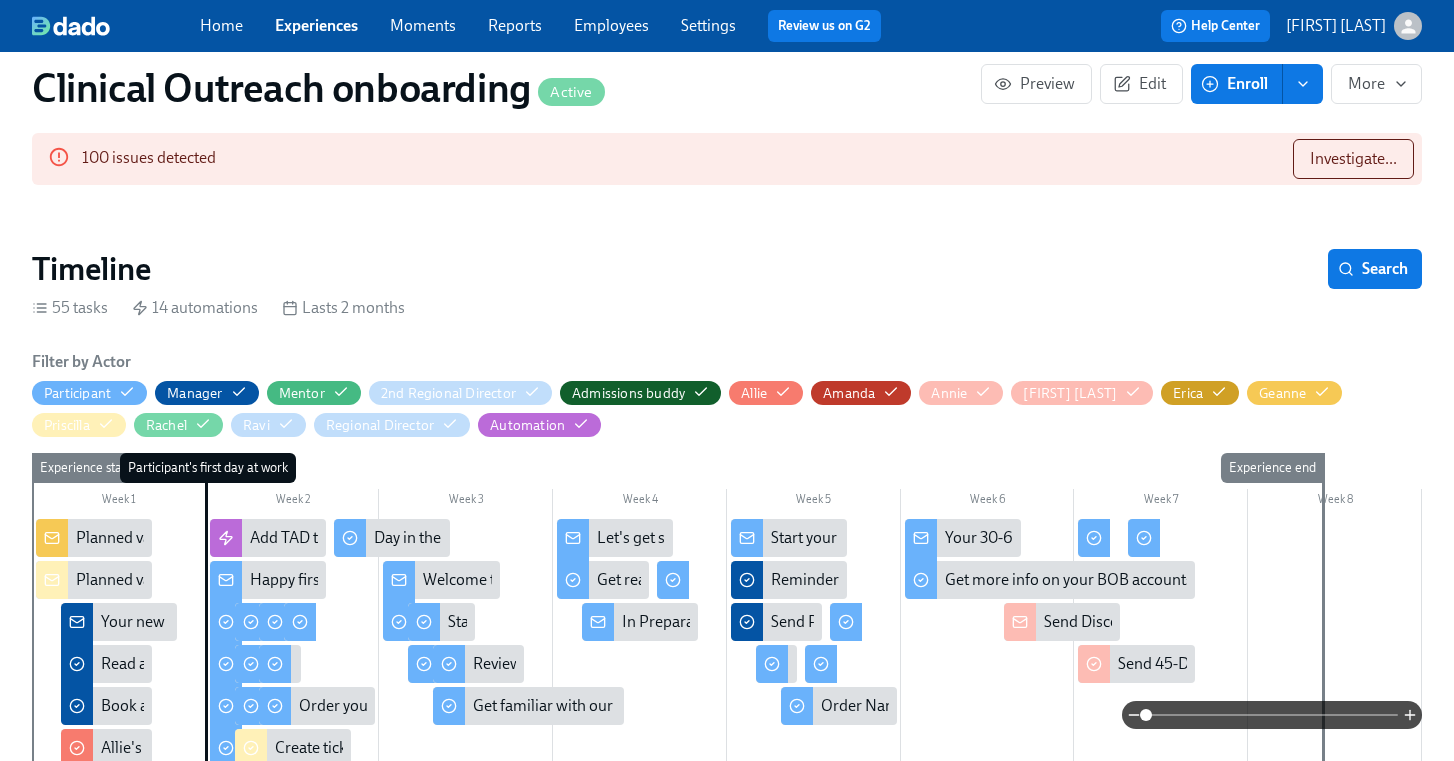 scroll, scrollTop: 291, scrollLeft: 0, axis: vertical 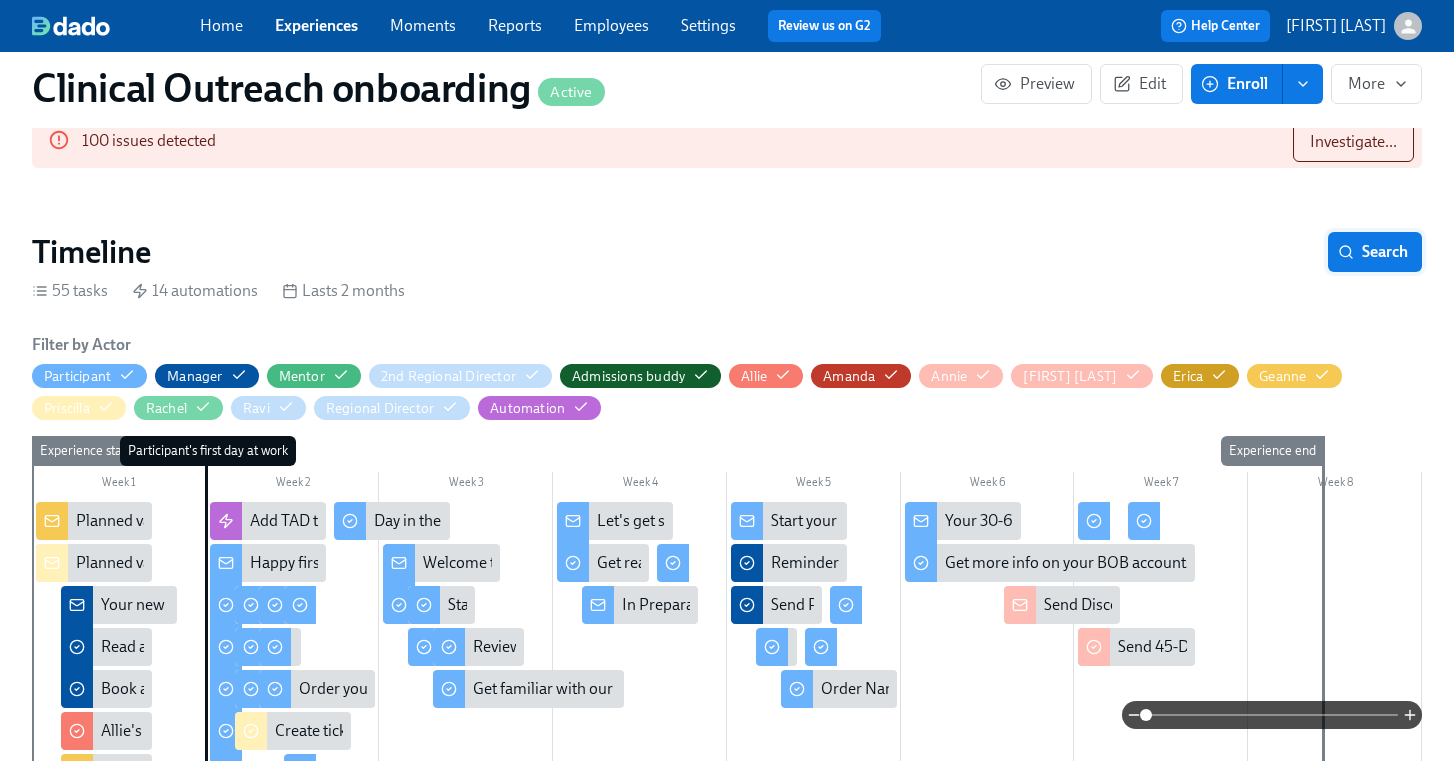 click on "Search" at bounding box center [1375, 252] 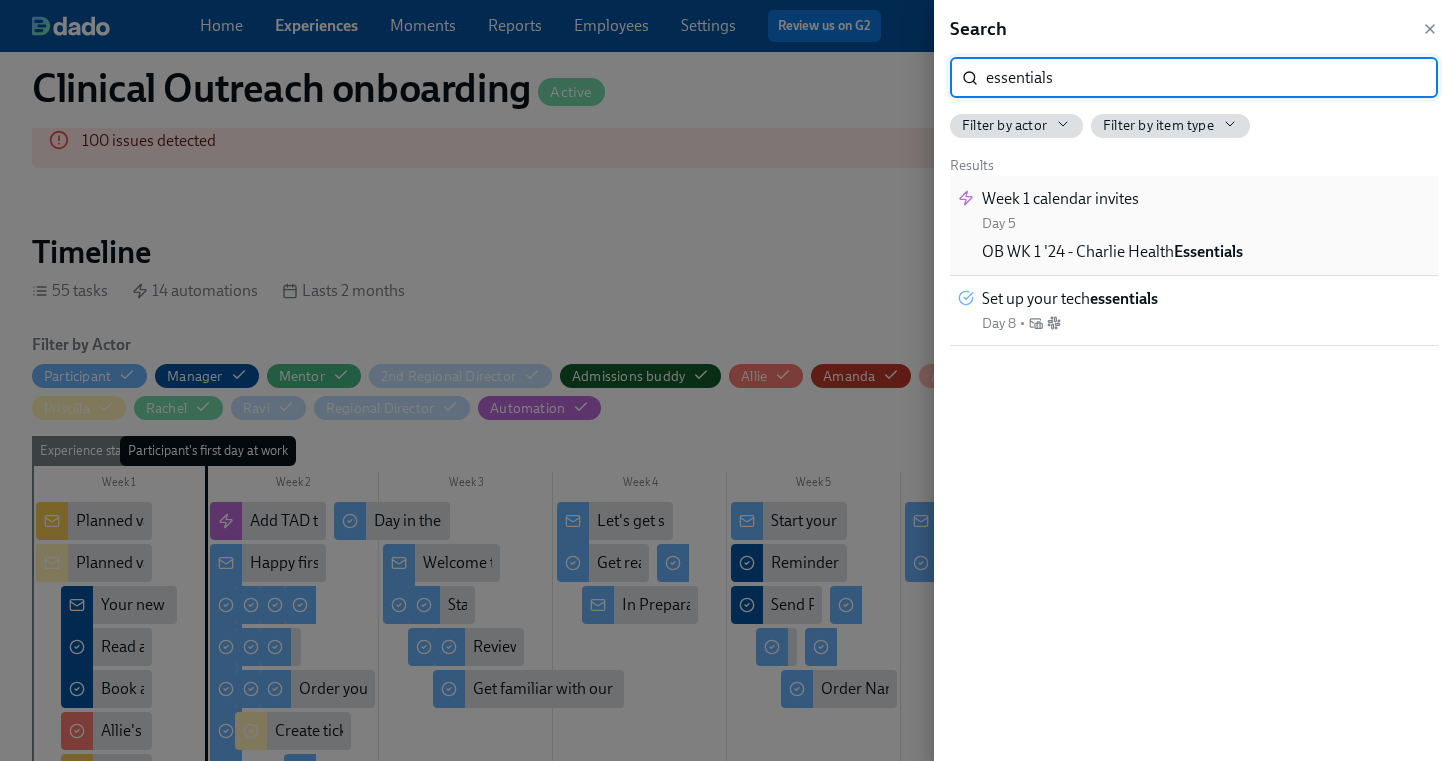 drag, startPoint x: 1080, startPoint y: 84, endPoint x: 1088, endPoint y: 194, distance: 110.29053 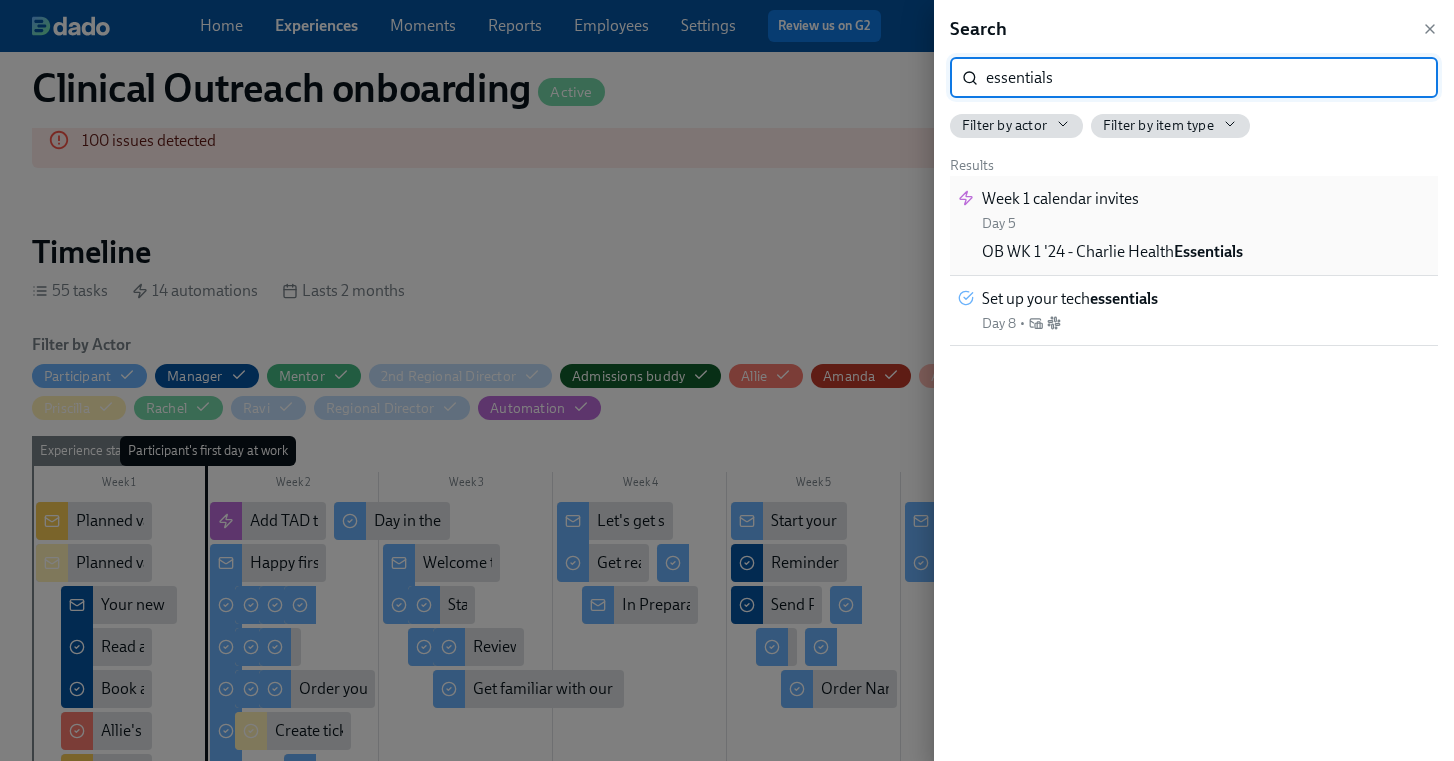 click on "Search essentials ​ Filter by actor Filter by item type Results Week 1 calendar invites Day 5 OB WK 1 '24 - Charlie Health  Essentials Set up your tech  essentials Day 8 •" at bounding box center [1194, 380] 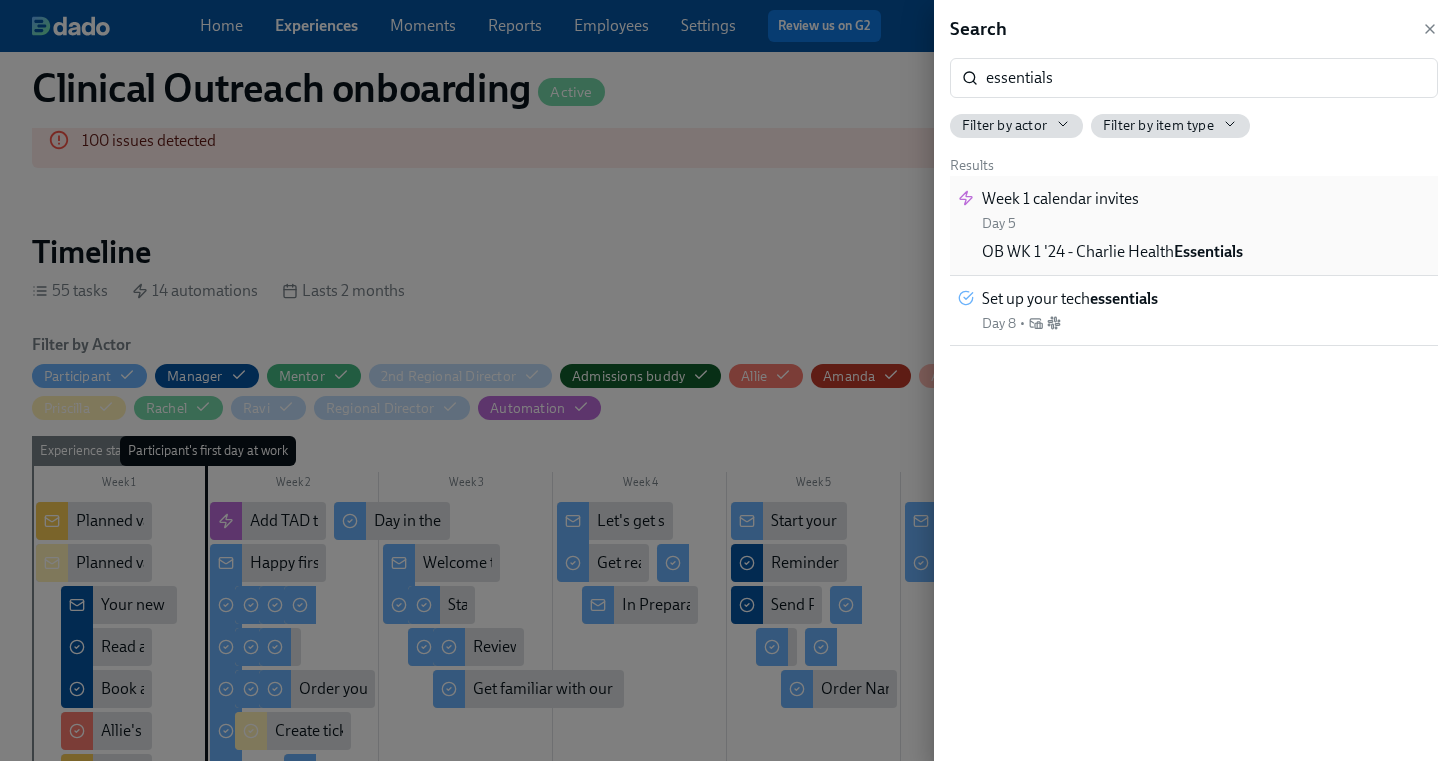 click on "OB WK 1 '24 - Charlie Health  Essentials" at bounding box center (1112, 252) 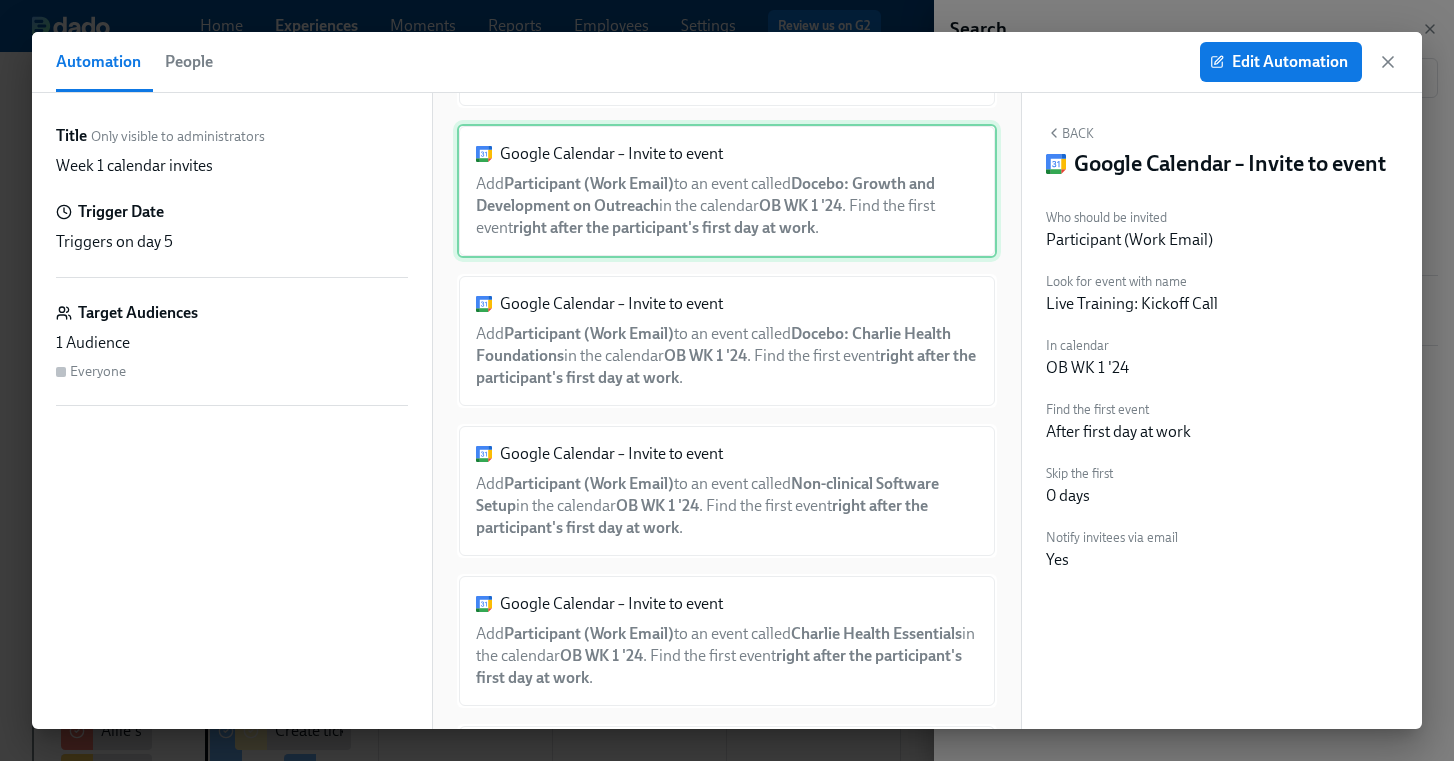 scroll, scrollTop: 1368, scrollLeft: 0, axis: vertical 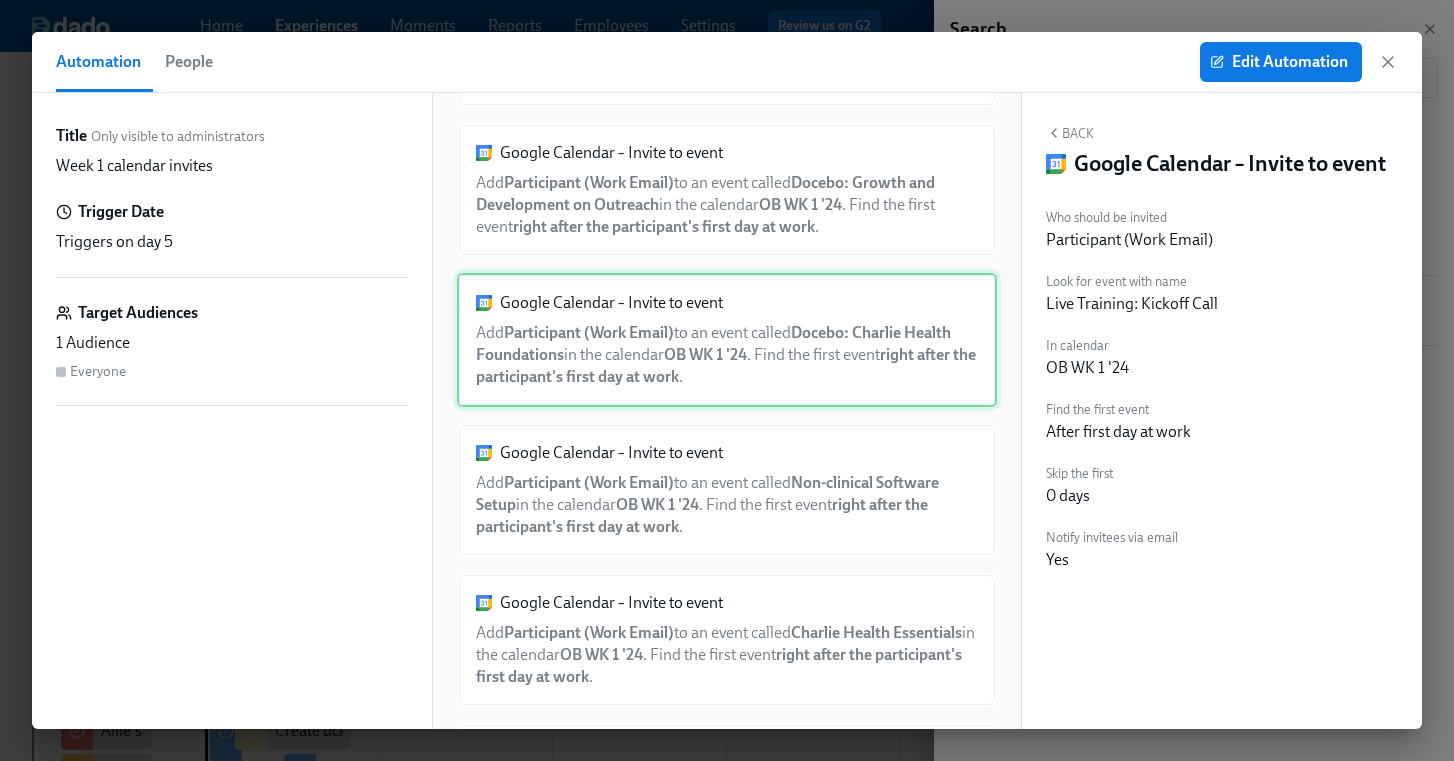click on "Google Calendar – Invite to event Add  Participant (Work Email)  to an event called  Docebo: Charlie Health Foundations  in the calendar  OB WK 1 '24 . Find the first event  right after the participant's first day at work ." at bounding box center (727, 340) 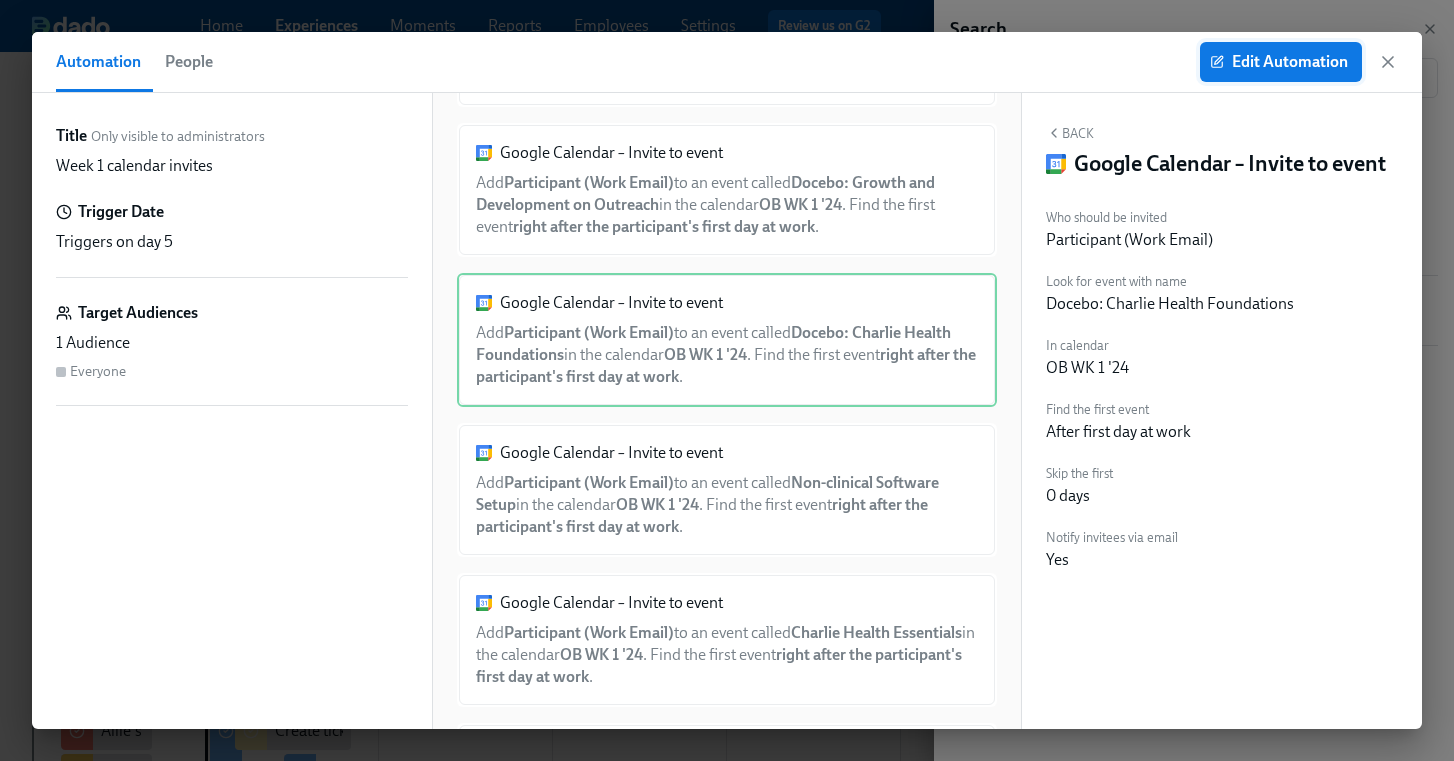 click on "Edit Automation" at bounding box center (1281, 62) 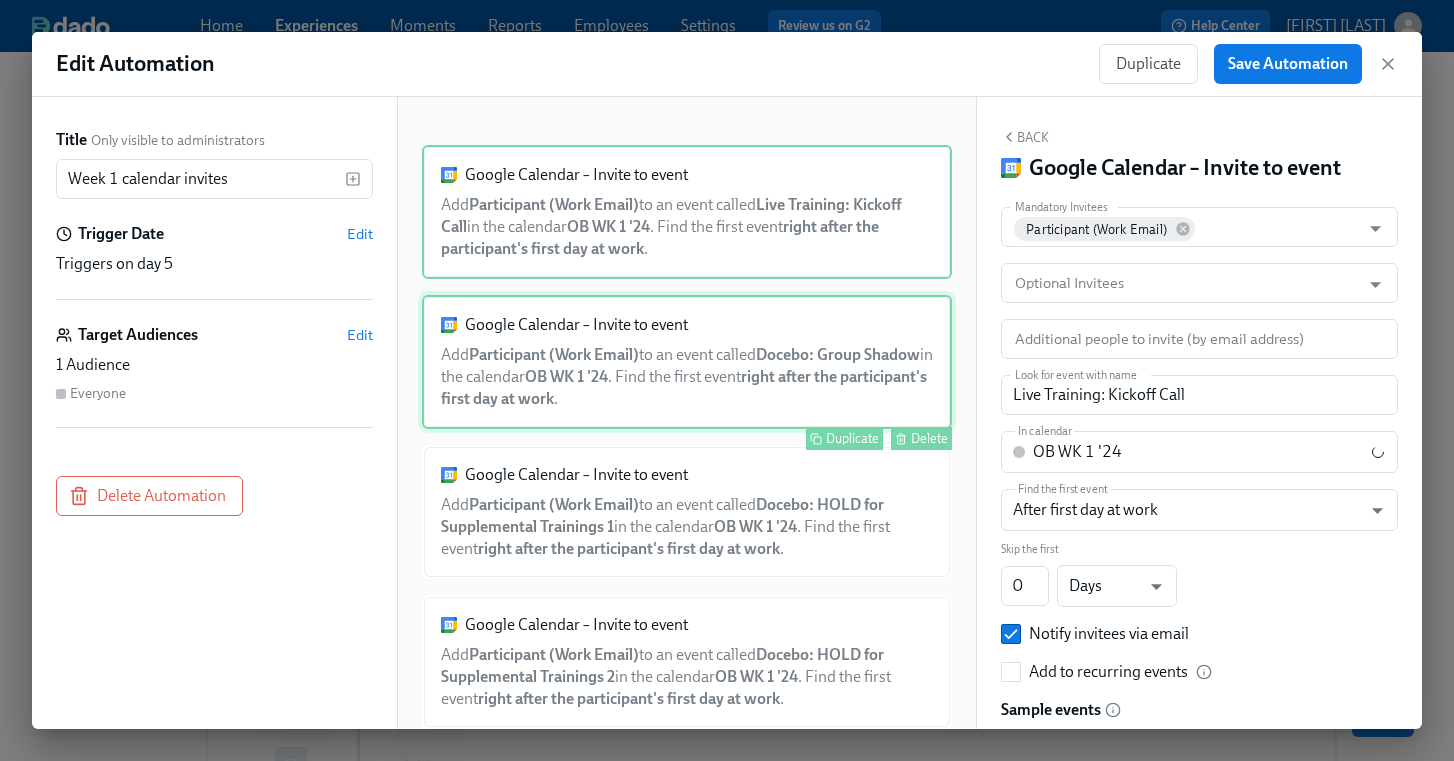 scroll, scrollTop: 0, scrollLeft: 0, axis: both 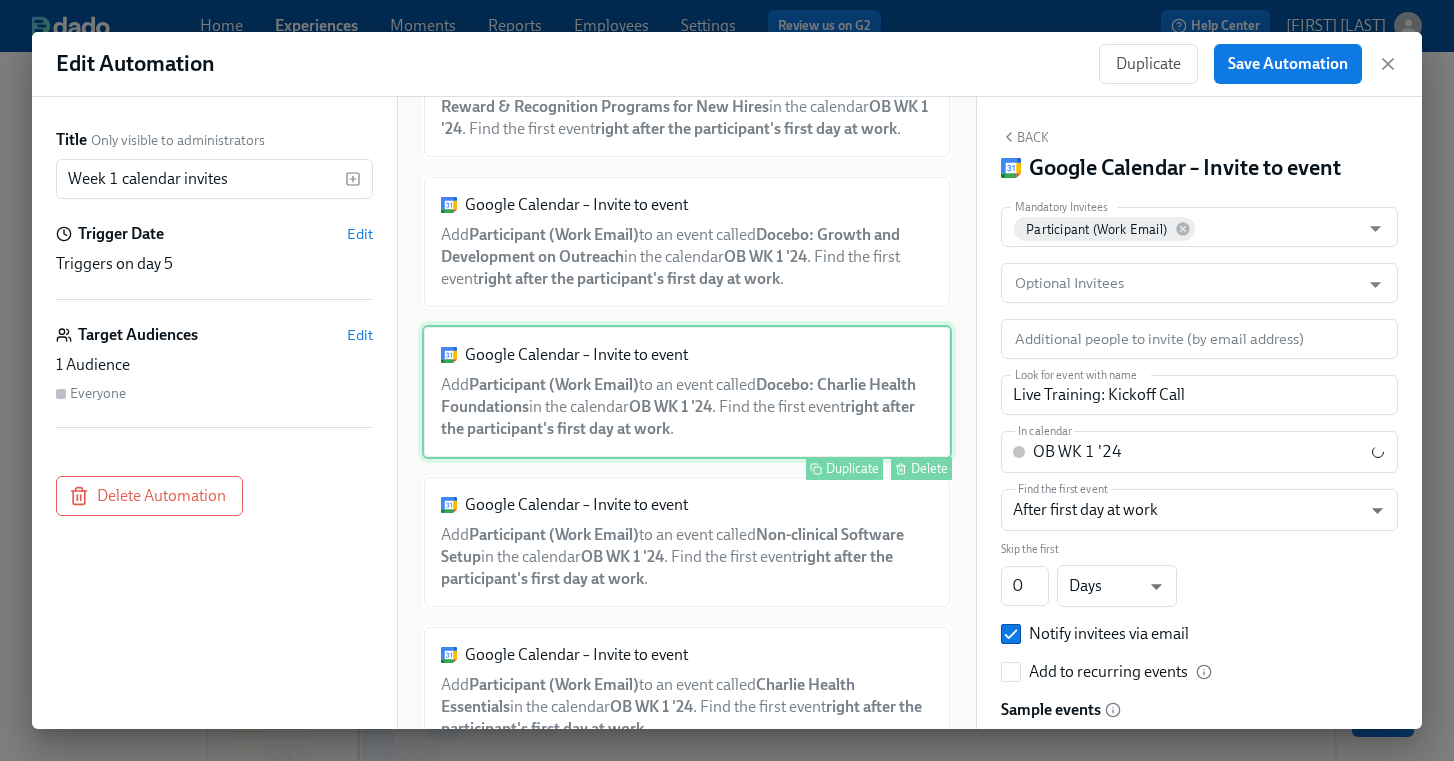 click on "Duplicate" at bounding box center (852, 468) 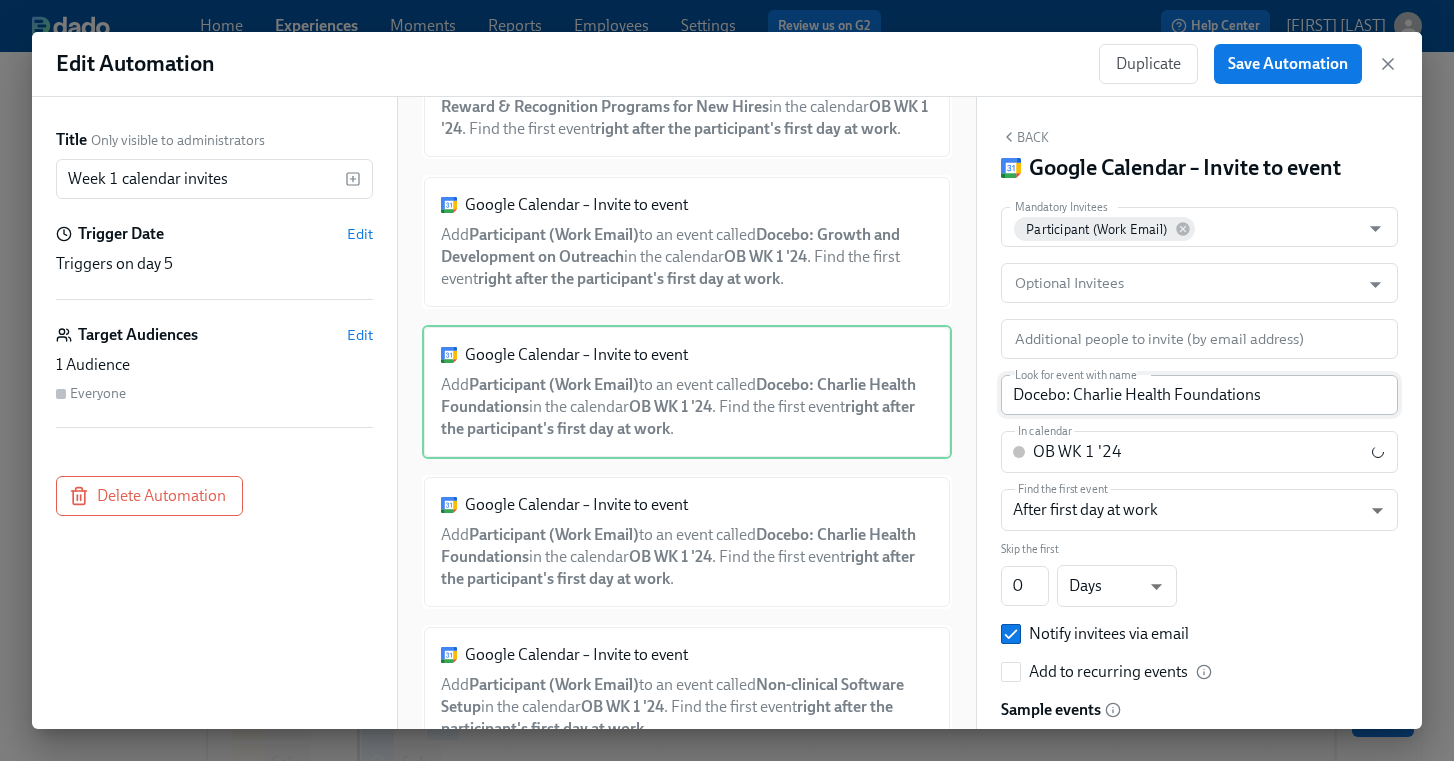 click on "Docebo: Charlie Health Foundations" at bounding box center [1199, 395] 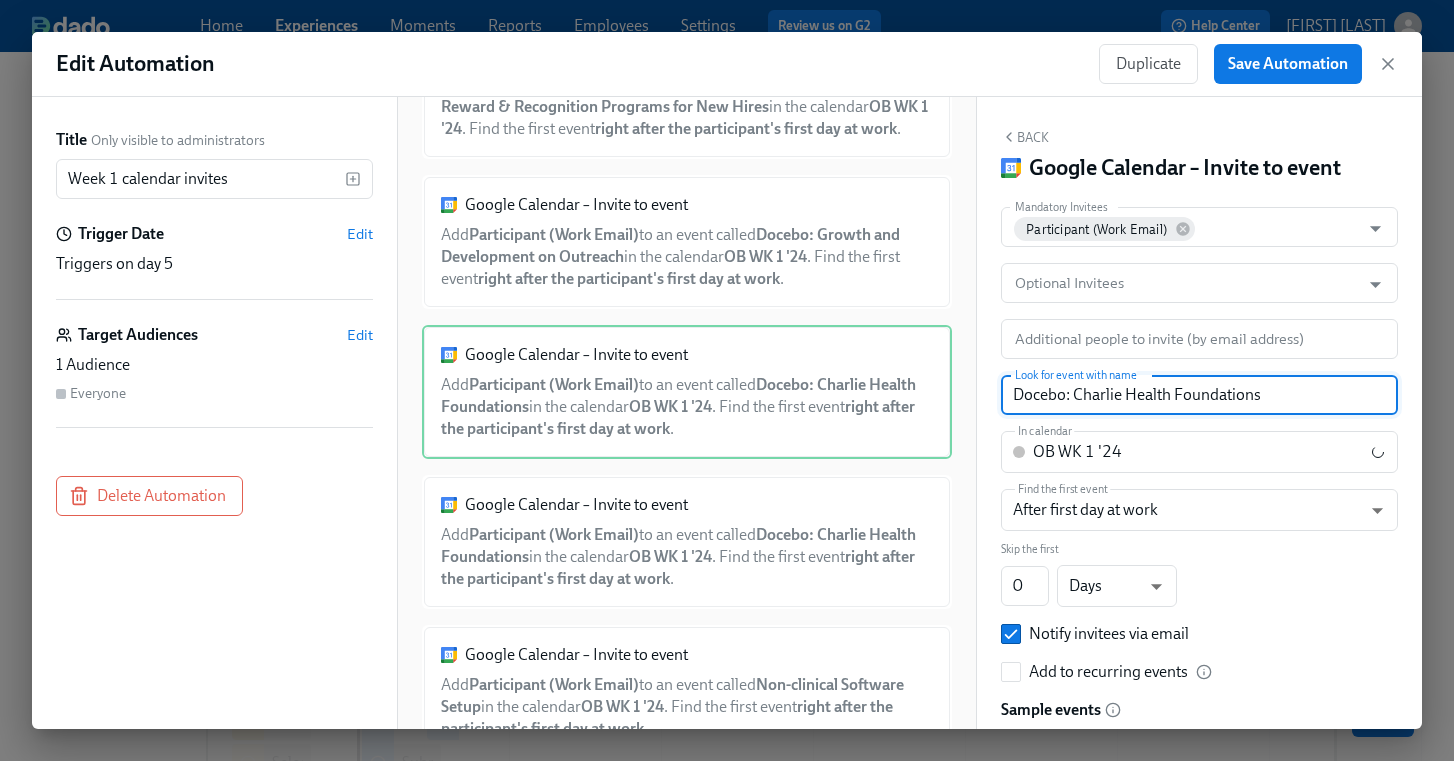 drag, startPoint x: 1272, startPoint y: 399, endPoint x: 1071, endPoint y: 403, distance: 201.0398 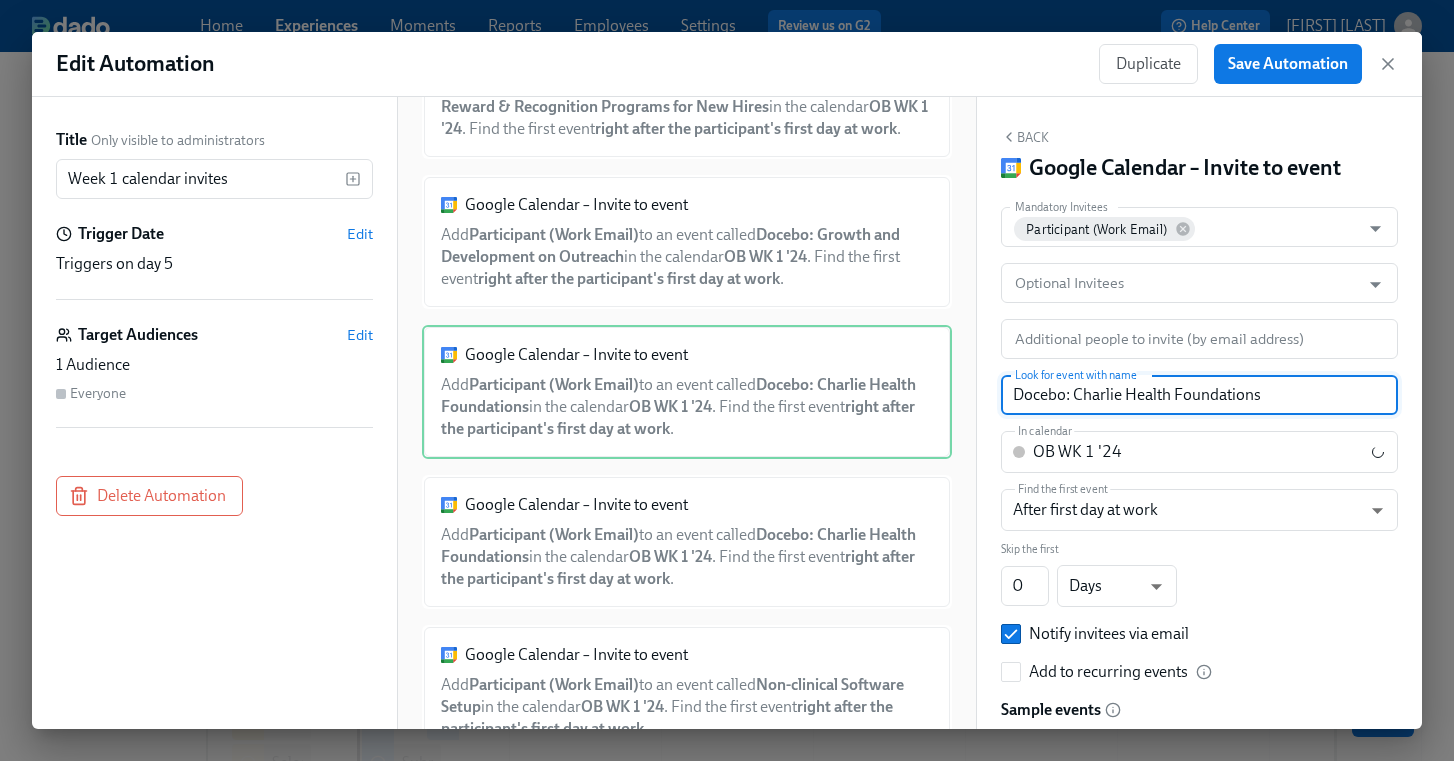 click on "Docebo: Charlie Health Foundations" at bounding box center (1199, 395) 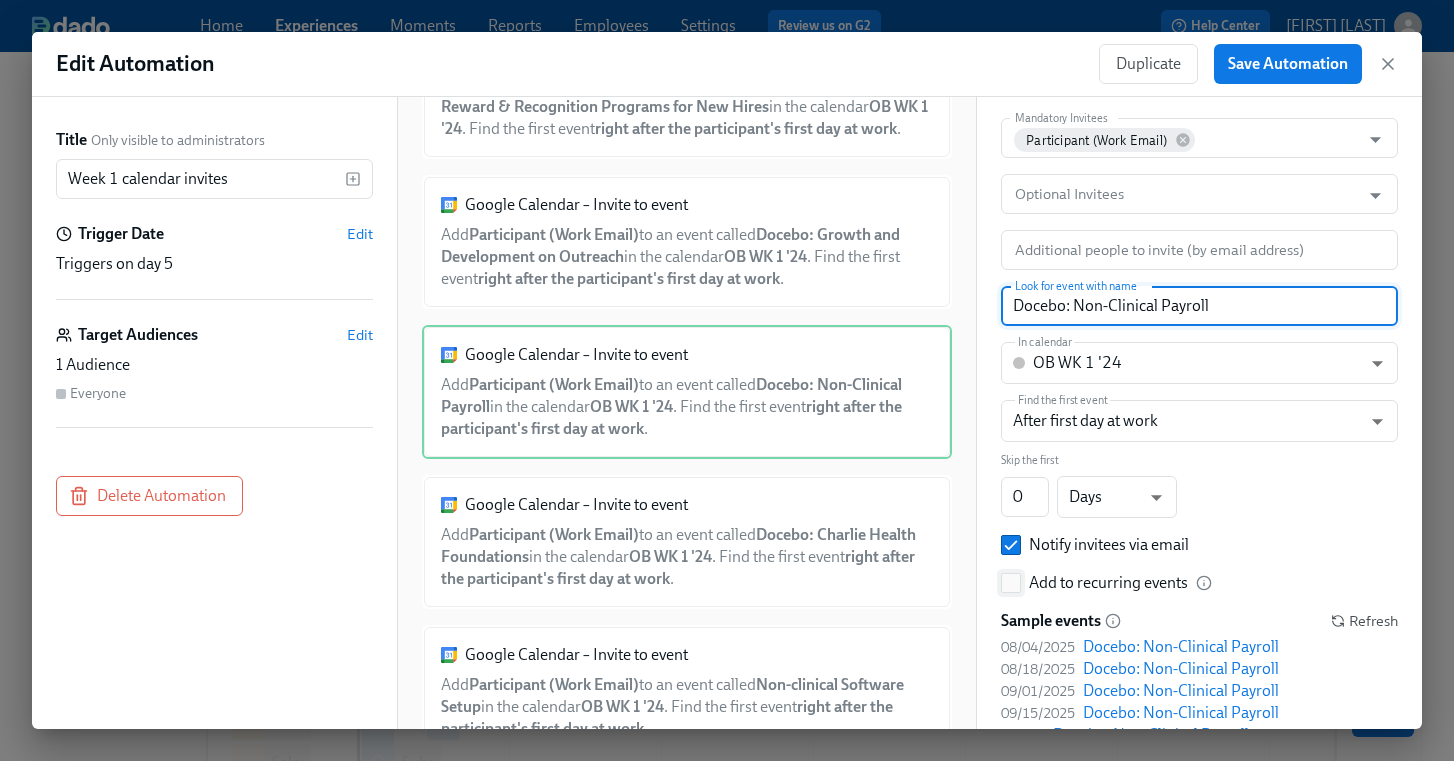 scroll, scrollTop: 0, scrollLeft: 0, axis: both 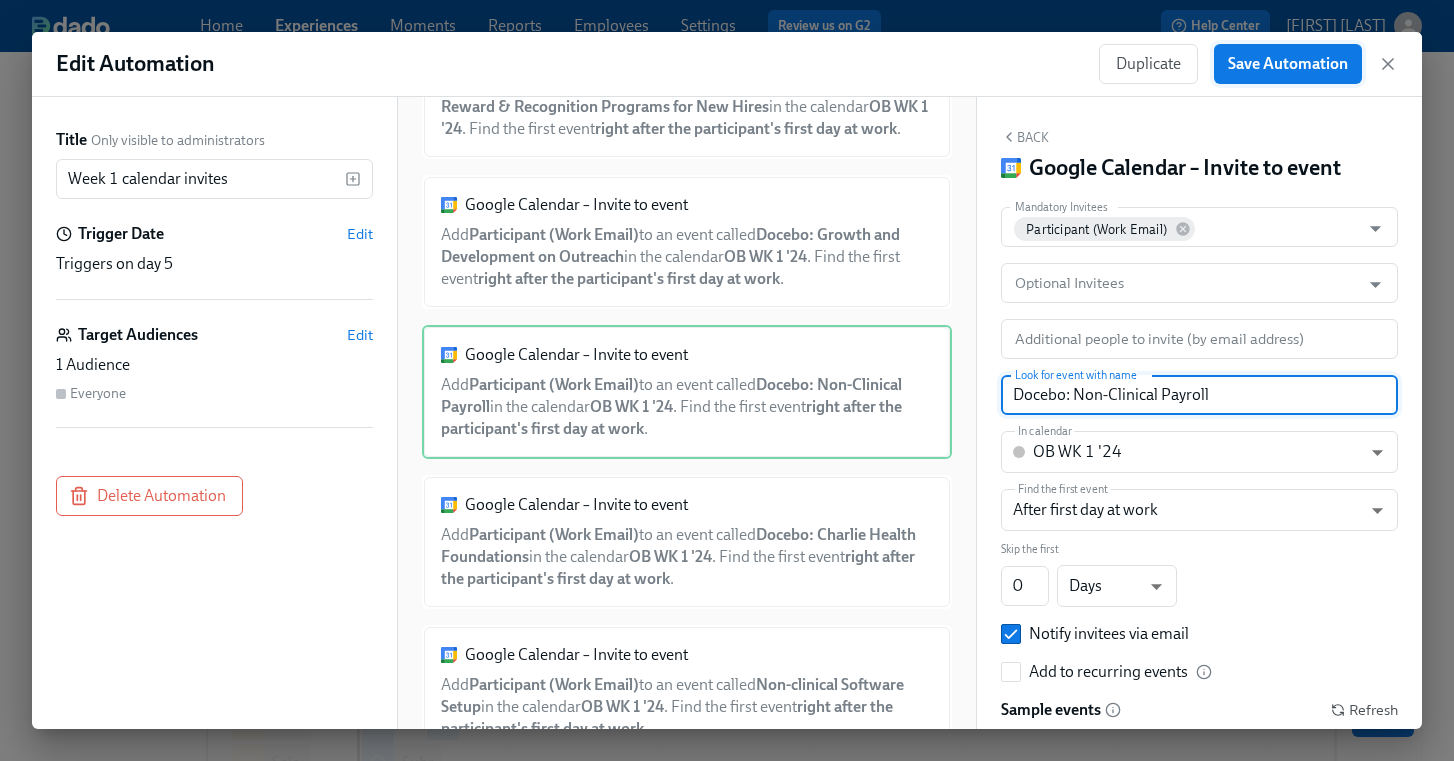 type on "Docebo: Non-Clinical Payroll" 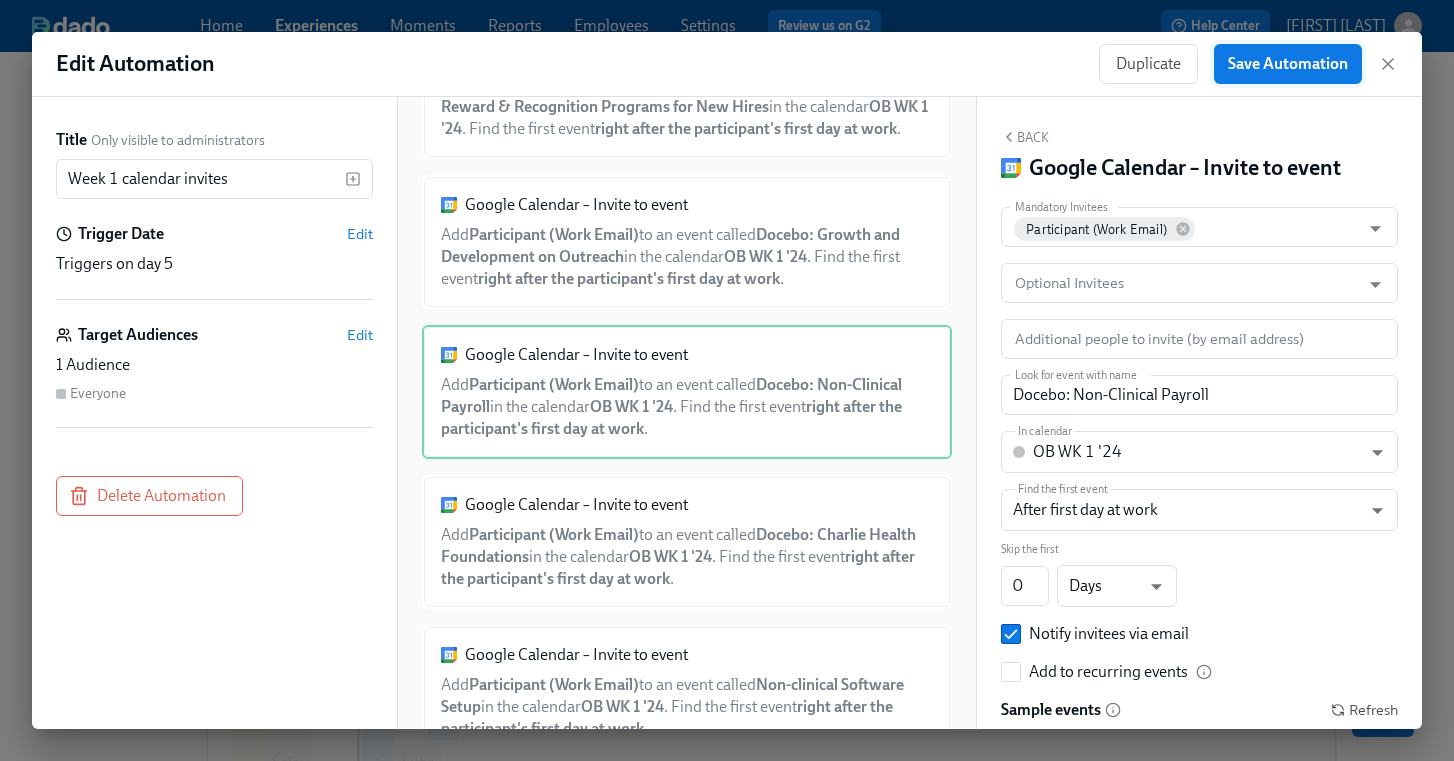 click on "Save Automation" at bounding box center [1288, 64] 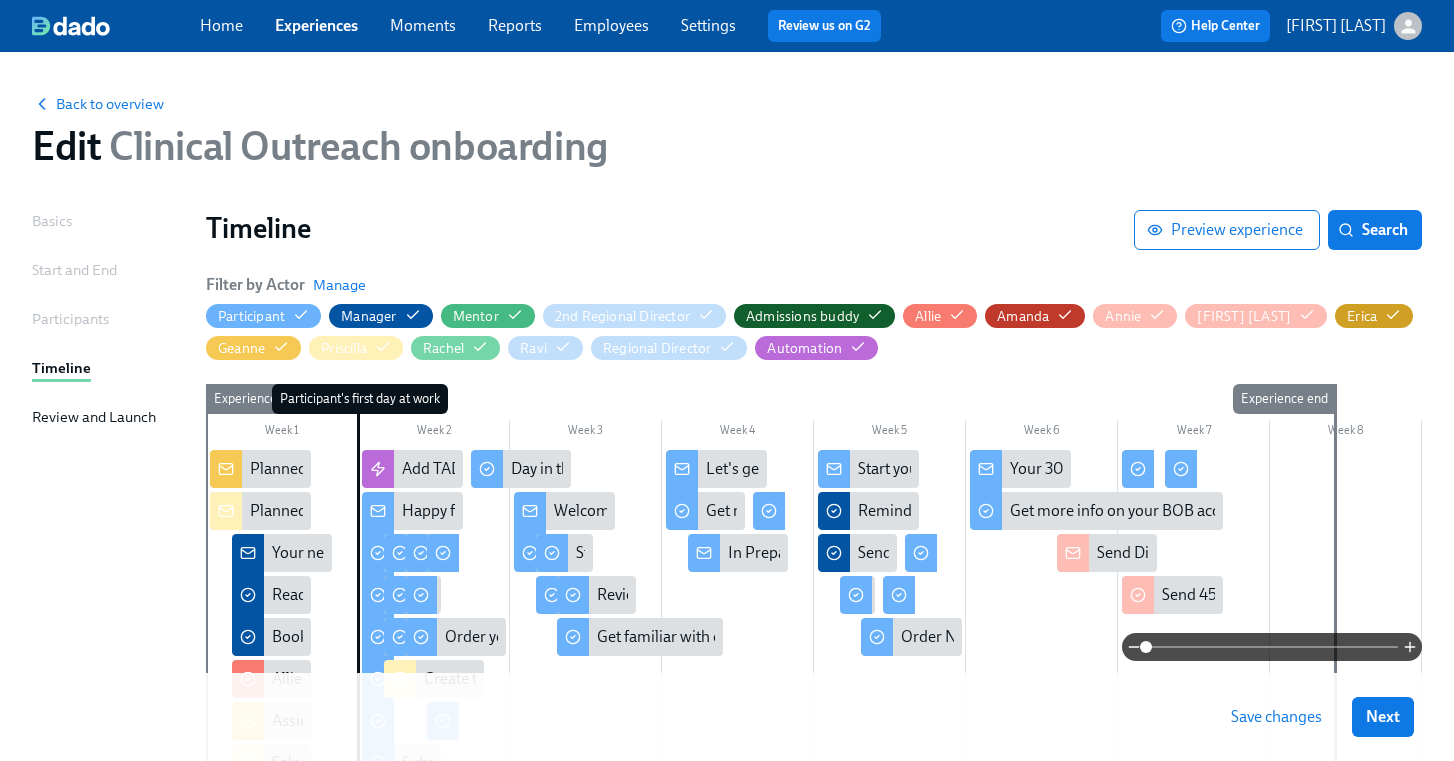 click on "Save changes" at bounding box center (1276, 717) 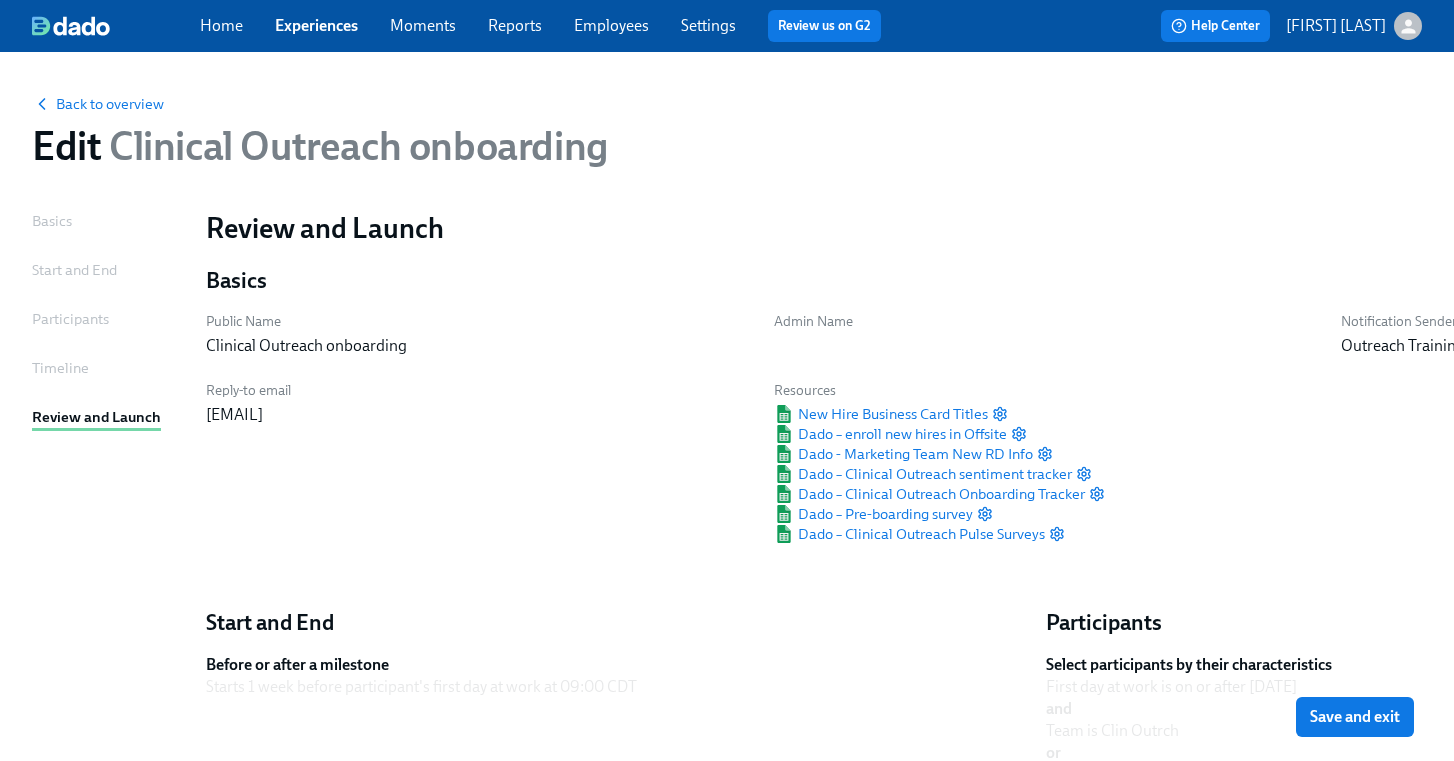 click on "Timeline" at bounding box center [60, 368] 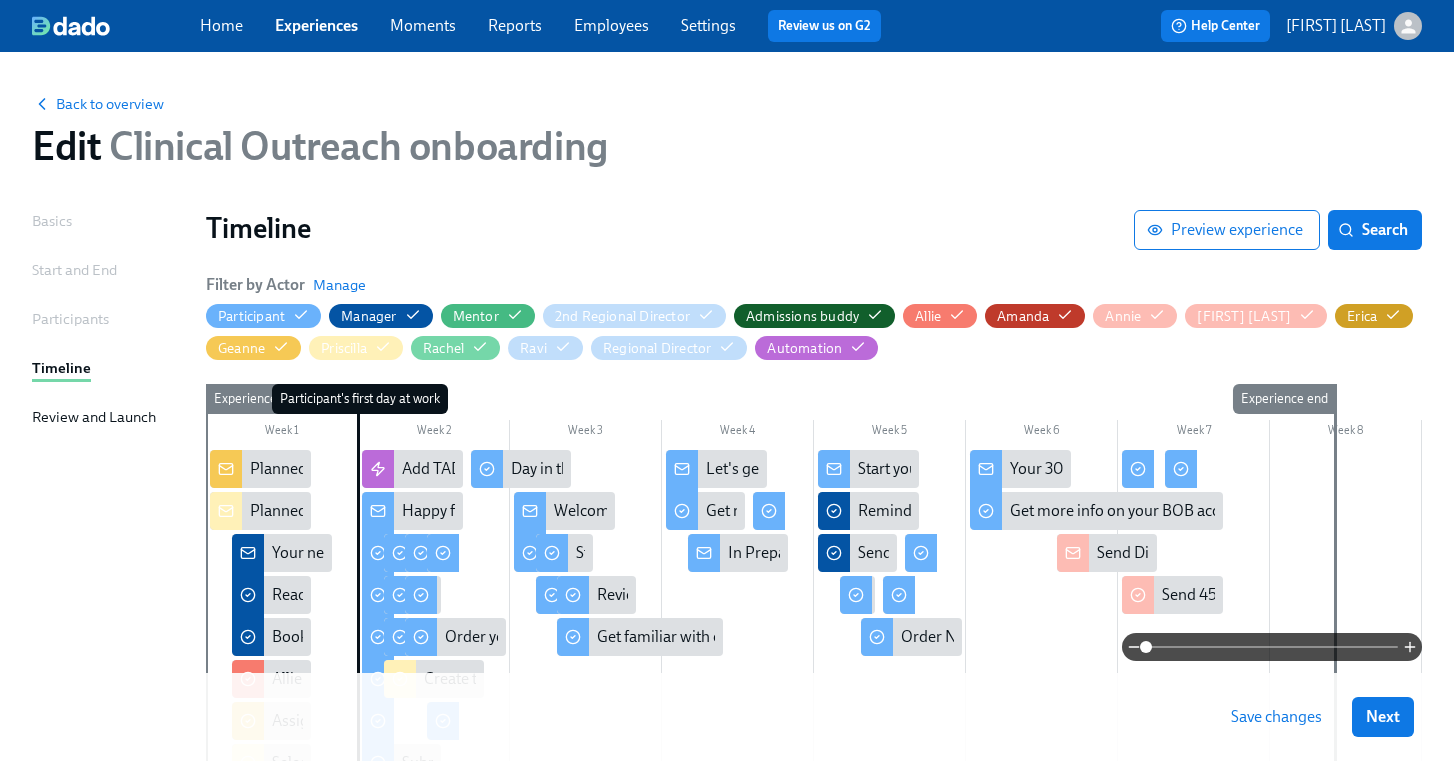 click on "Experiences" at bounding box center [316, 25] 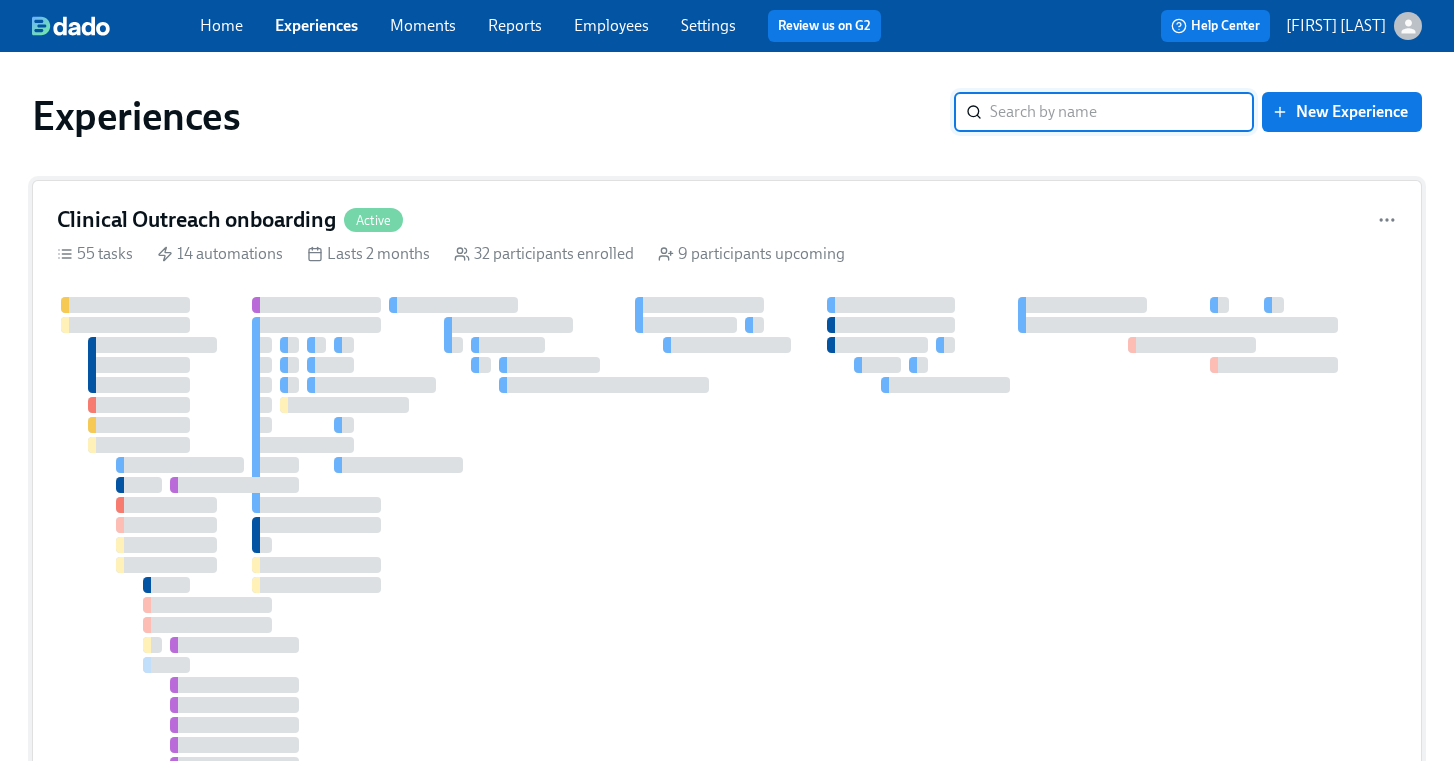 click at bounding box center (508, 325) 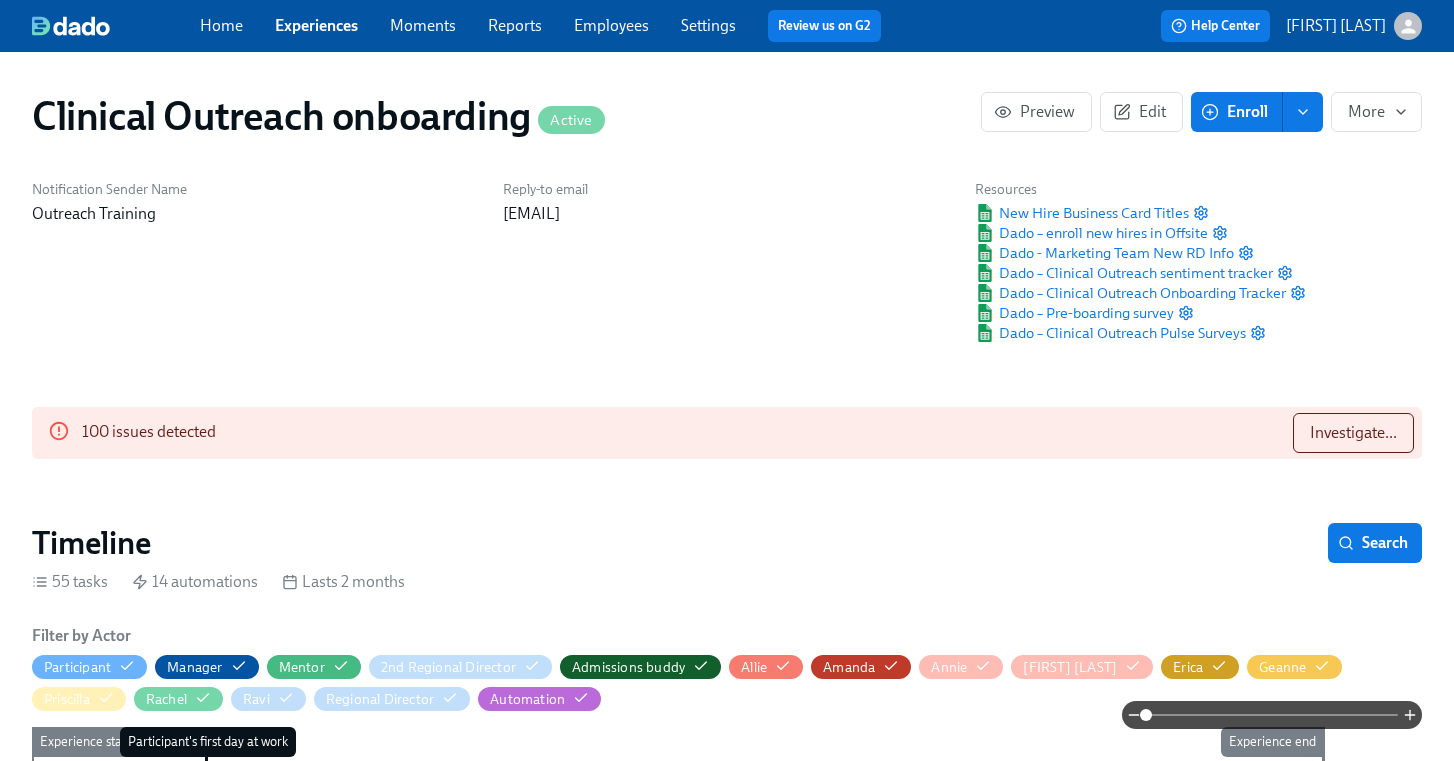 scroll, scrollTop: 0, scrollLeft: 8524, axis: horizontal 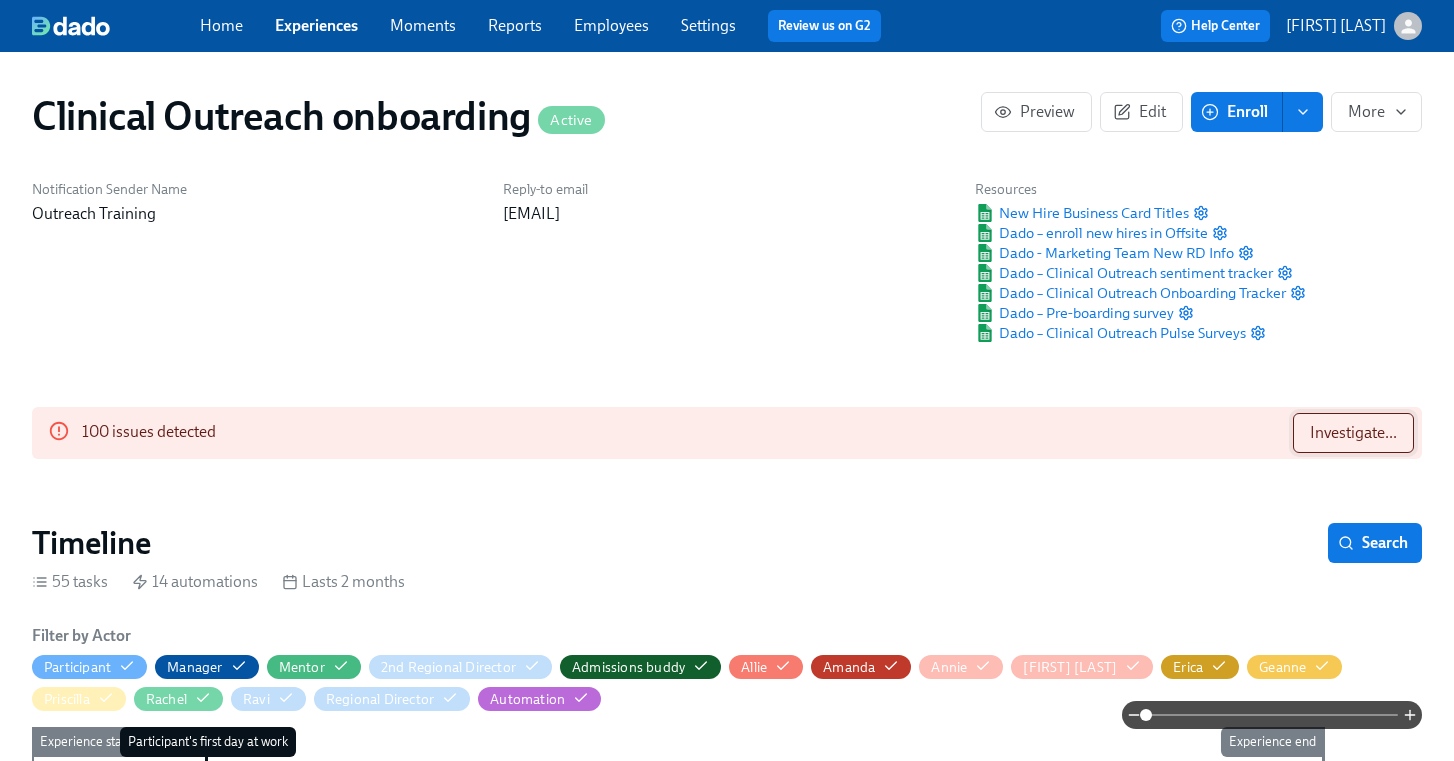 click on "Investigate..." at bounding box center [1353, 433] 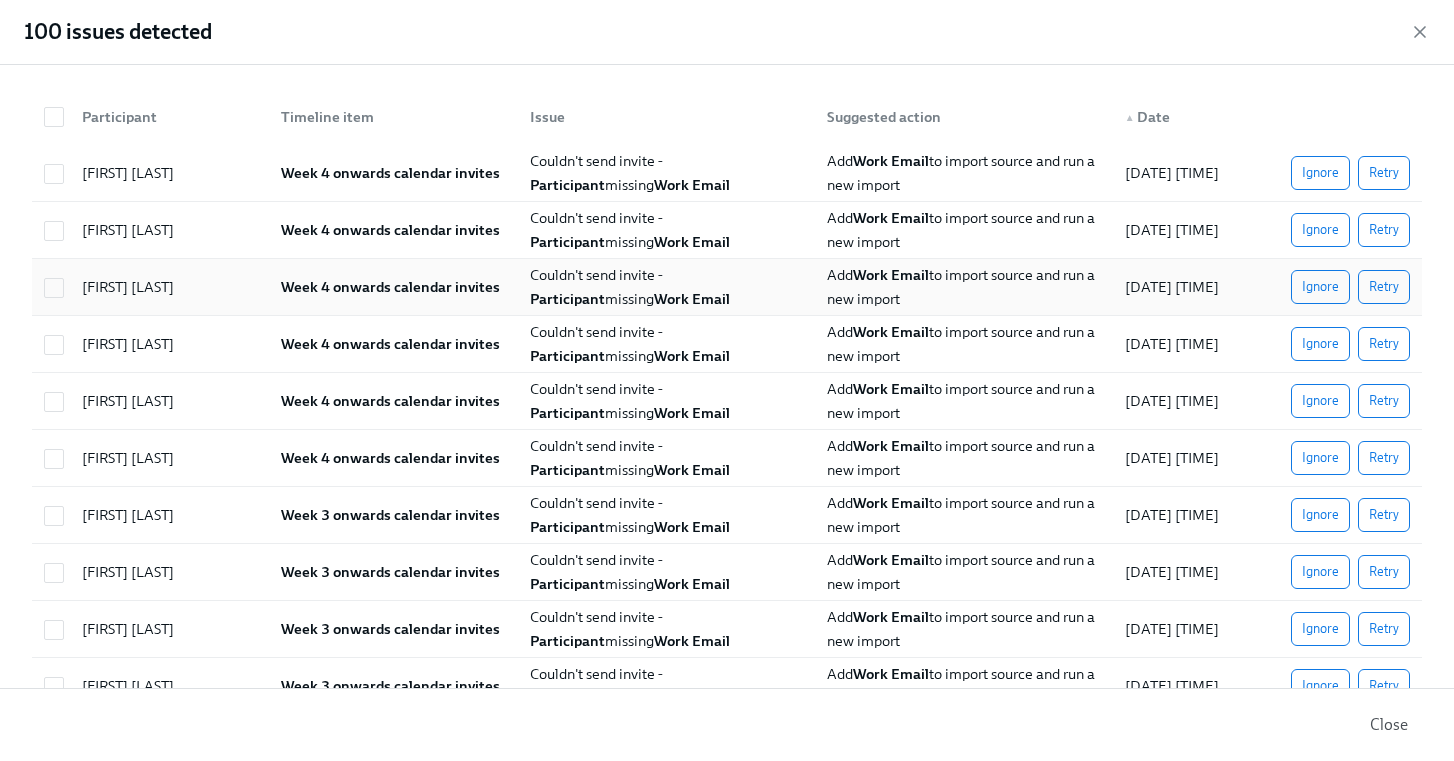 drag, startPoint x: 55, startPoint y: 176, endPoint x: 51, endPoint y: 270, distance: 94.08507 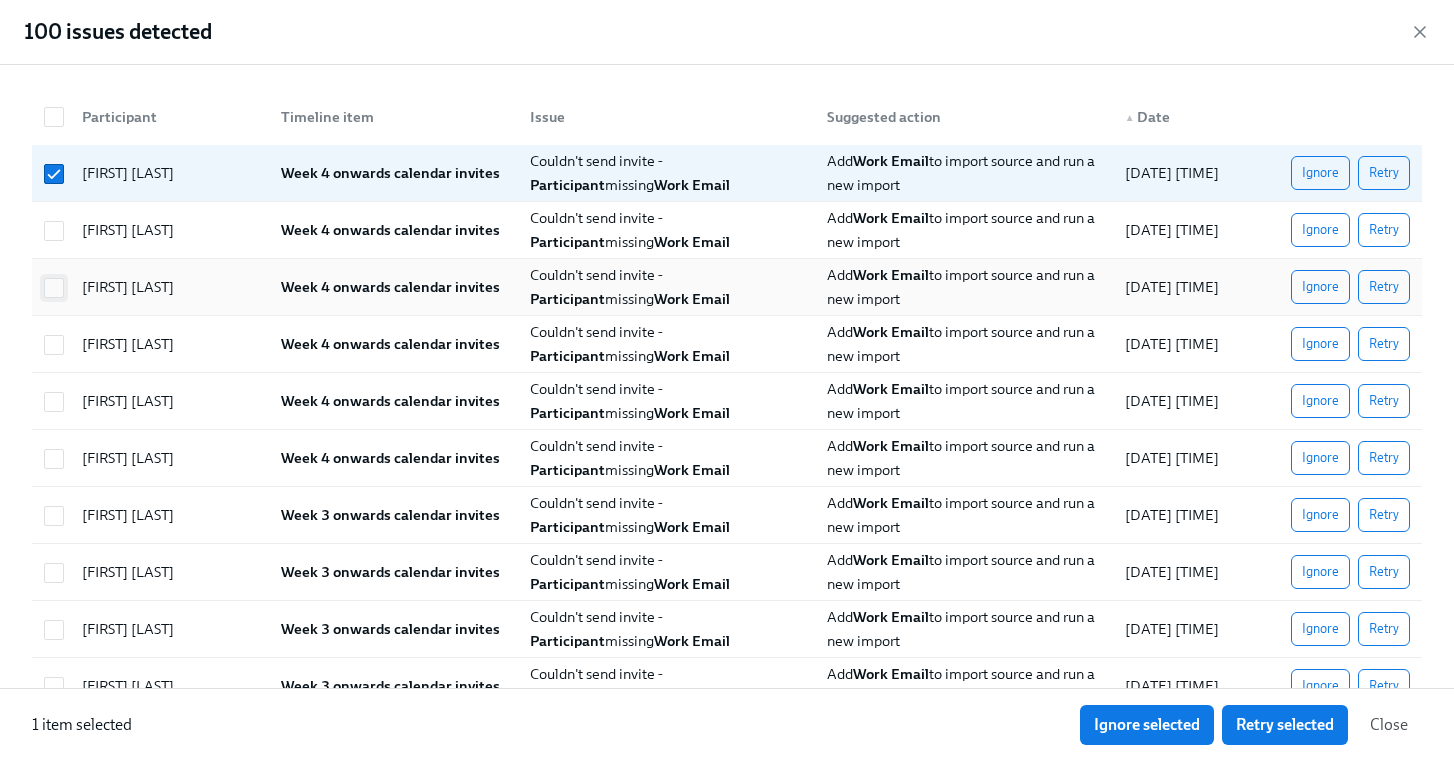 drag, startPoint x: 55, startPoint y: 234, endPoint x: 56, endPoint y: 296, distance: 62.008064 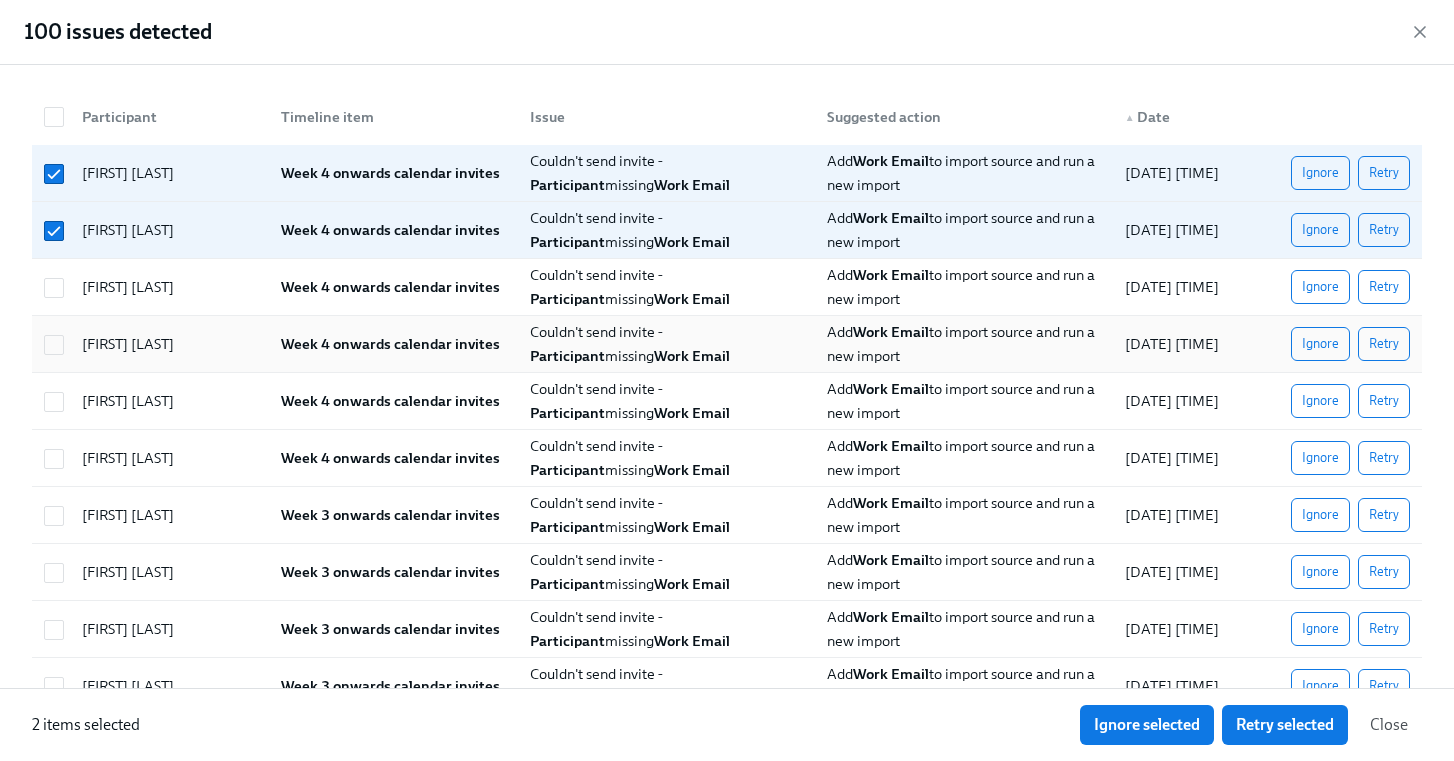 drag, startPoint x: 56, startPoint y: 301, endPoint x: 56, endPoint y: 319, distance: 18 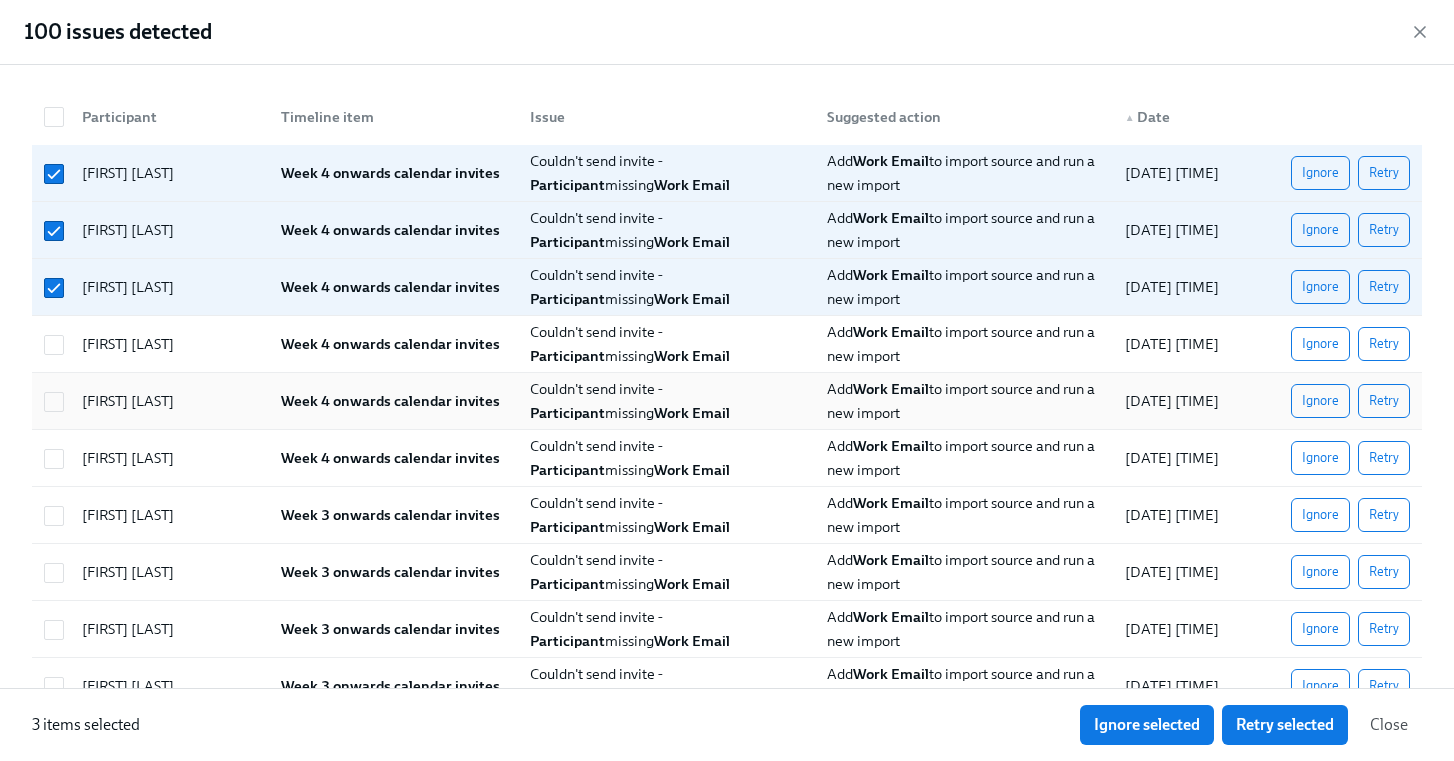 drag, startPoint x: 53, startPoint y: 350, endPoint x: 55, endPoint y: 381, distance: 31.06445 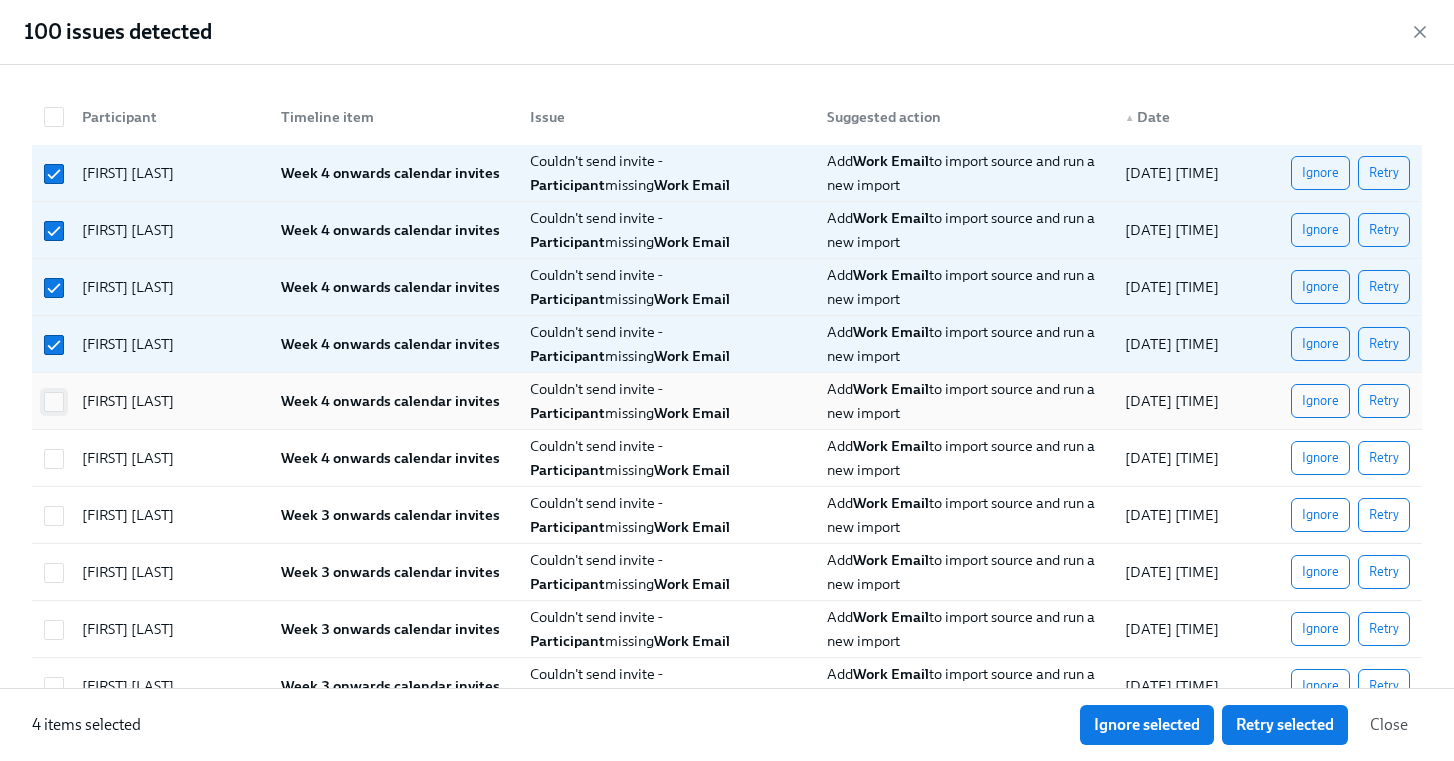 drag, startPoint x: 55, startPoint y: 382, endPoint x: 57, endPoint y: 393, distance: 11.18034 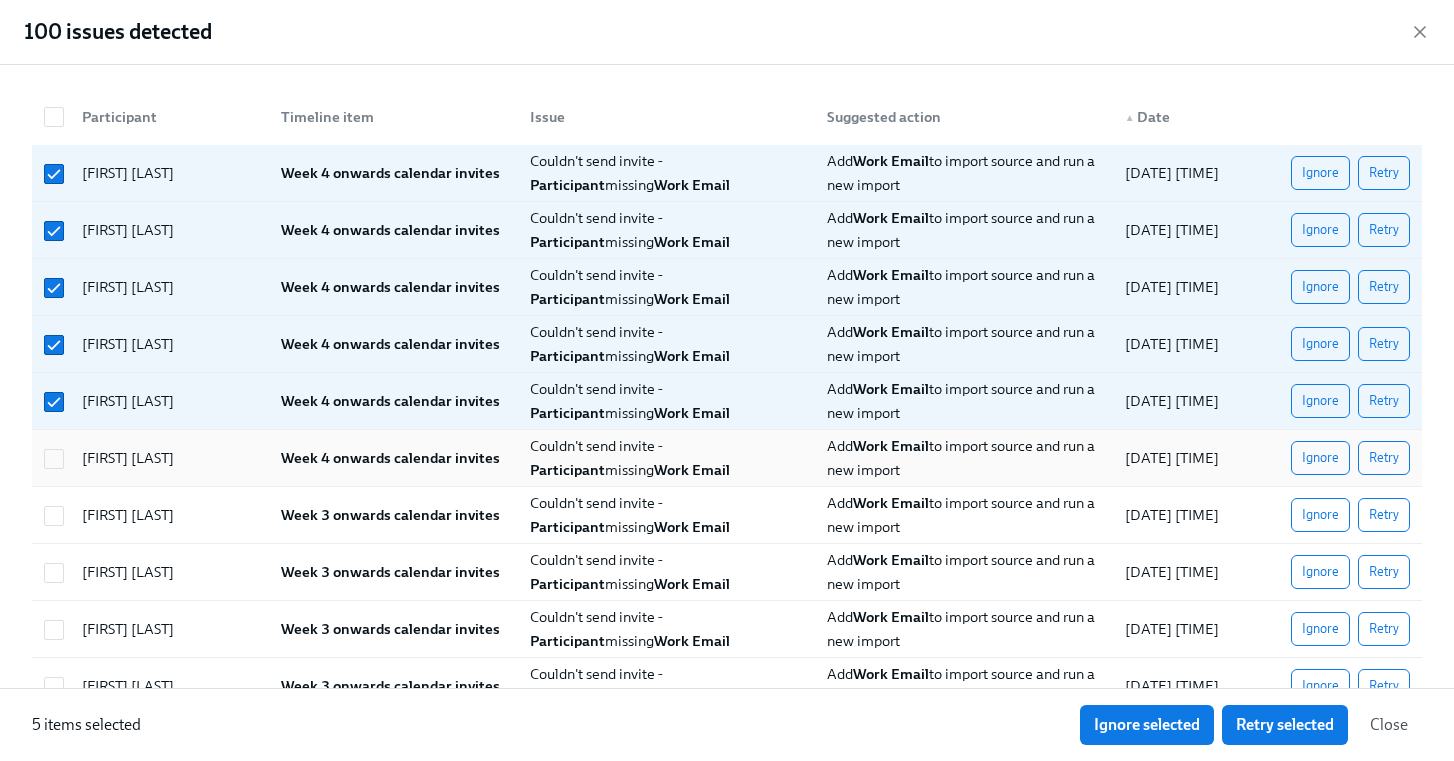 click at bounding box center [54, 459] 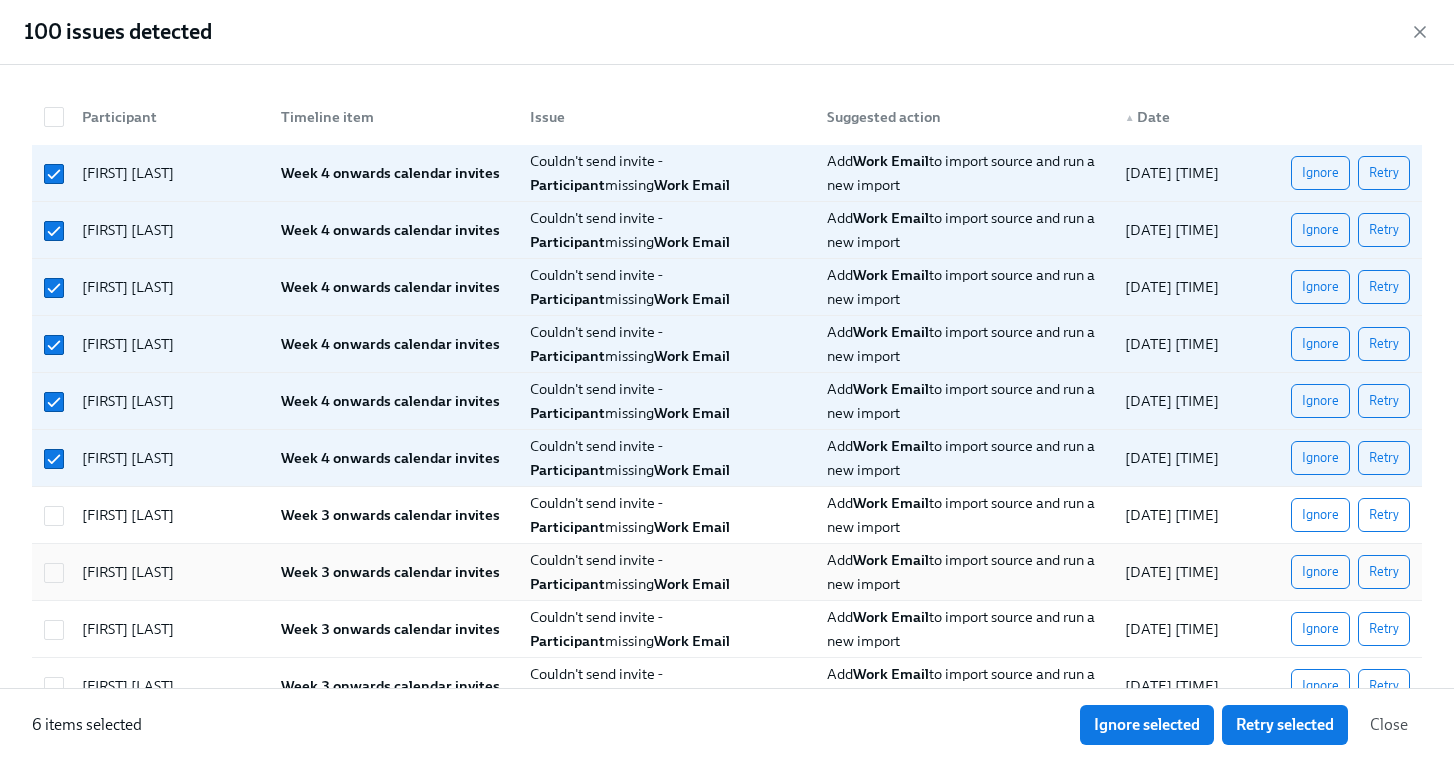 drag, startPoint x: 57, startPoint y: 515, endPoint x: 59, endPoint y: 544, distance: 29.068884 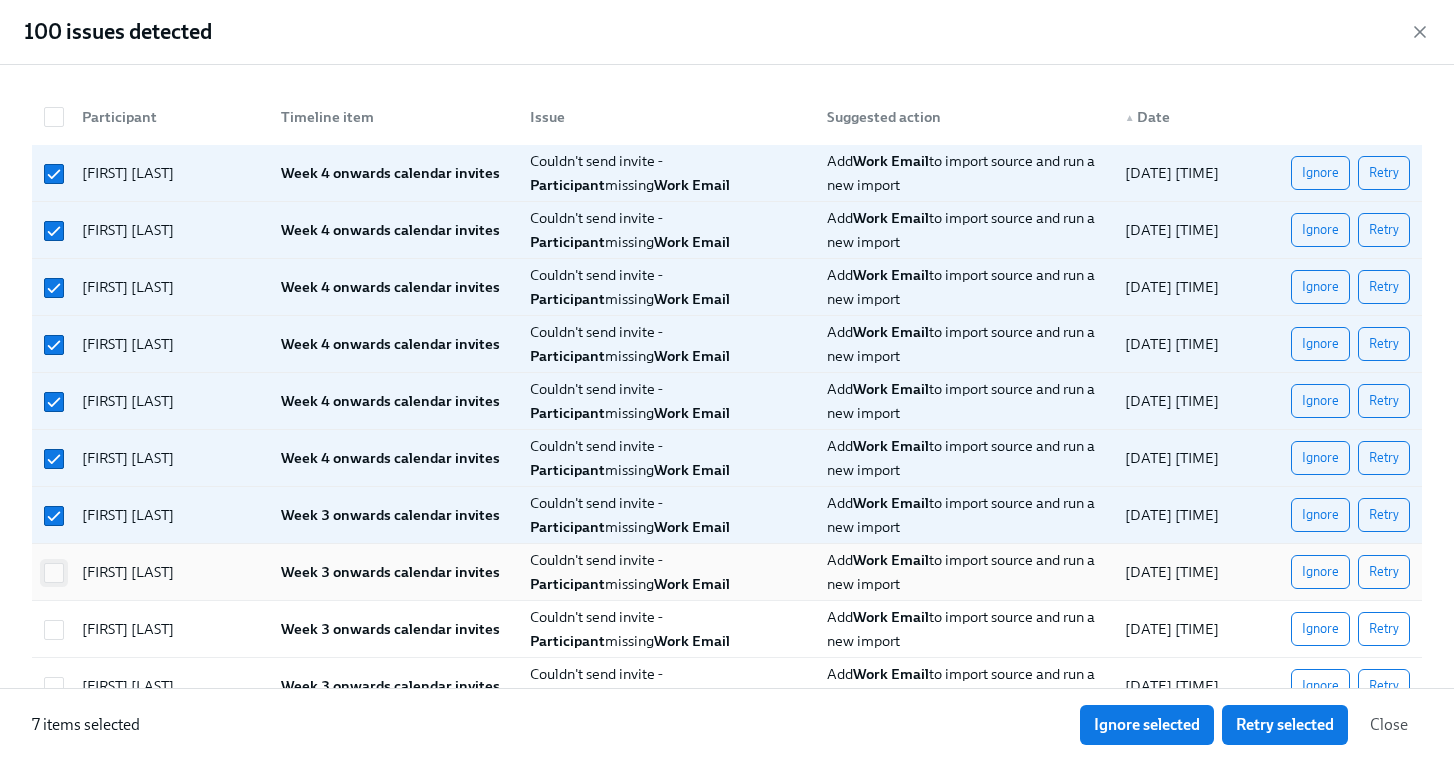 click at bounding box center [54, 573] 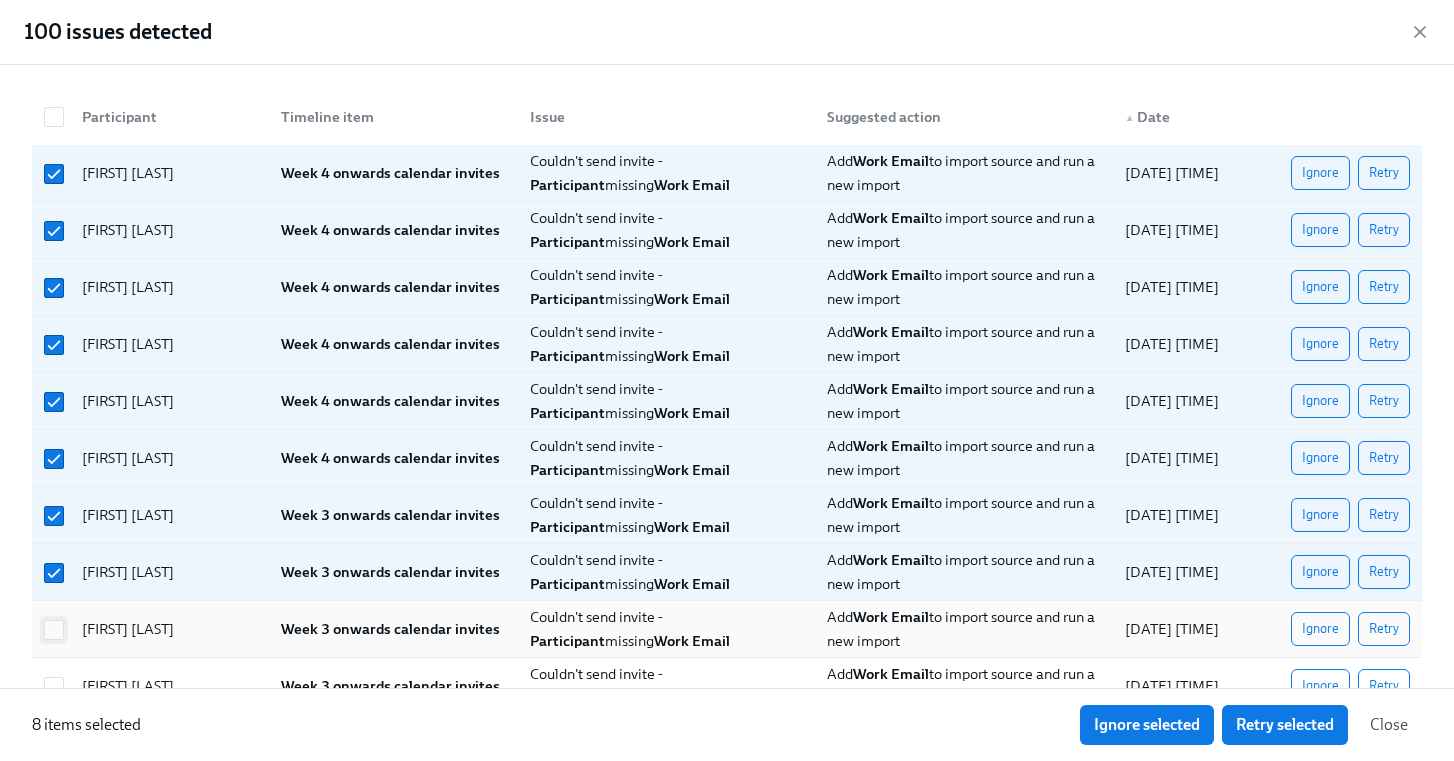 click at bounding box center (54, 629) 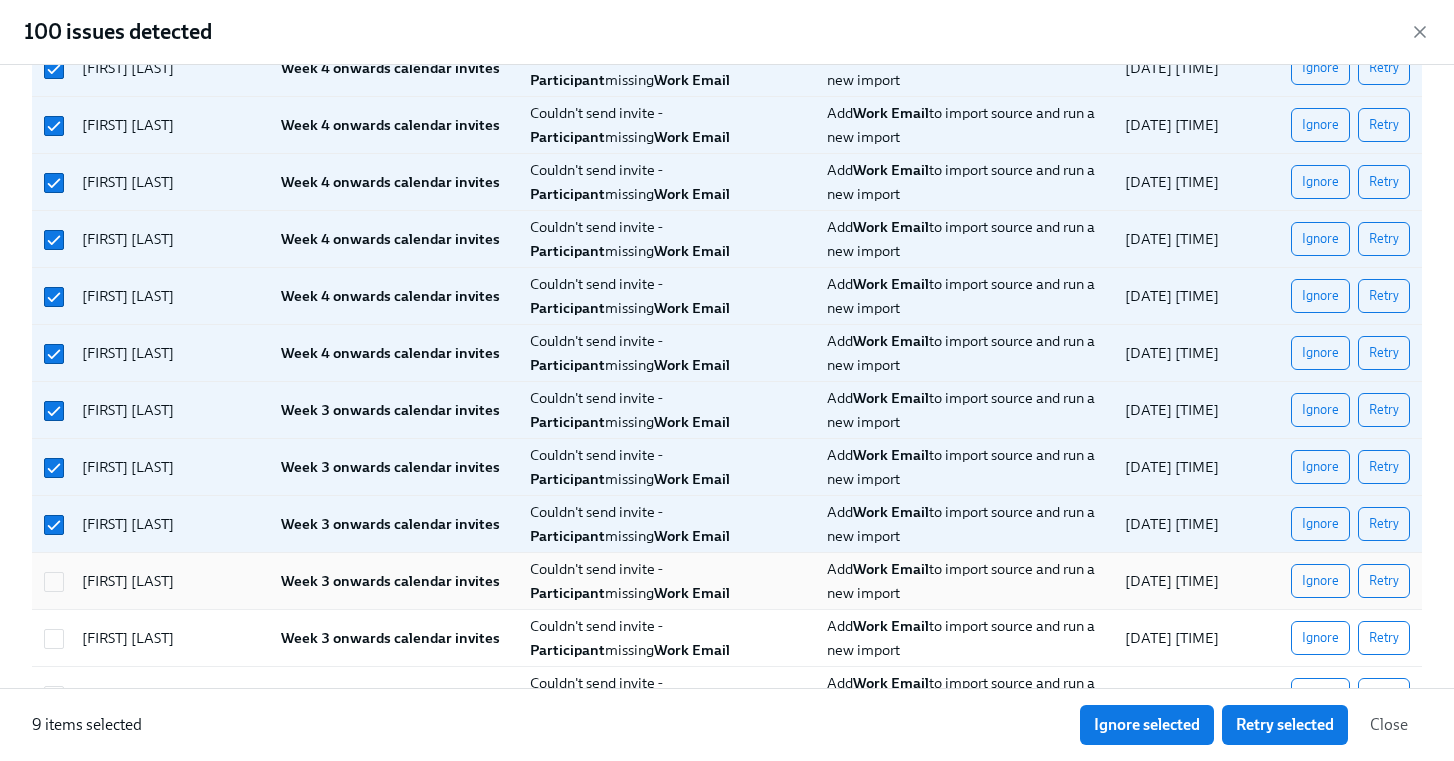 scroll, scrollTop: 144, scrollLeft: 0, axis: vertical 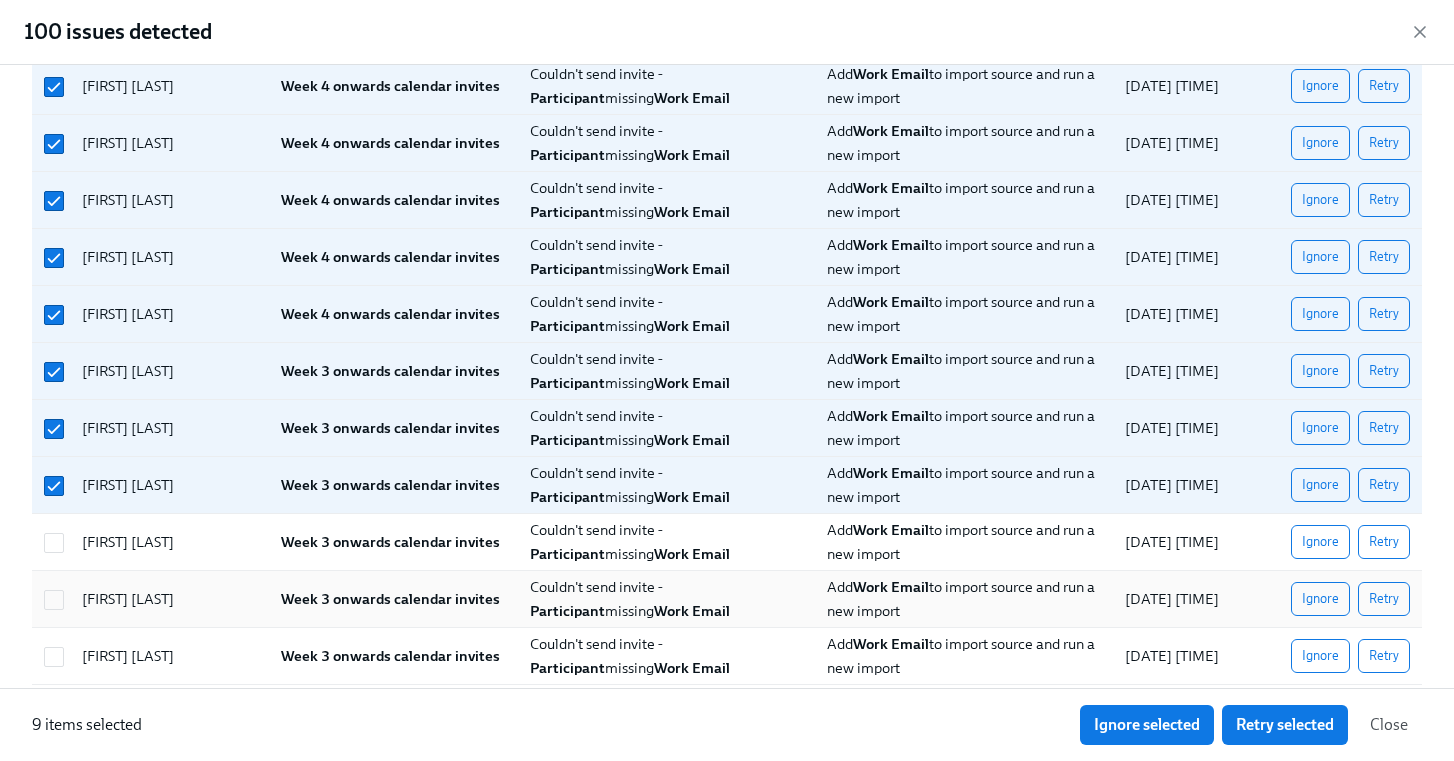 click at bounding box center (54, 543) 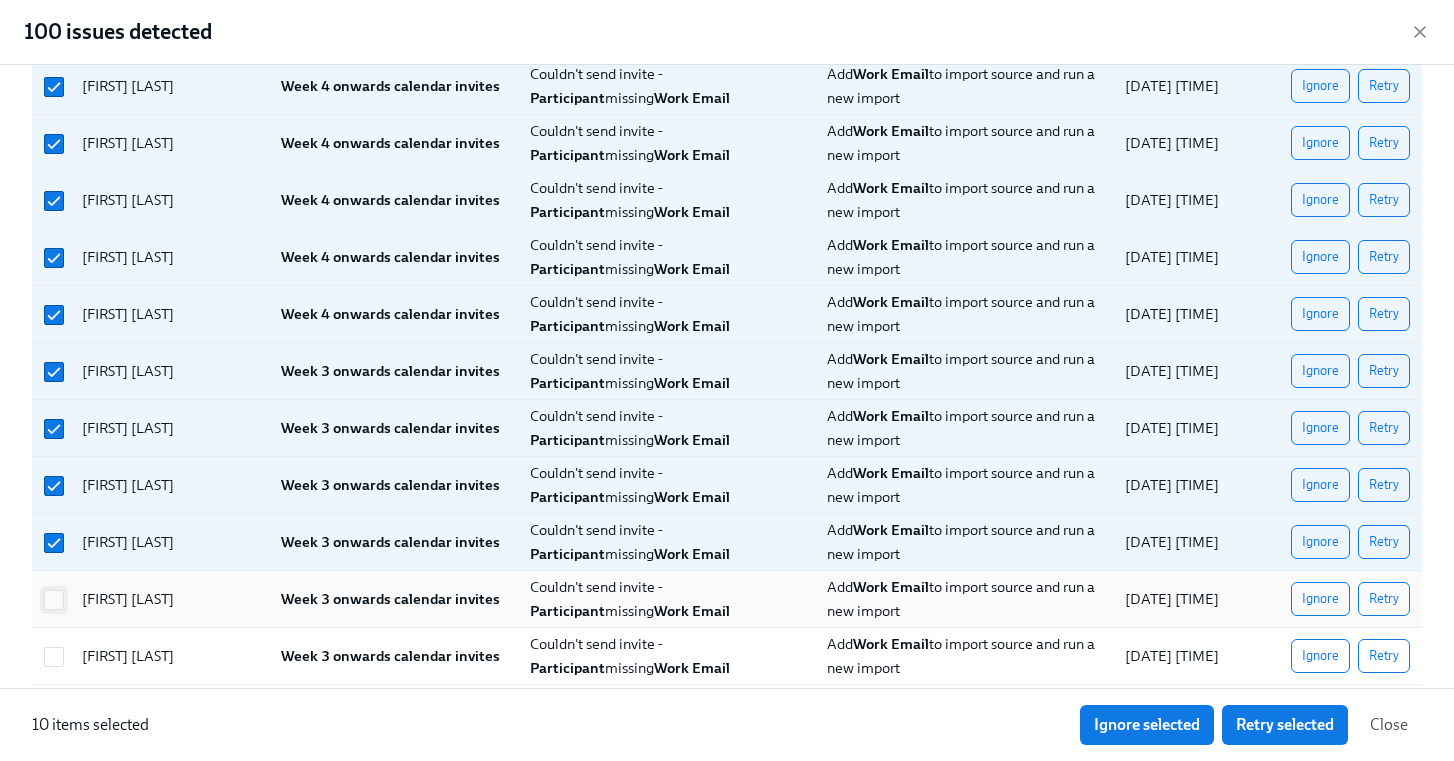 click at bounding box center [54, 600] 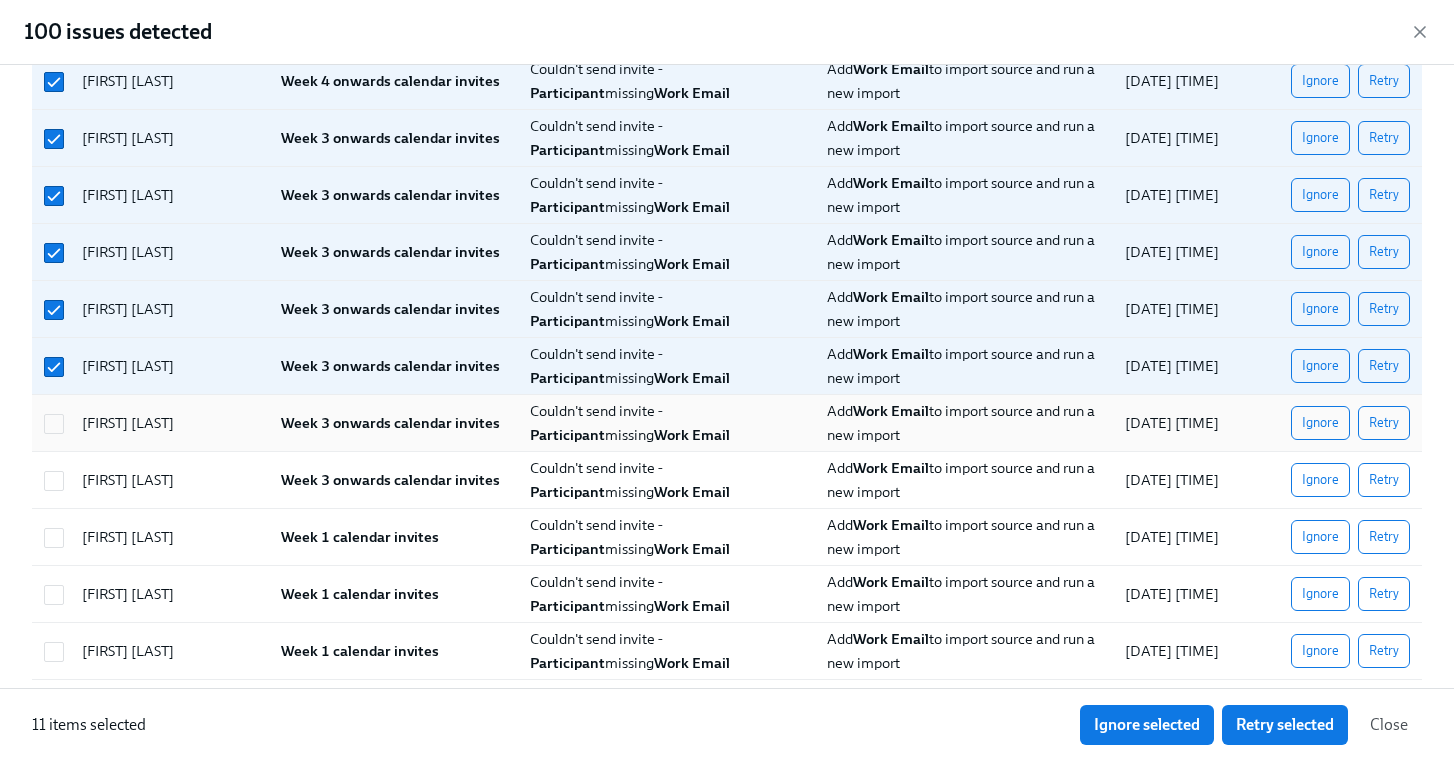 scroll, scrollTop: 396, scrollLeft: 0, axis: vertical 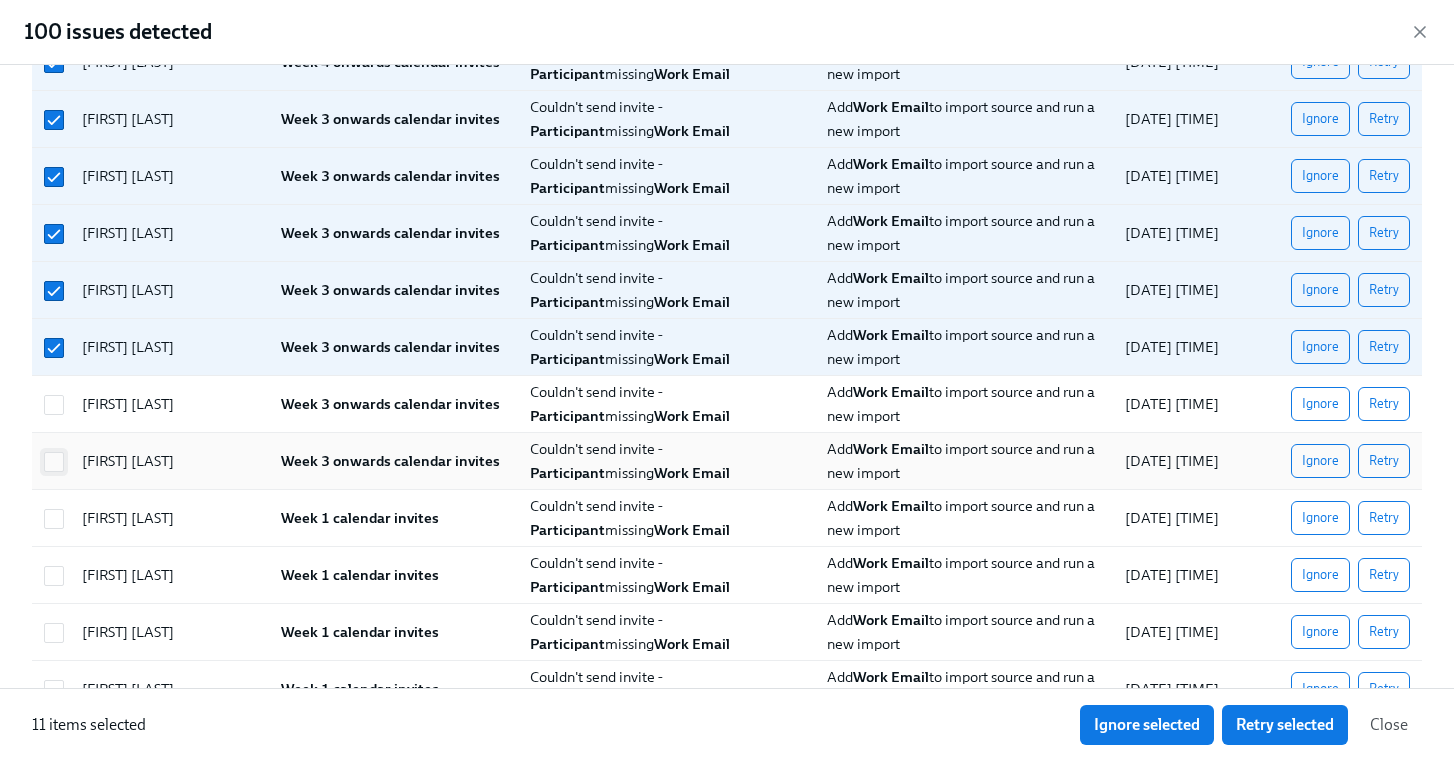 drag, startPoint x: 60, startPoint y: 404, endPoint x: 53, endPoint y: 459, distance: 55.443665 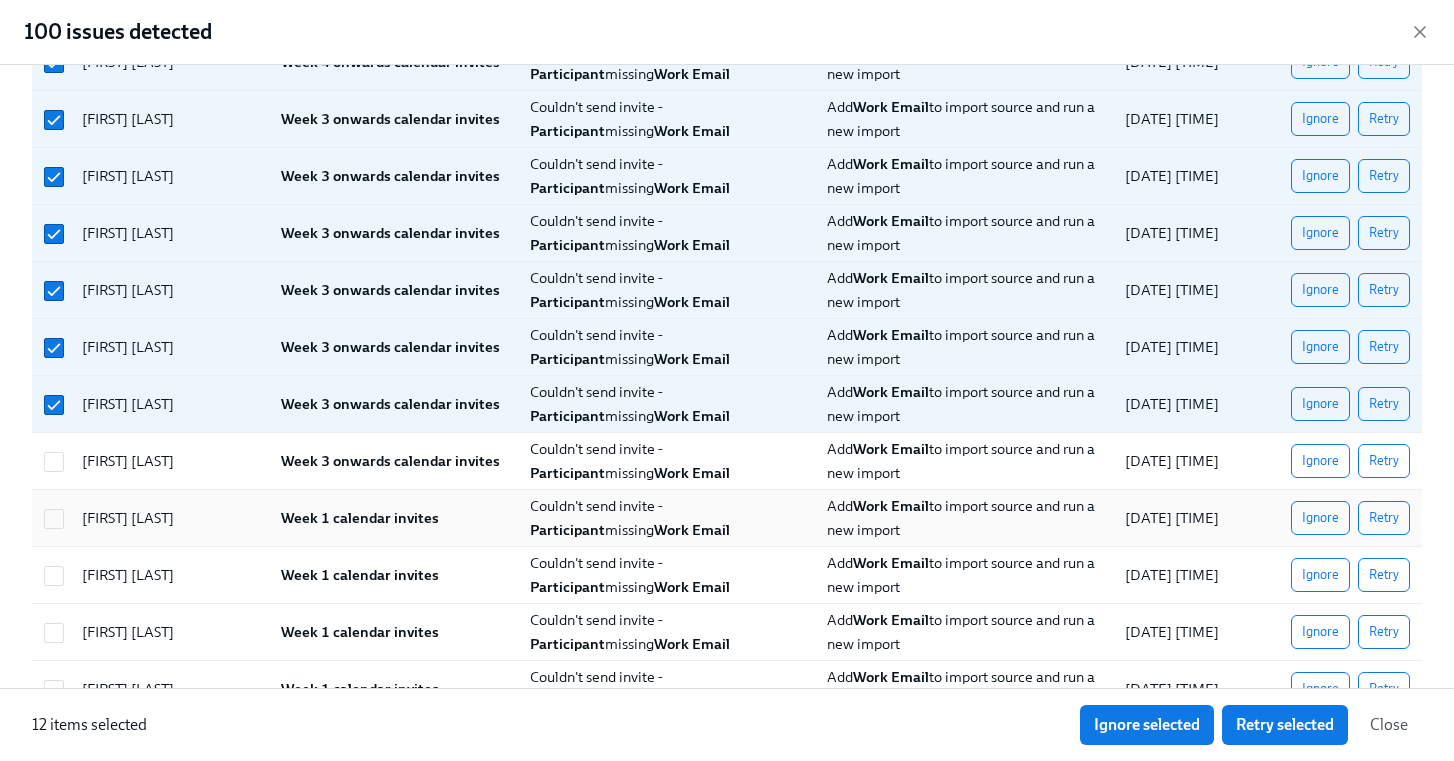 drag, startPoint x: 53, startPoint y: 459, endPoint x: 67, endPoint y: 505, distance: 48.08326 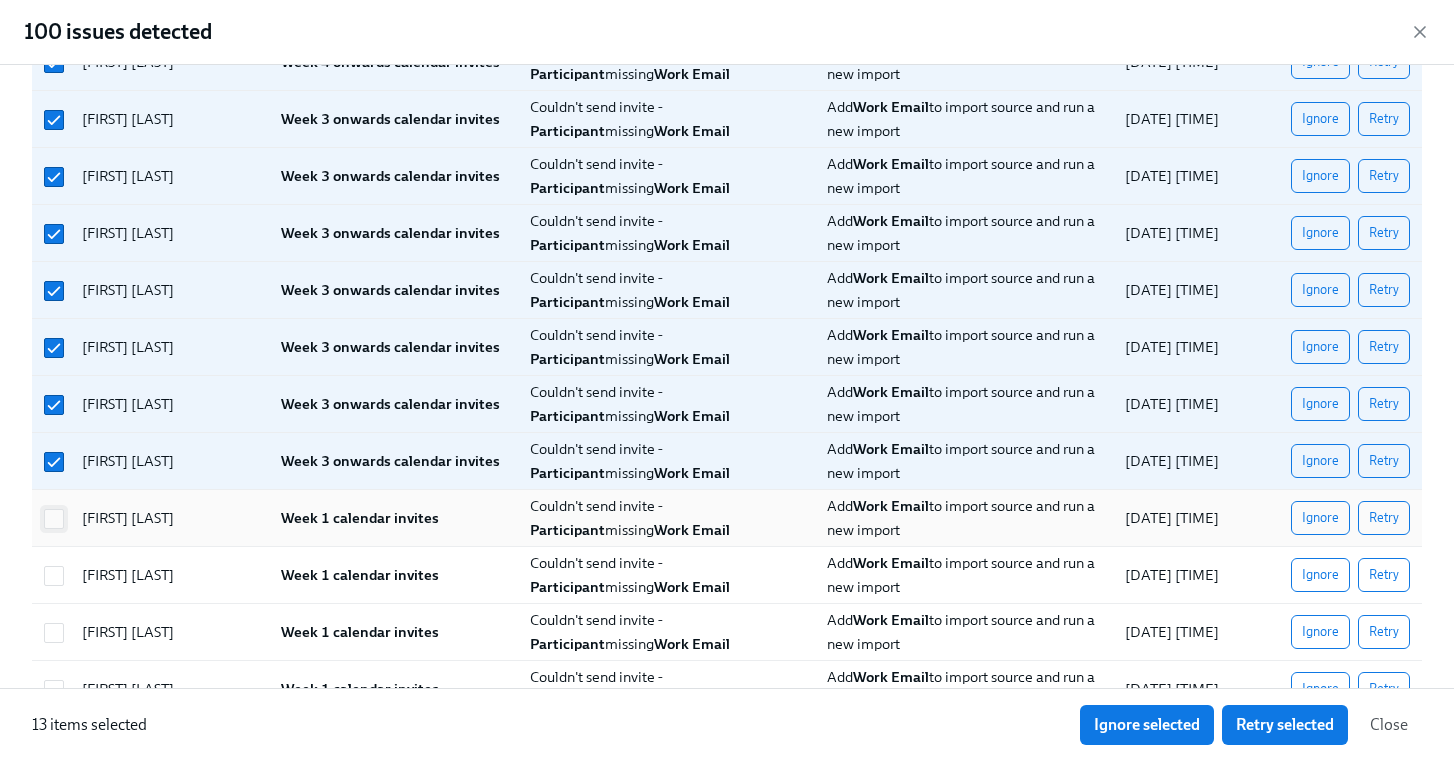 click at bounding box center [54, 519] 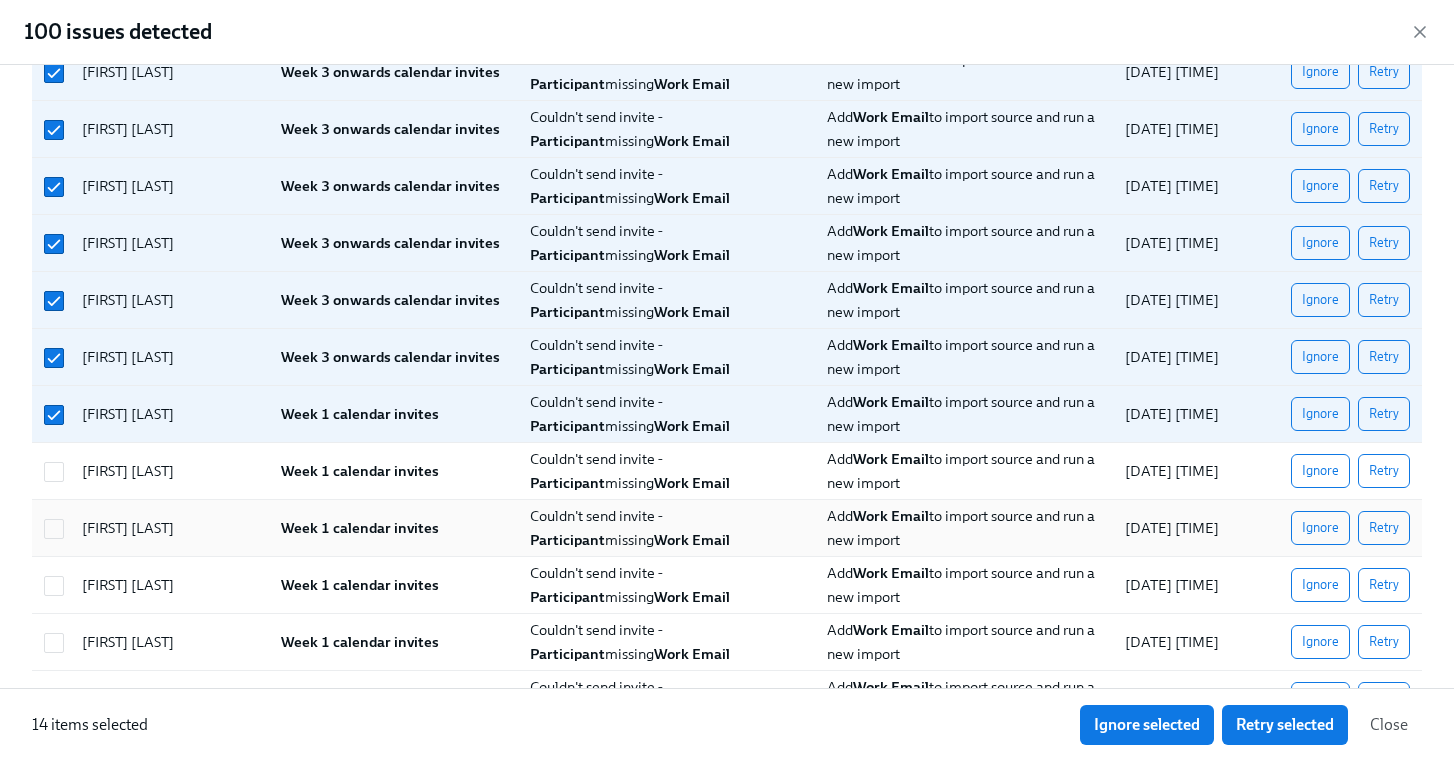 scroll, scrollTop: 544, scrollLeft: 0, axis: vertical 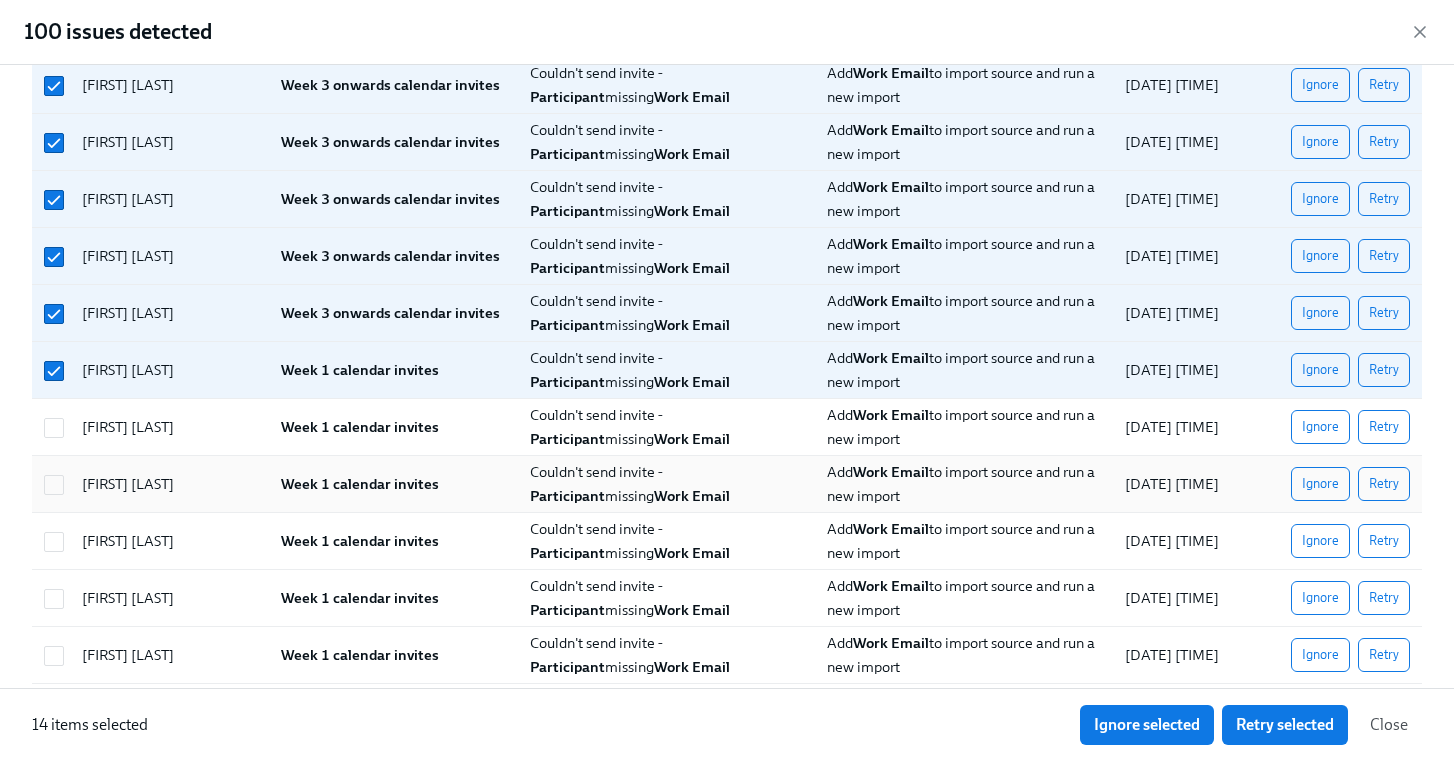 drag, startPoint x: 53, startPoint y: 425, endPoint x: 66, endPoint y: 493, distance: 69.2315 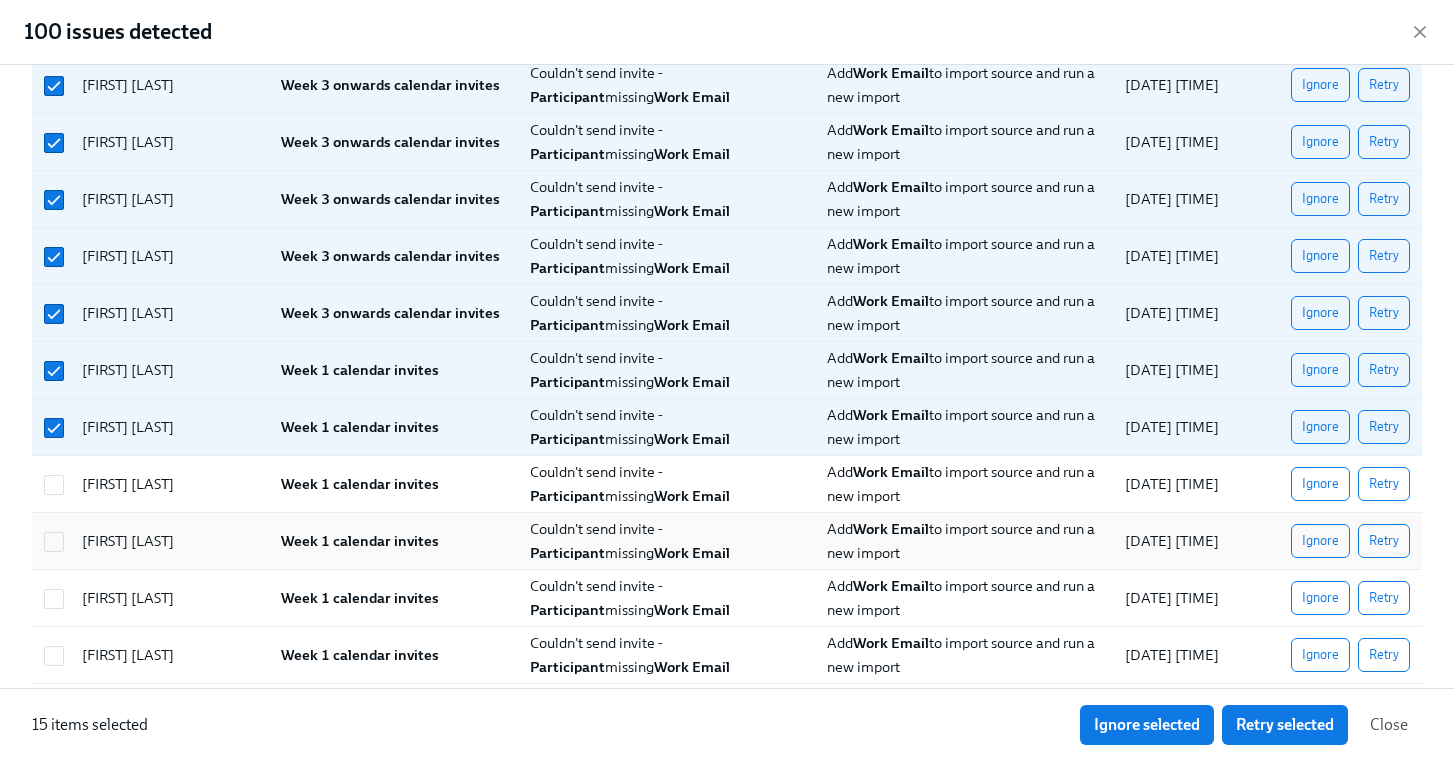 drag, startPoint x: 66, startPoint y: 494, endPoint x: 65, endPoint y: 523, distance: 29.017237 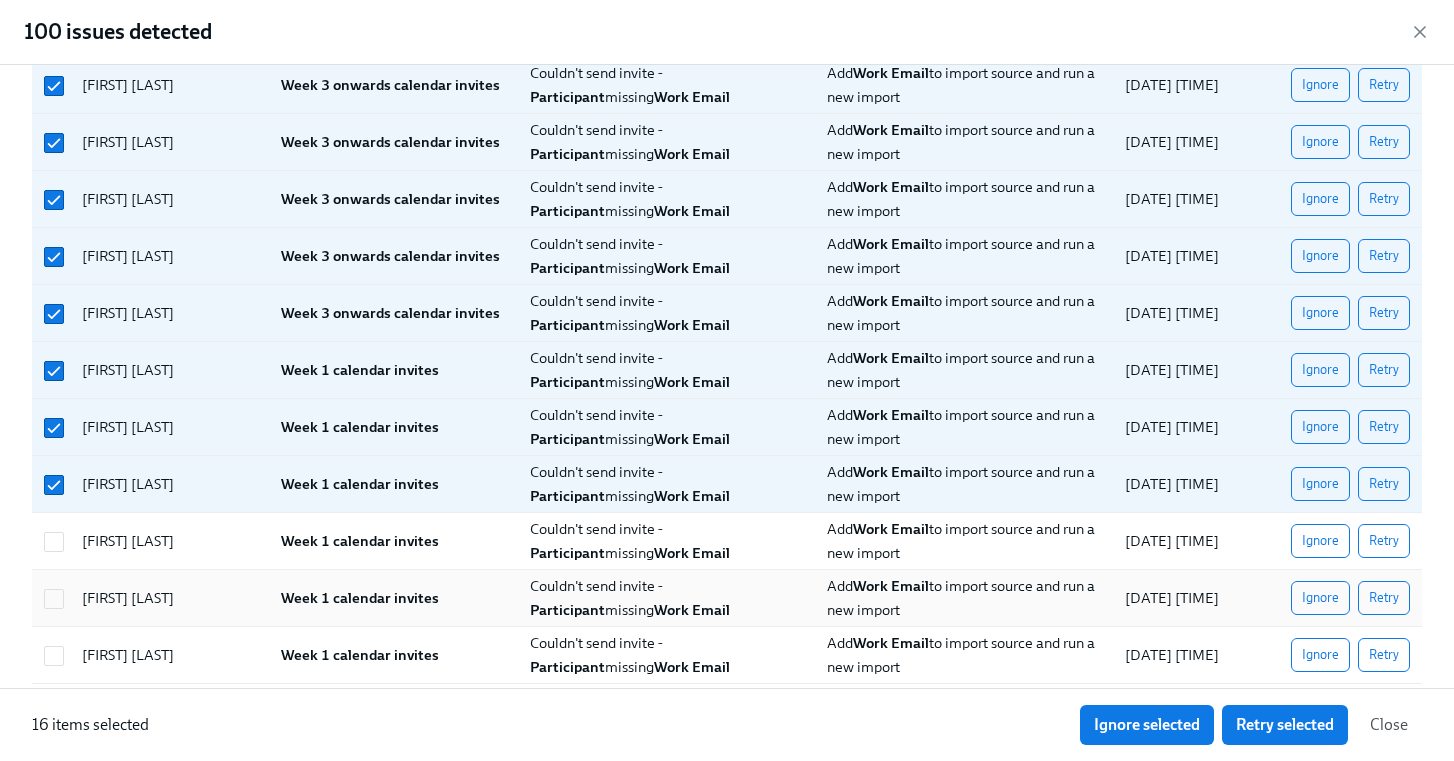 drag, startPoint x: 64, startPoint y: 548, endPoint x: 60, endPoint y: 570, distance: 22.36068 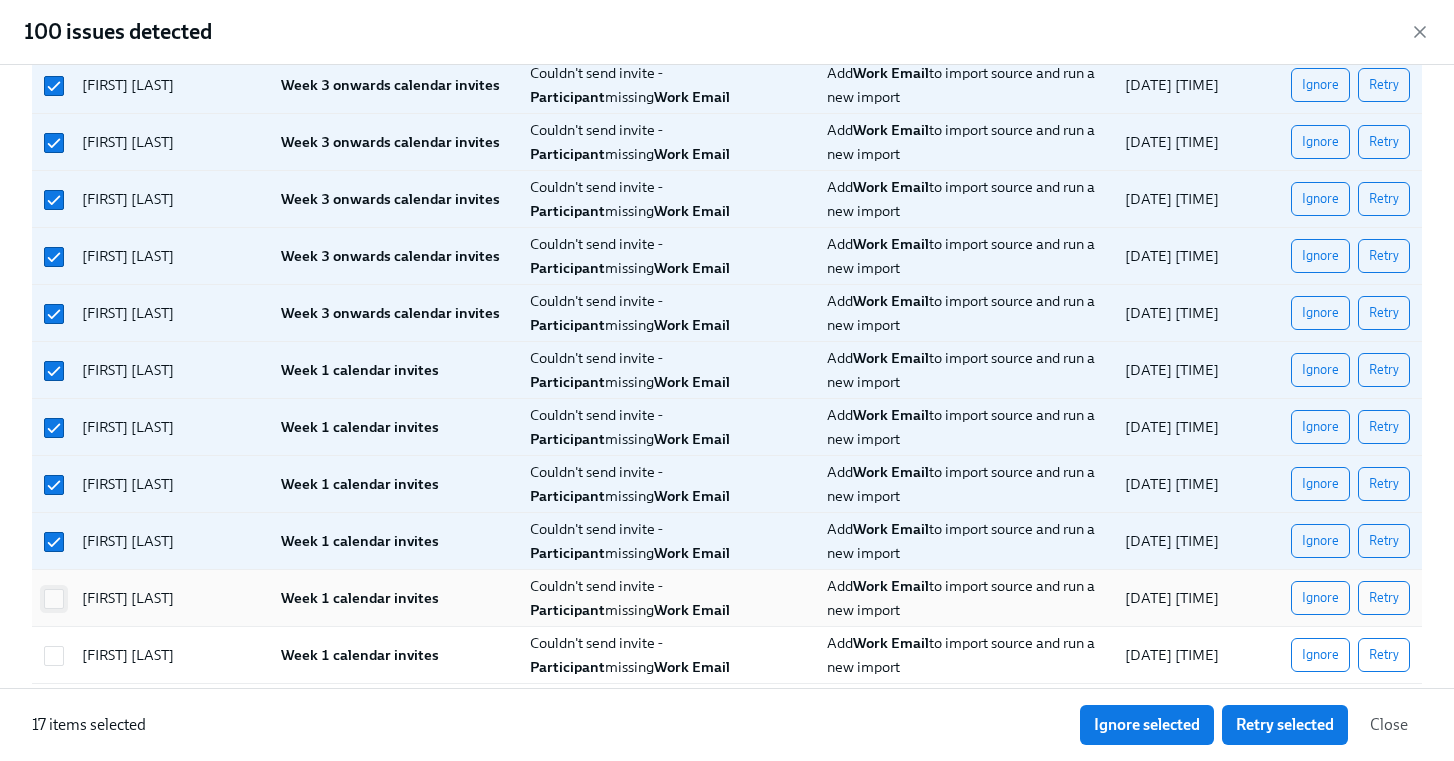 click at bounding box center (54, 599) 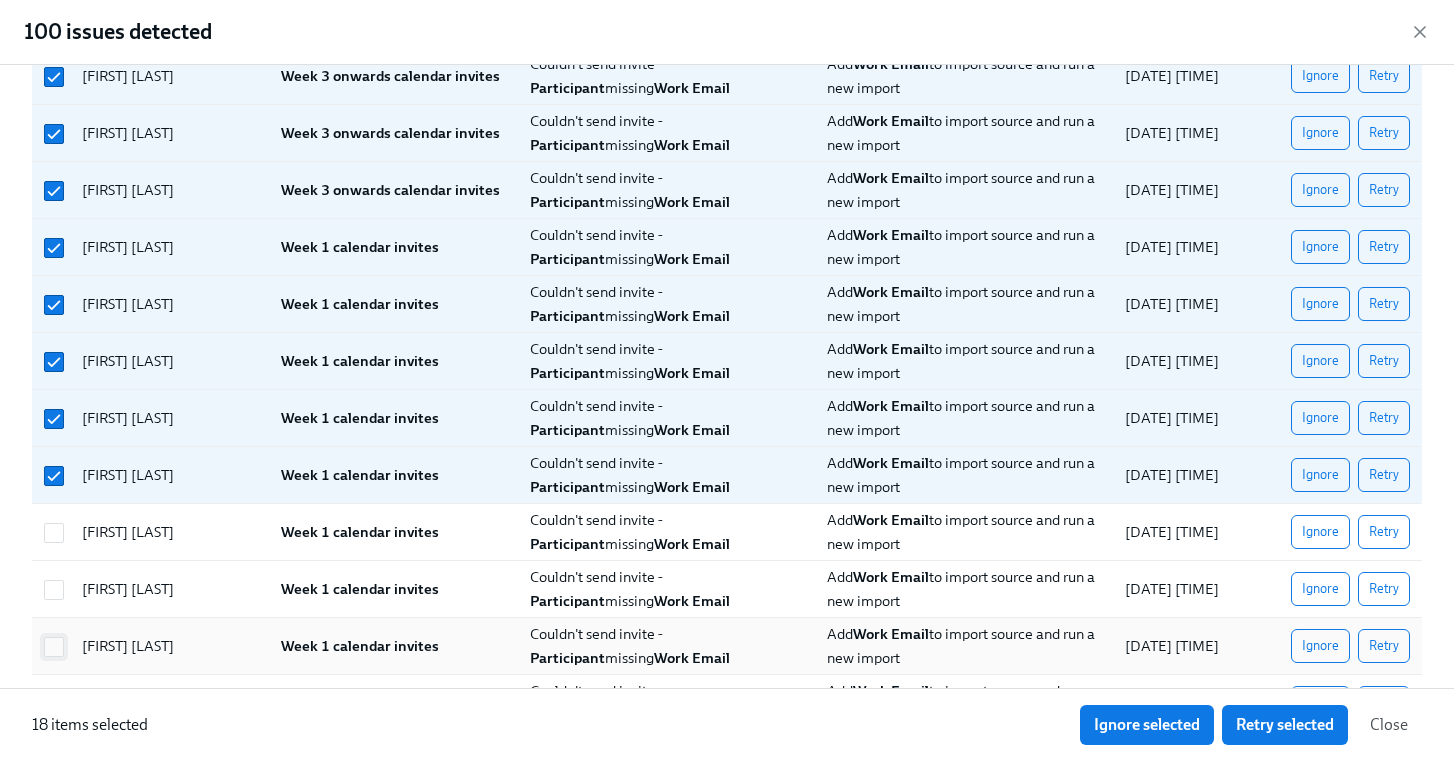 scroll, scrollTop: 695, scrollLeft: 0, axis: vertical 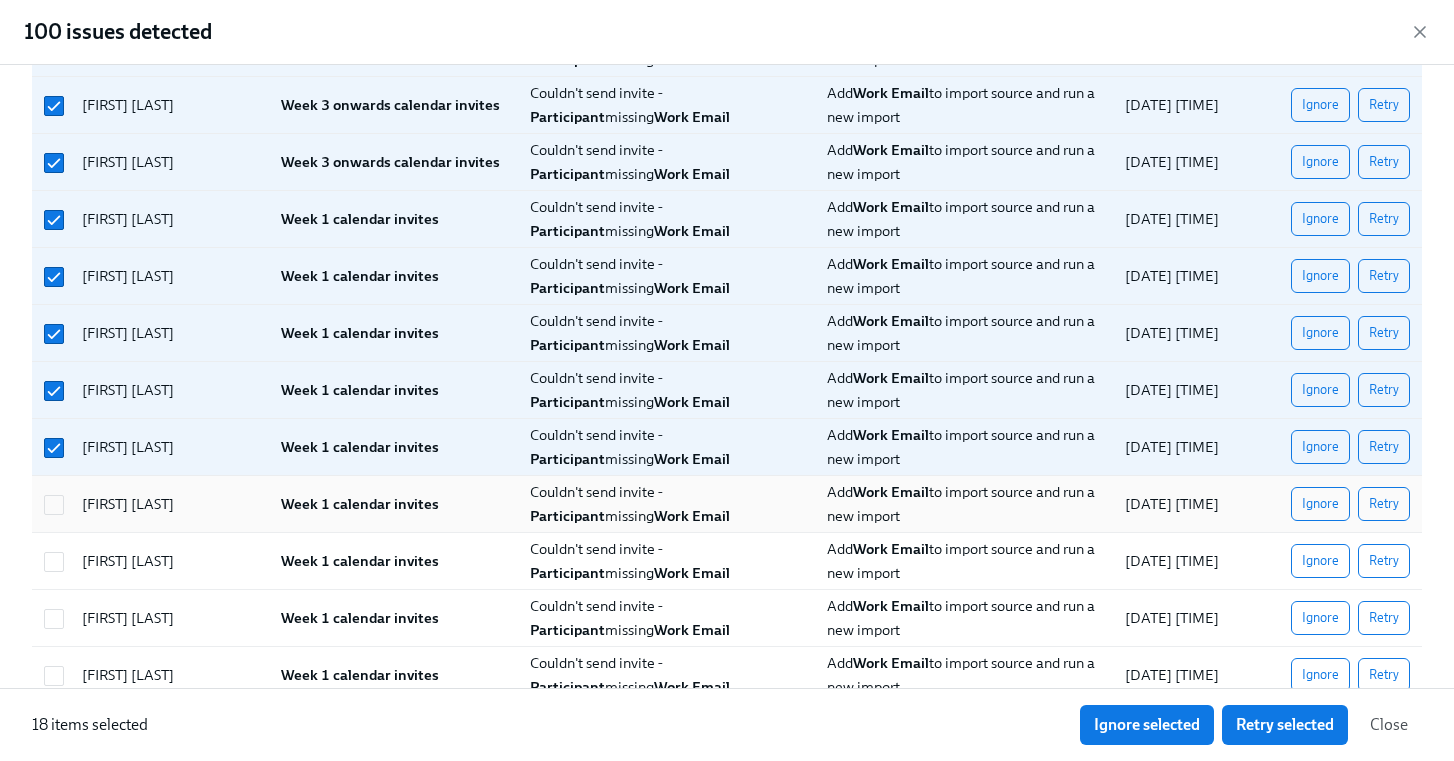 drag, startPoint x: 50, startPoint y: 495, endPoint x: 54, endPoint y: 518, distance: 23.345236 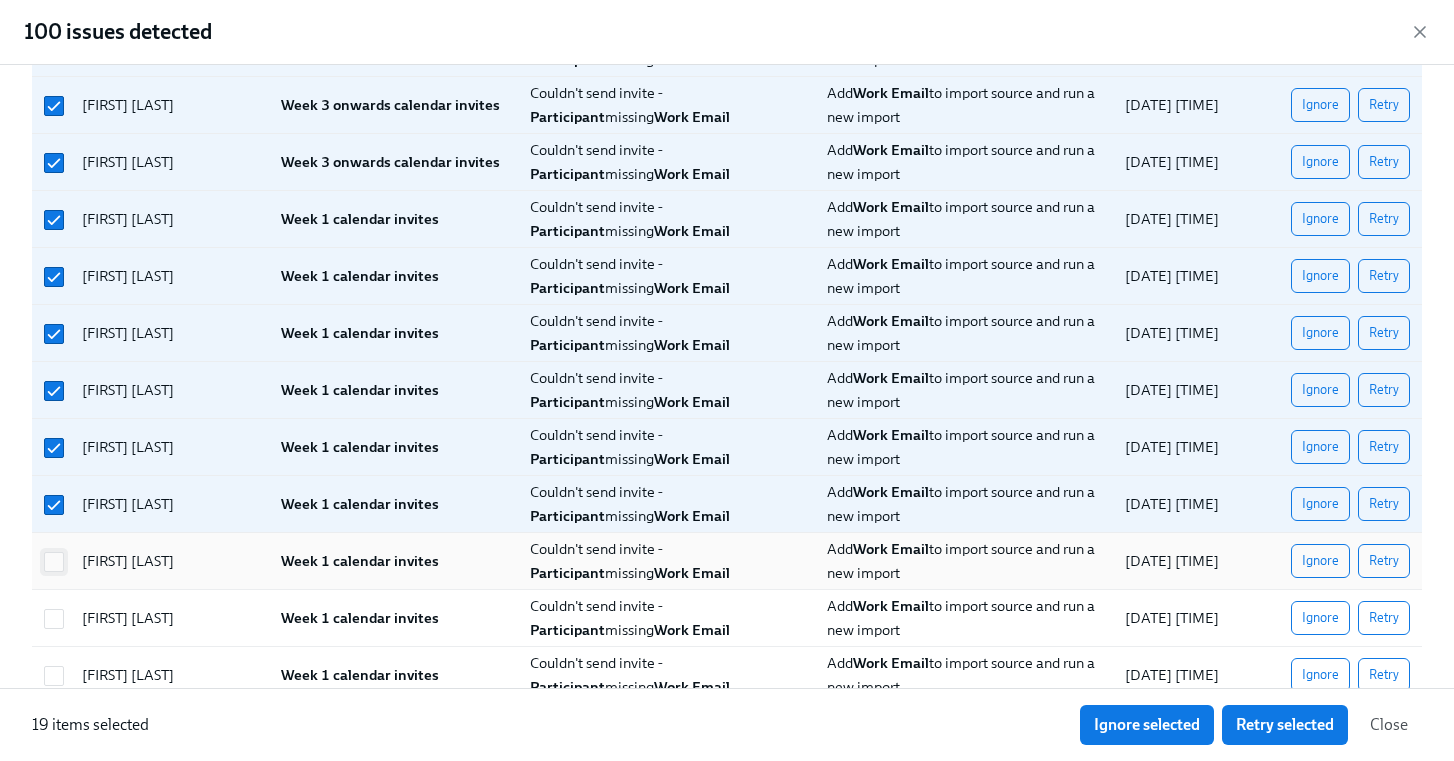 click at bounding box center (54, 562) 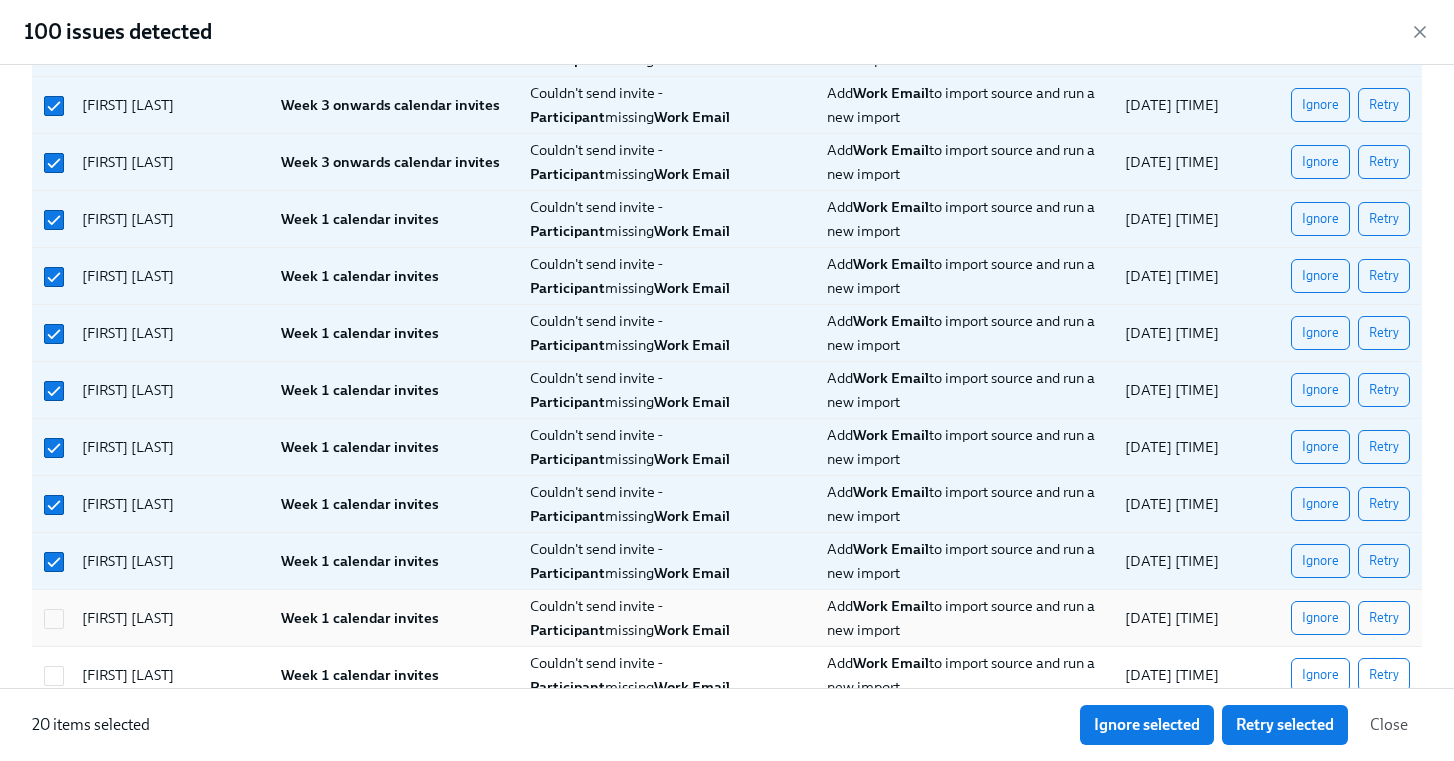click on "[FIRST] [LAST]" at bounding box center (165, 618) 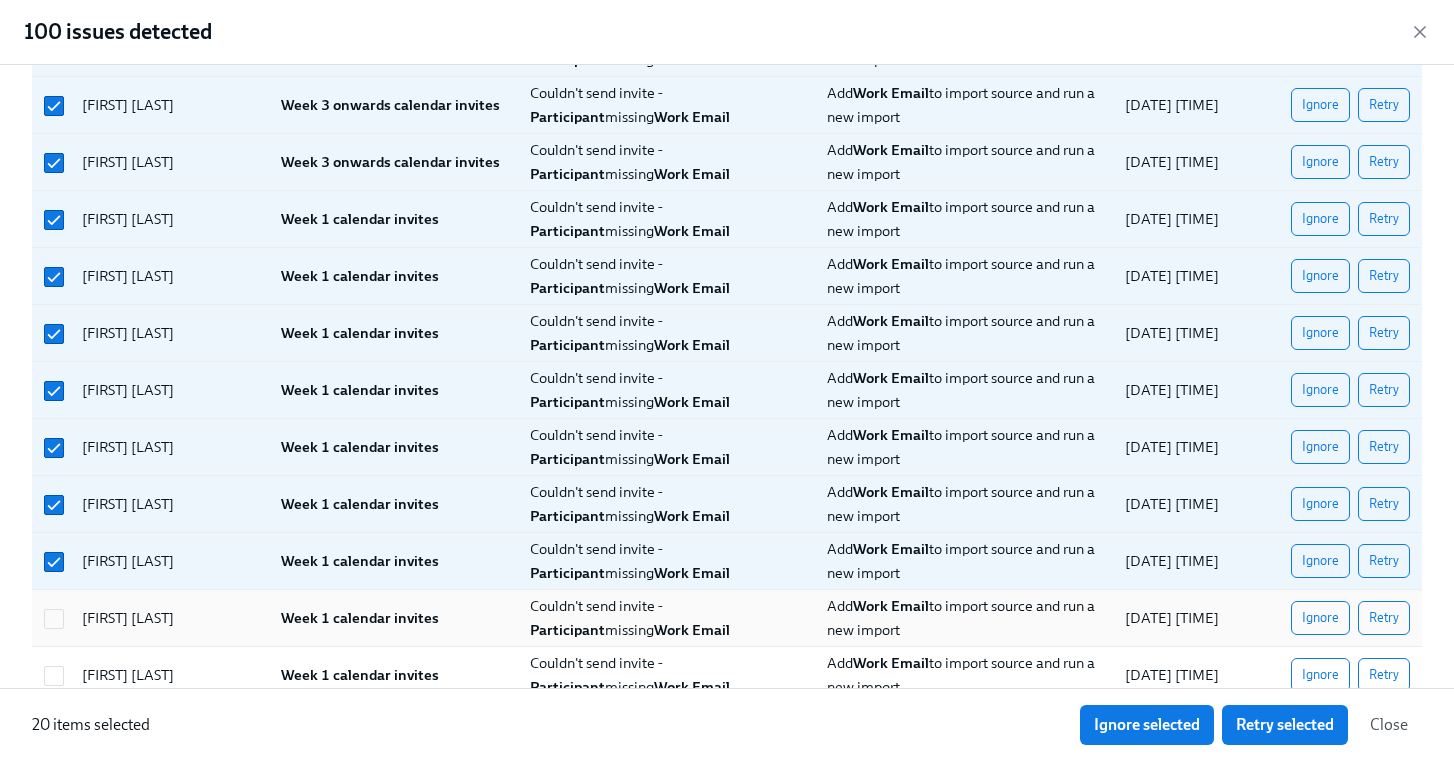 checkbox on "true" 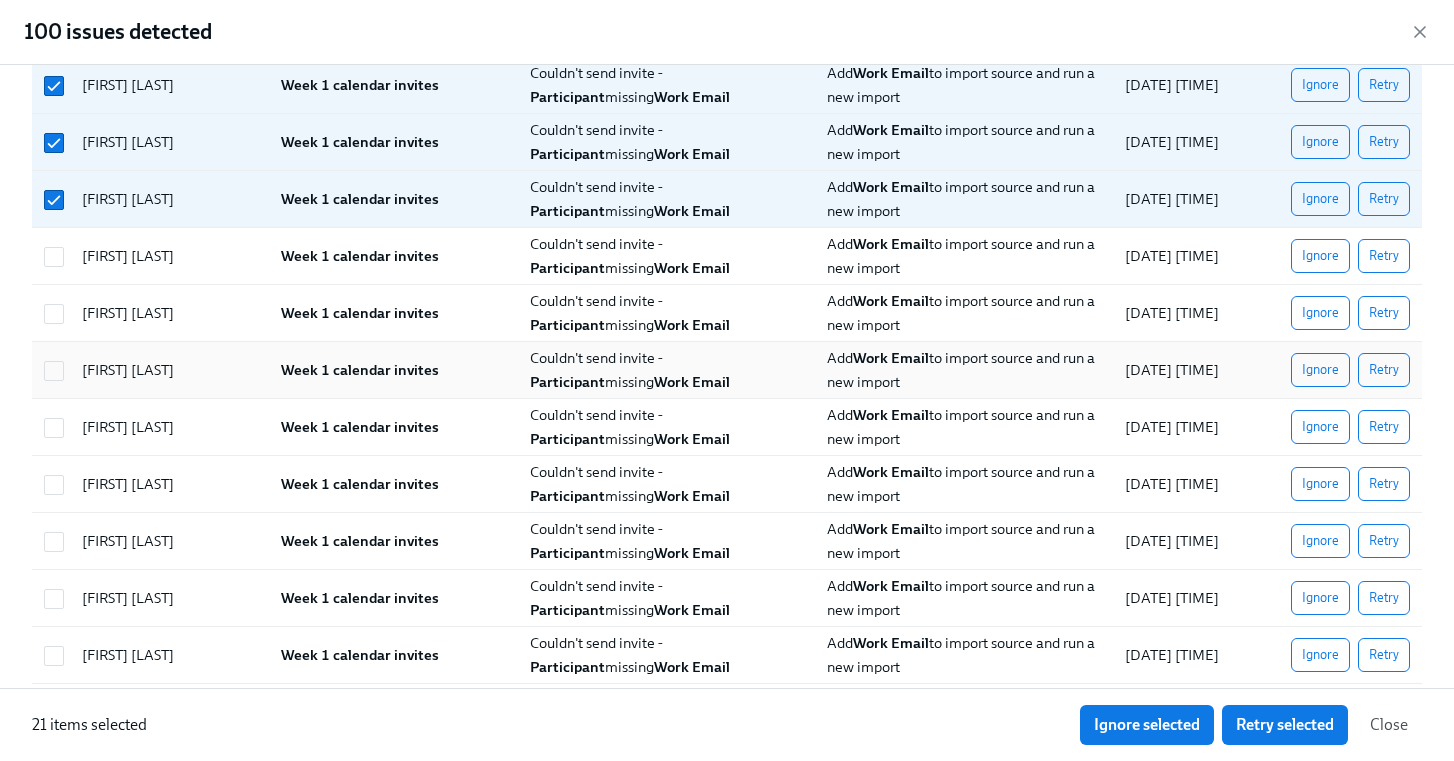 scroll, scrollTop: 1117, scrollLeft: 0, axis: vertical 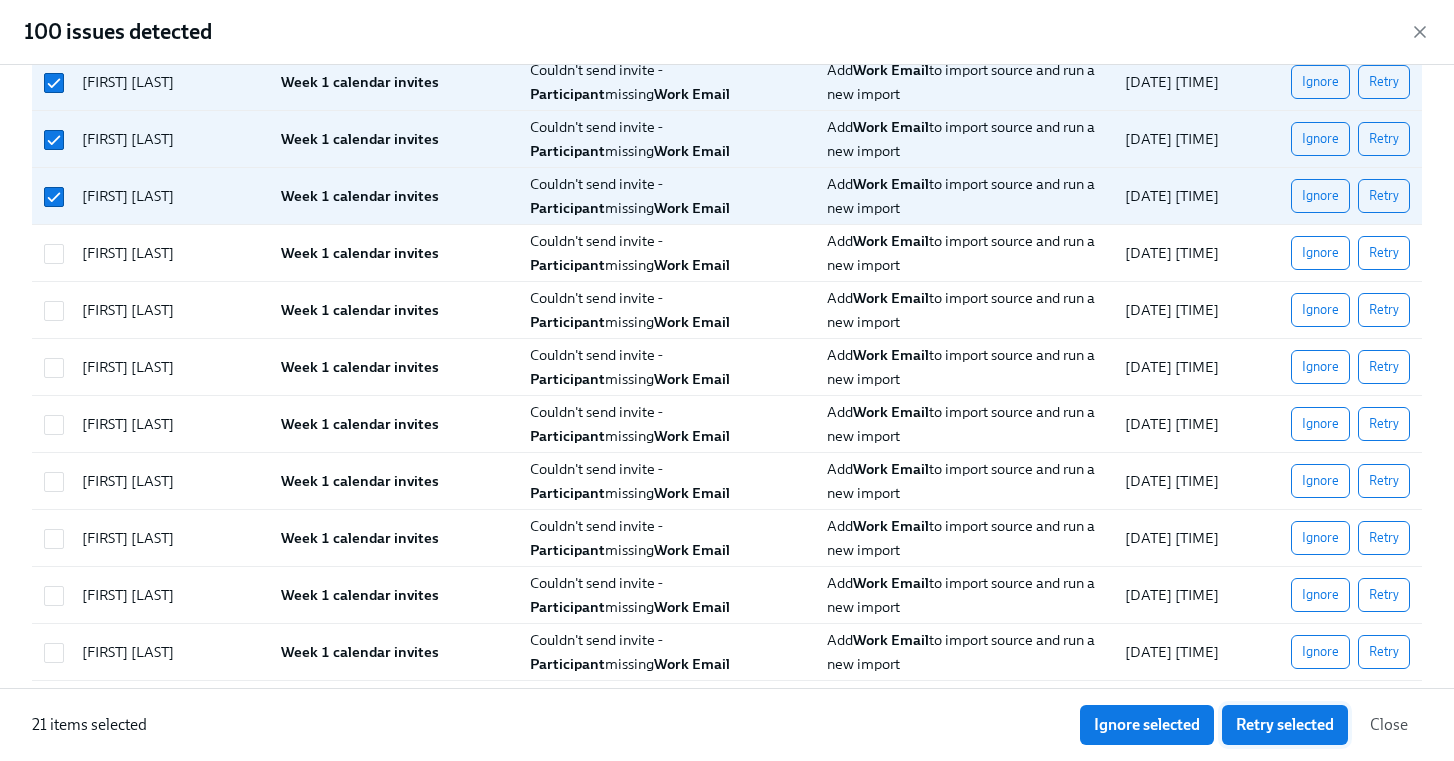 click on "Retry selected" at bounding box center (1285, 725) 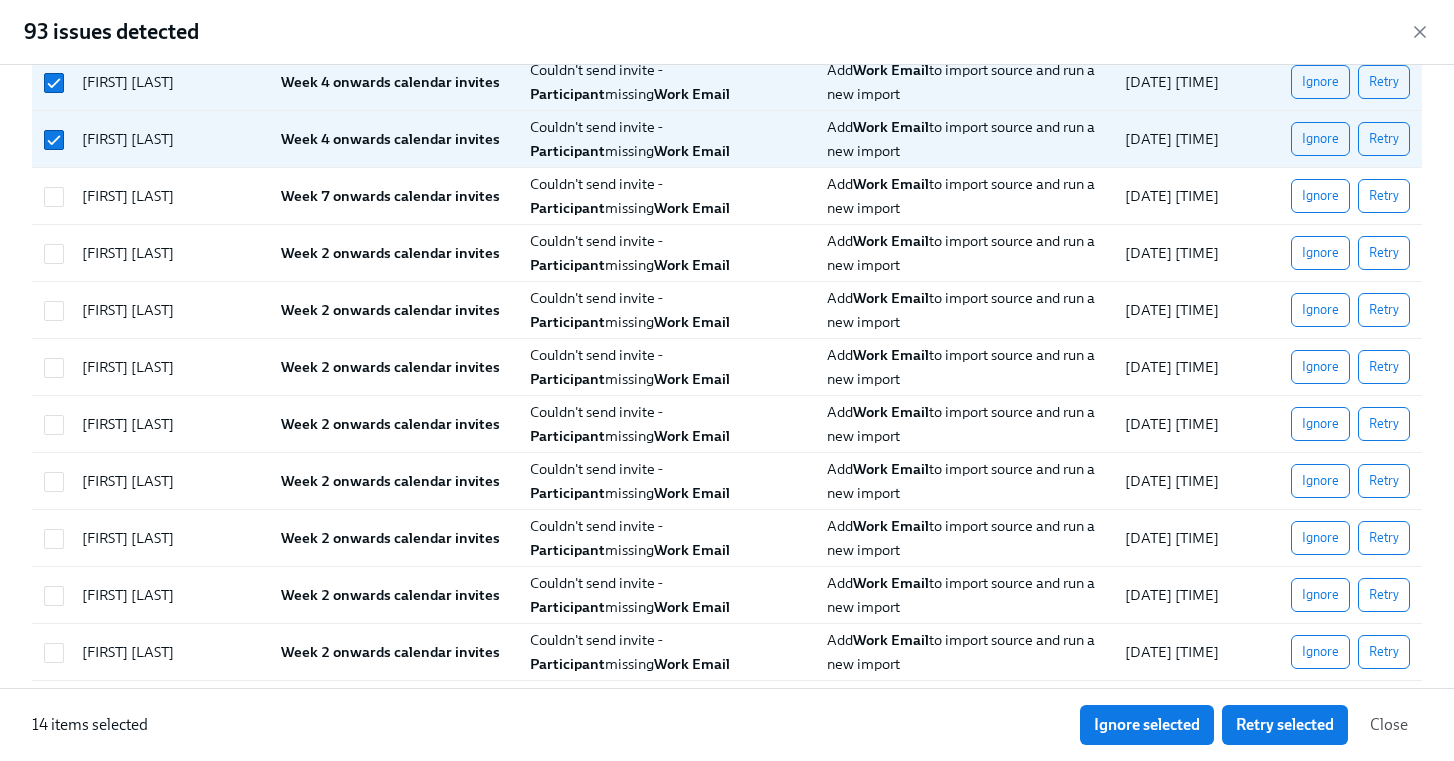 scroll, scrollTop: 0, scrollLeft: 17870, axis: horizontal 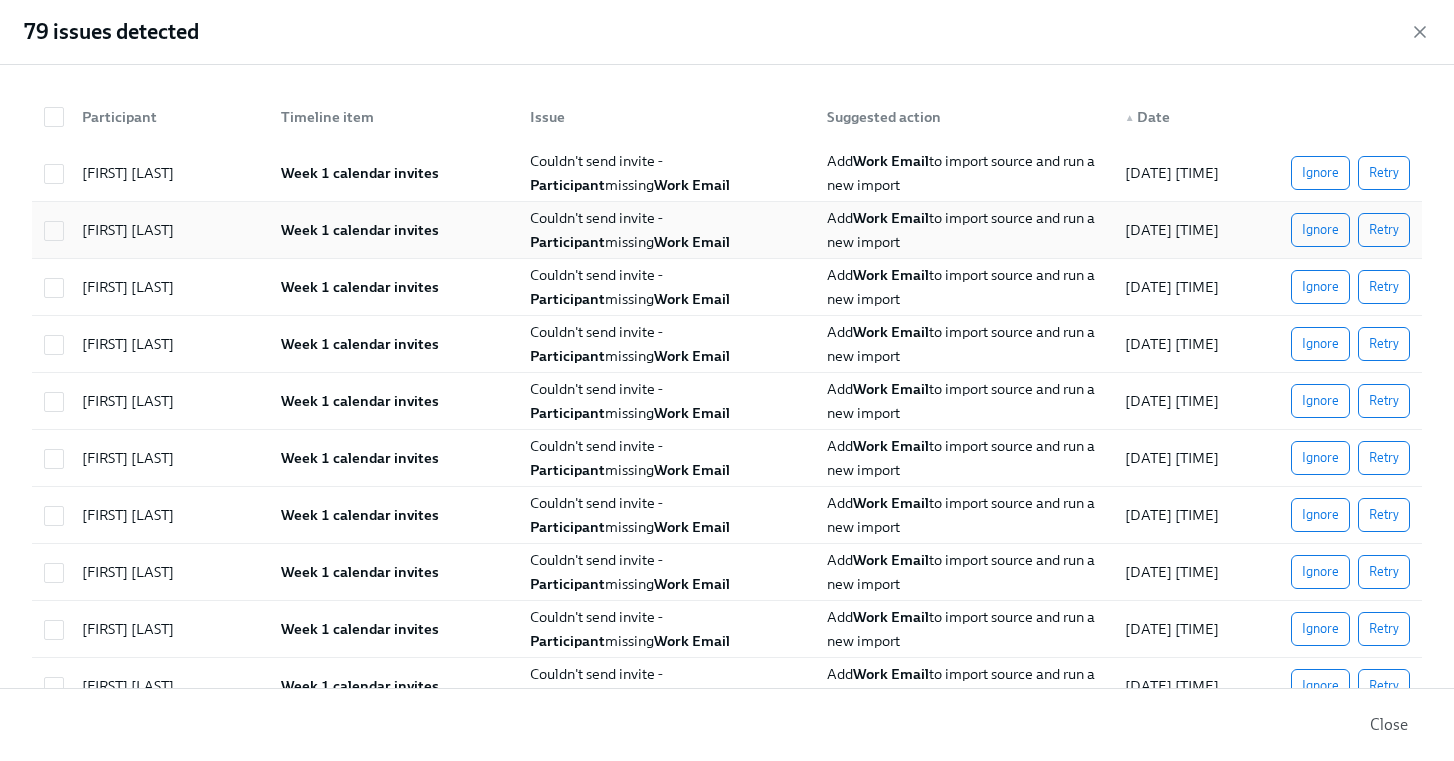 drag, startPoint x: 64, startPoint y: 181, endPoint x: 37, endPoint y: 246, distance: 70.38466 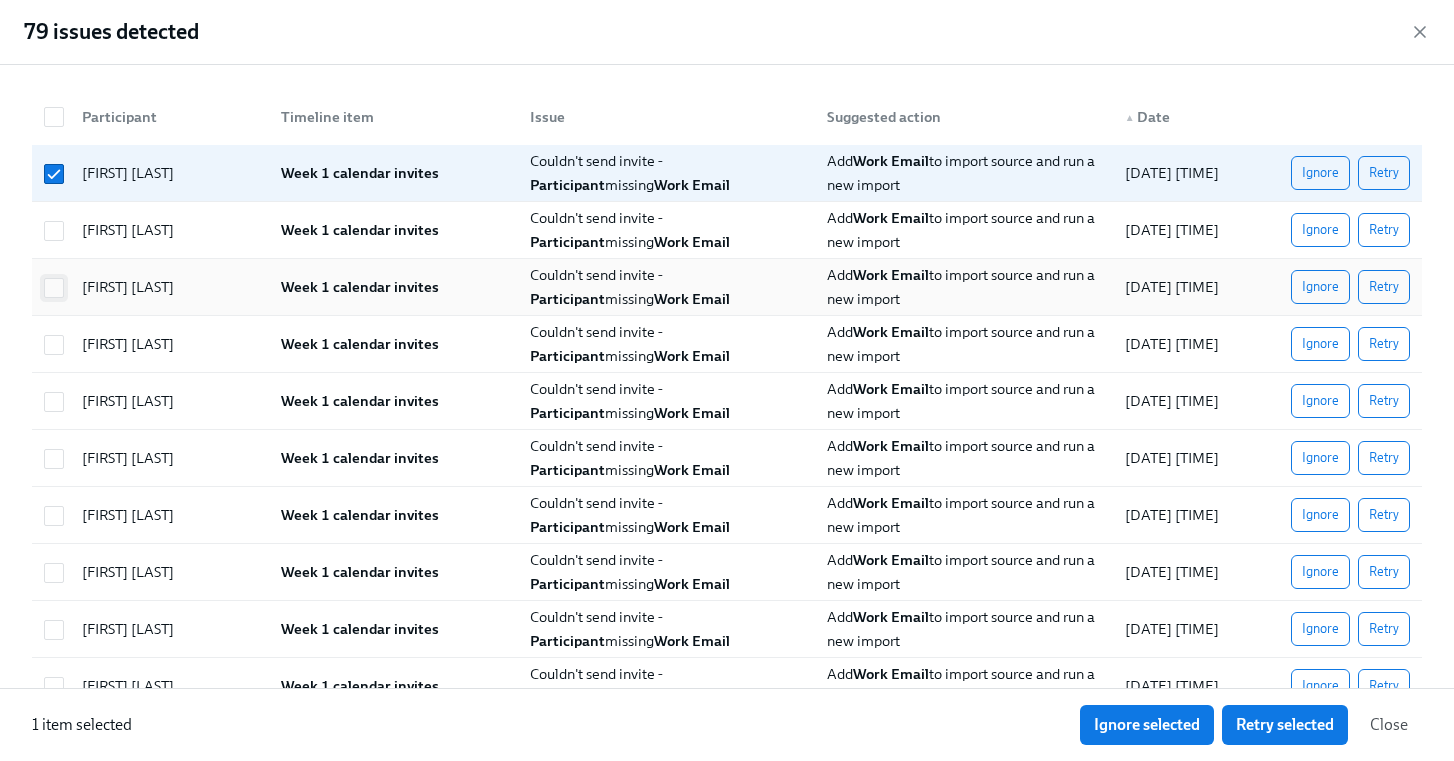 drag, startPoint x: 48, startPoint y: 239, endPoint x: 61, endPoint y: 296, distance: 58.463665 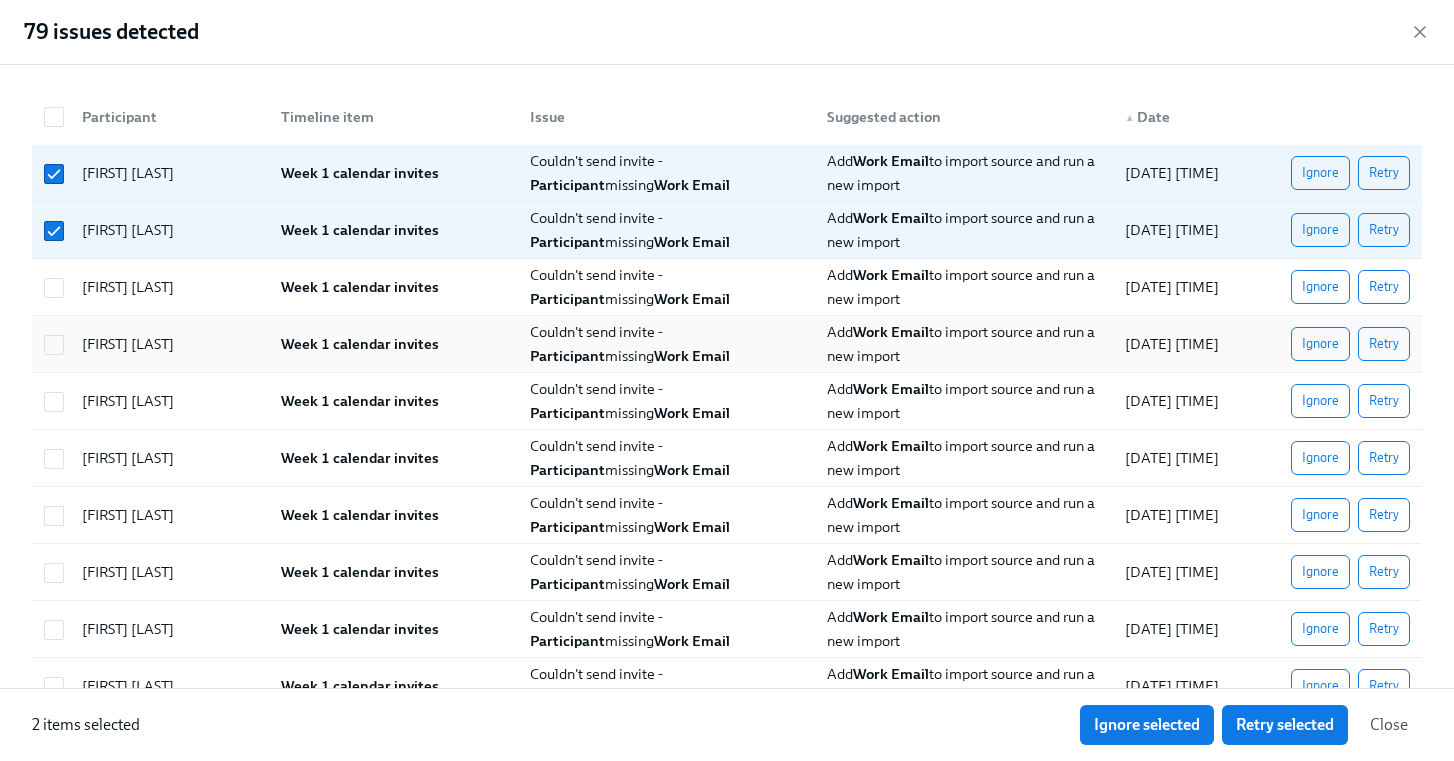 drag, startPoint x: 58, startPoint y: 295, endPoint x: 70, endPoint y: 354, distance: 60.207973 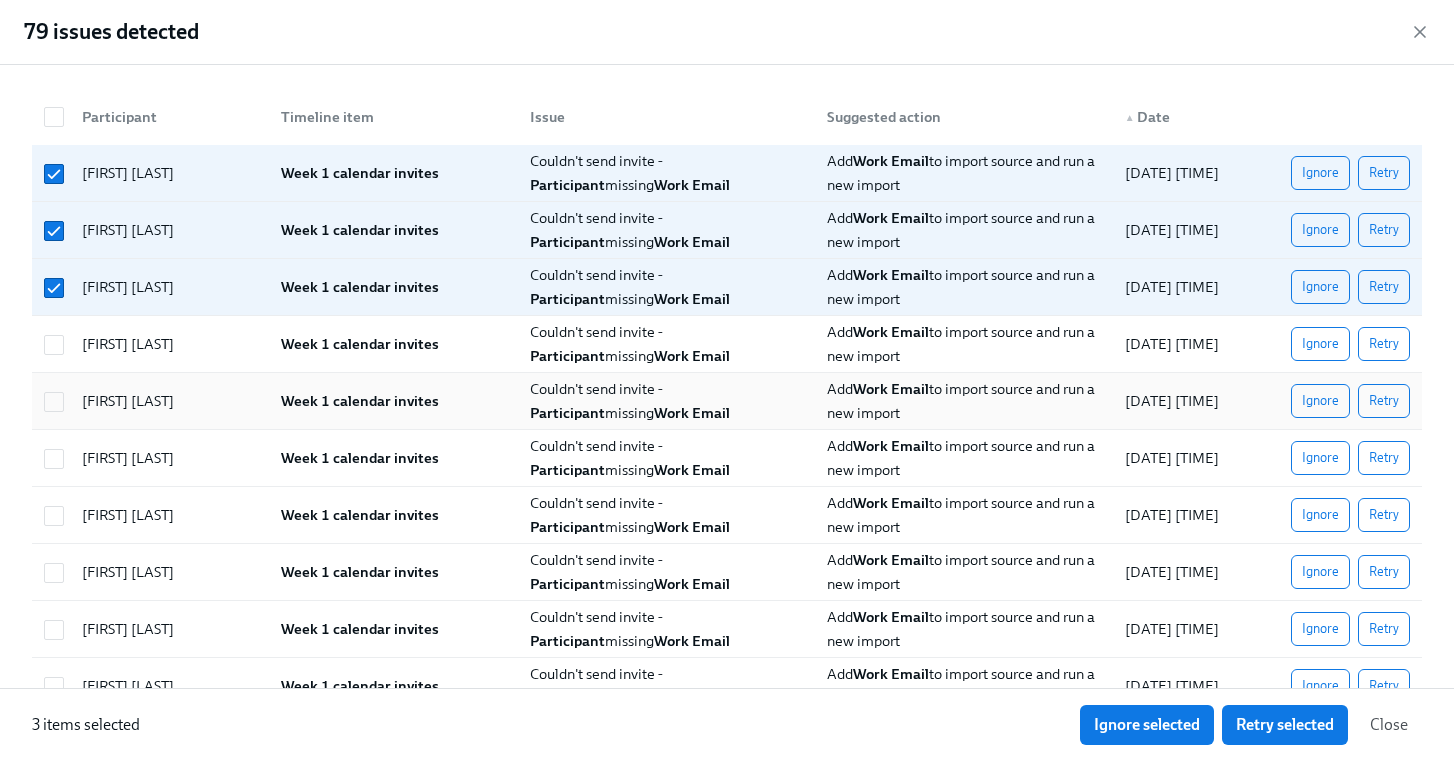 drag, startPoint x: 70, startPoint y: 354, endPoint x: 60, endPoint y: 414, distance: 60.827625 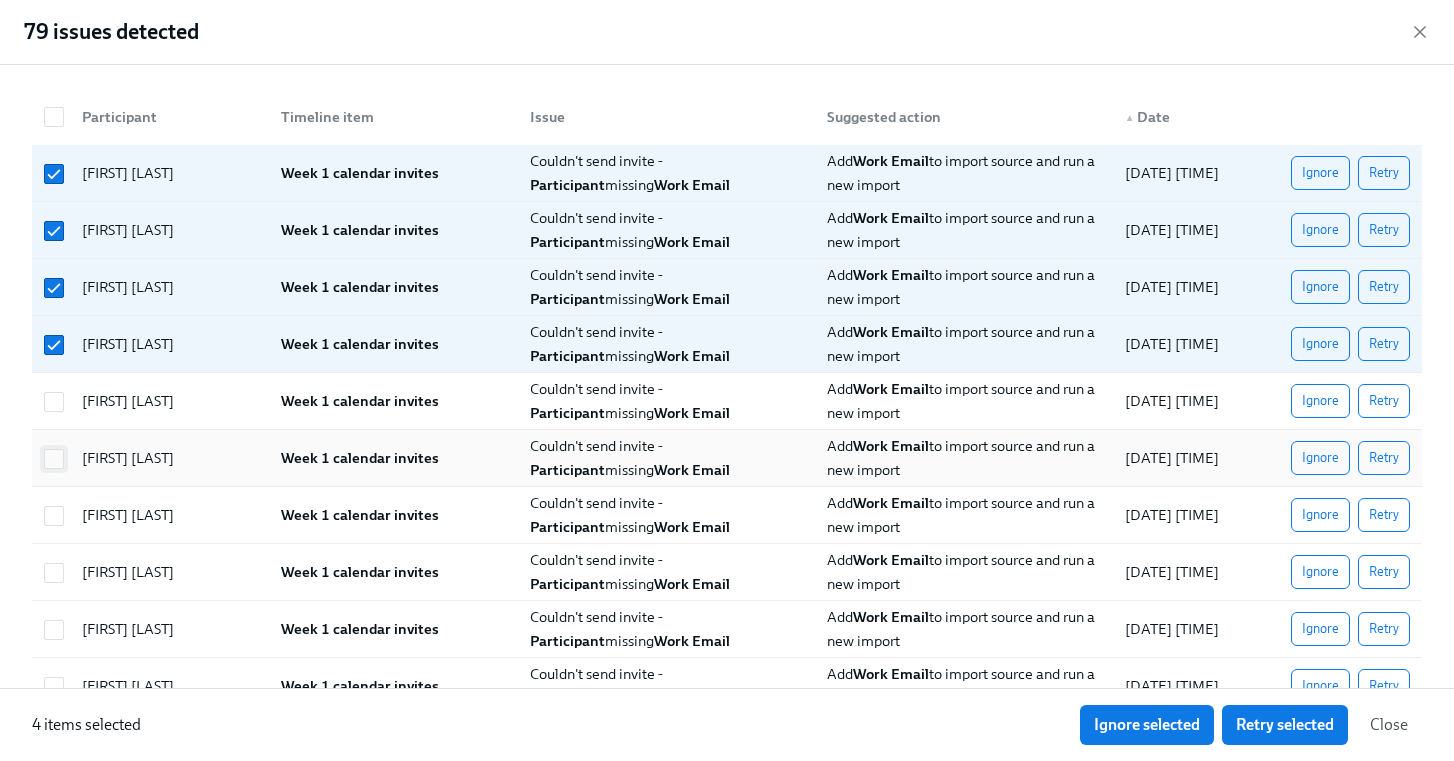 drag, startPoint x: 60, startPoint y: 406, endPoint x: 58, endPoint y: 465, distance: 59.03389 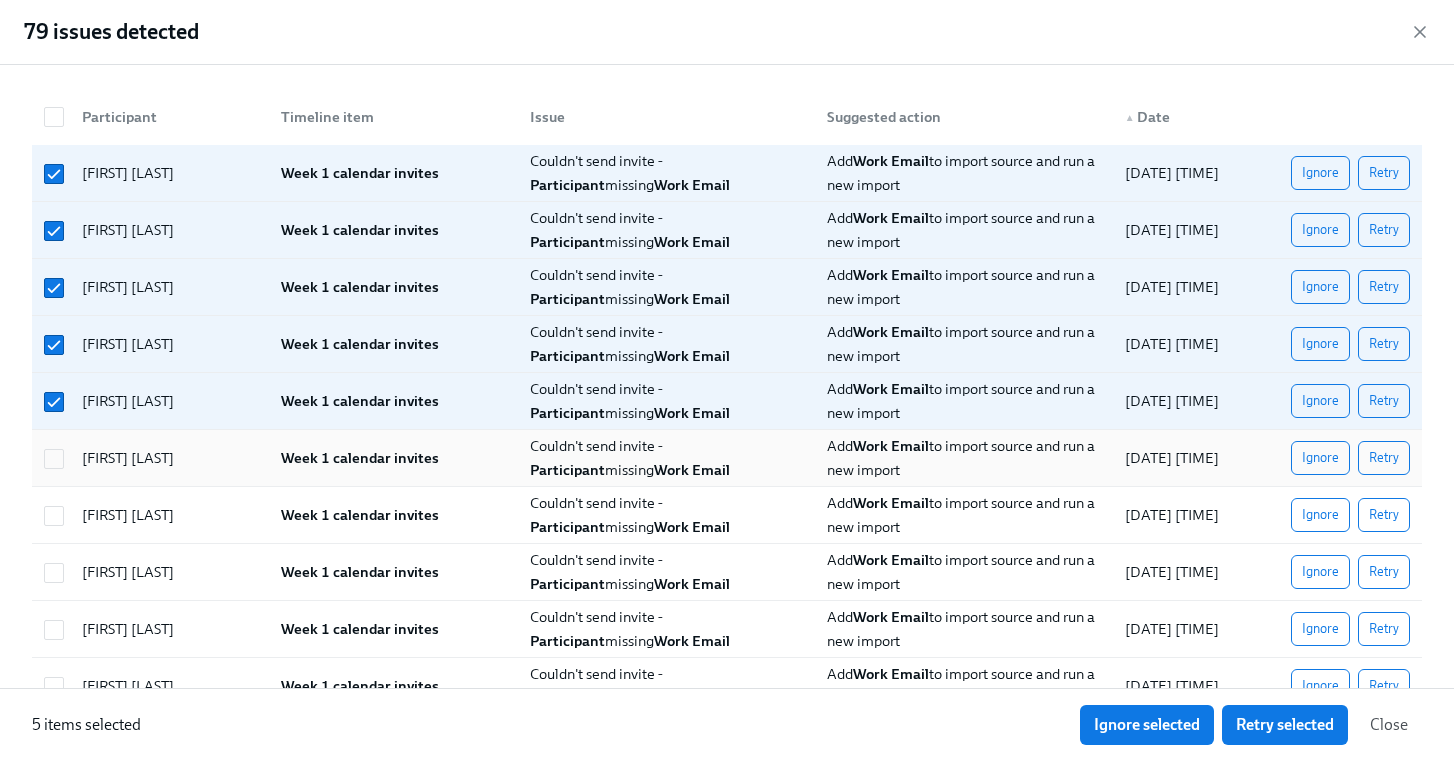 click at bounding box center [51, 458] 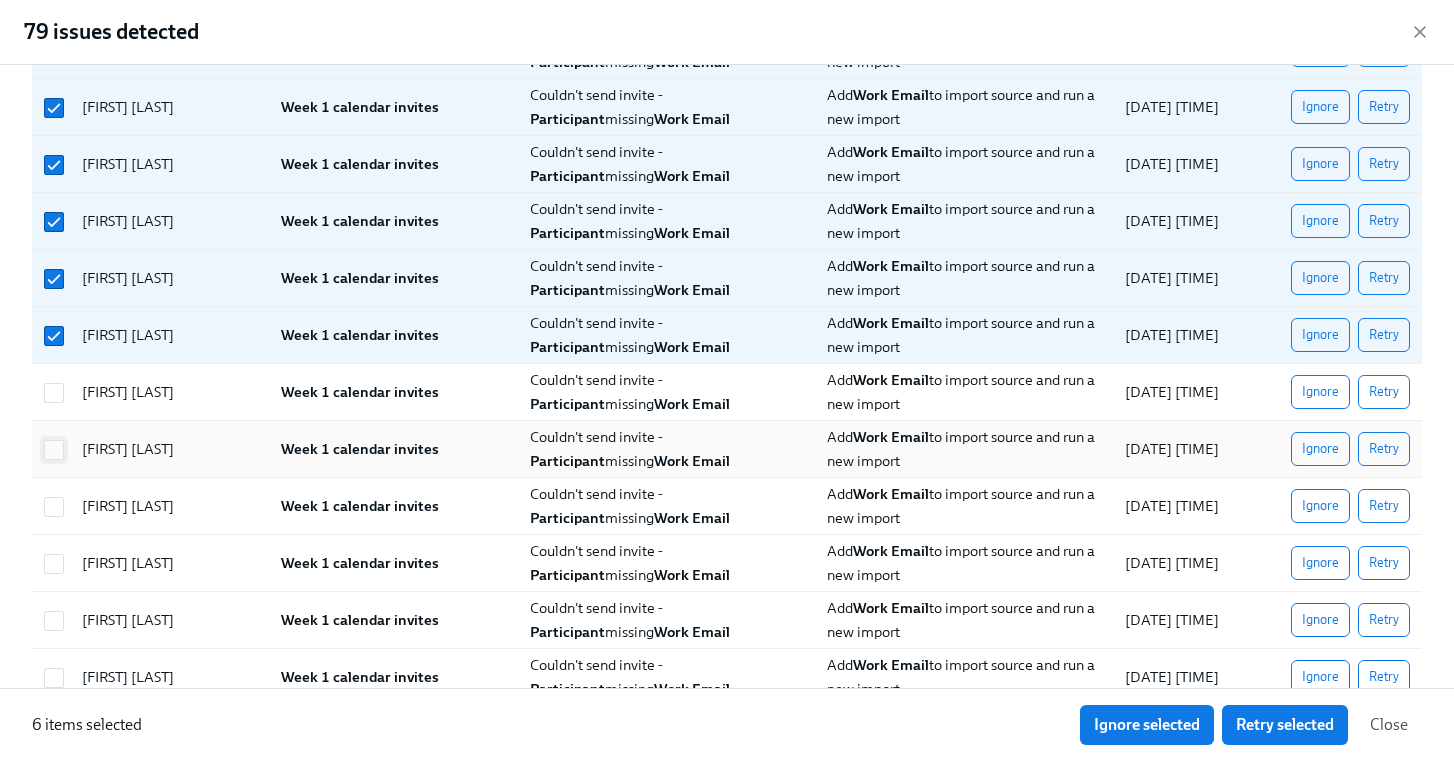 scroll, scrollTop: 126, scrollLeft: 0, axis: vertical 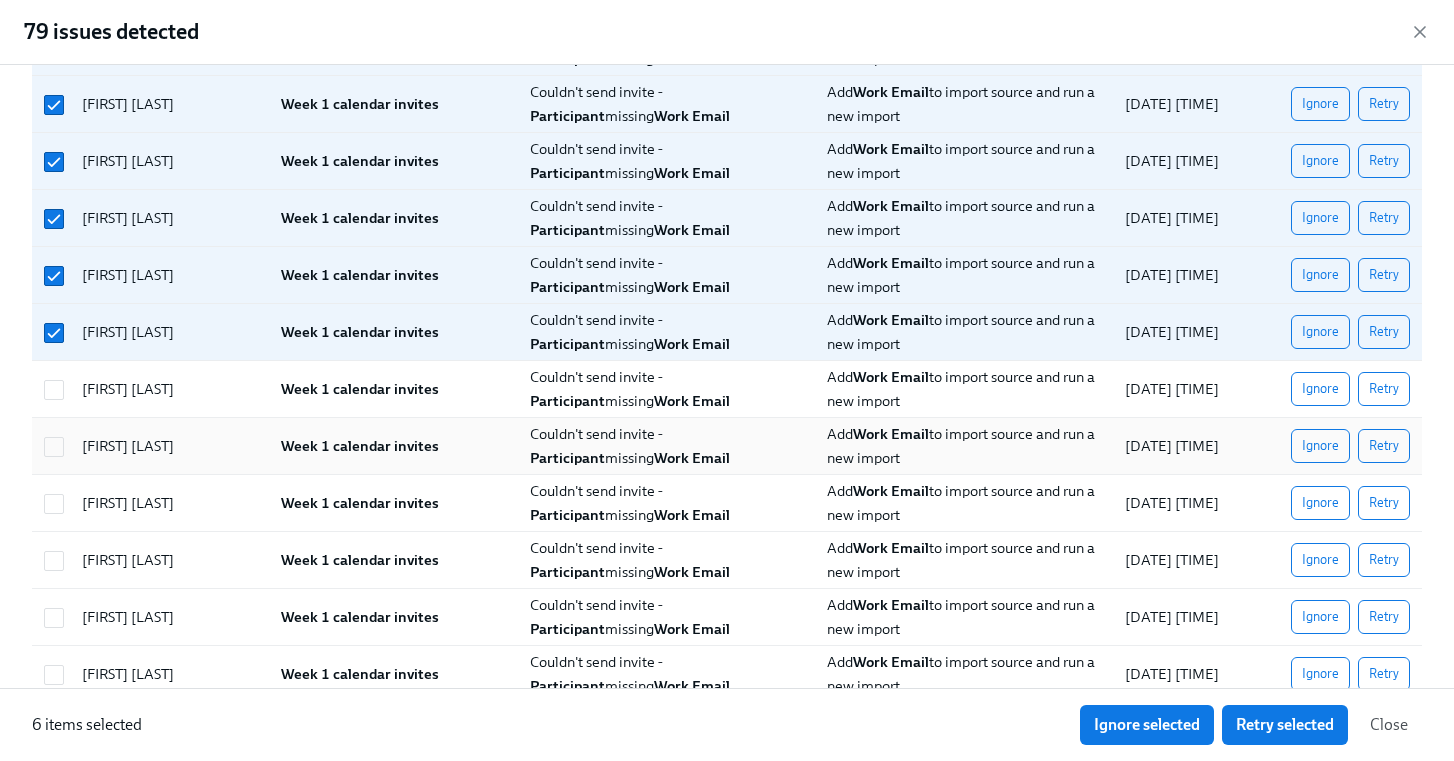 drag, startPoint x: 60, startPoint y: 400, endPoint x: 53, endPoint y: 468, distance: 68.359344 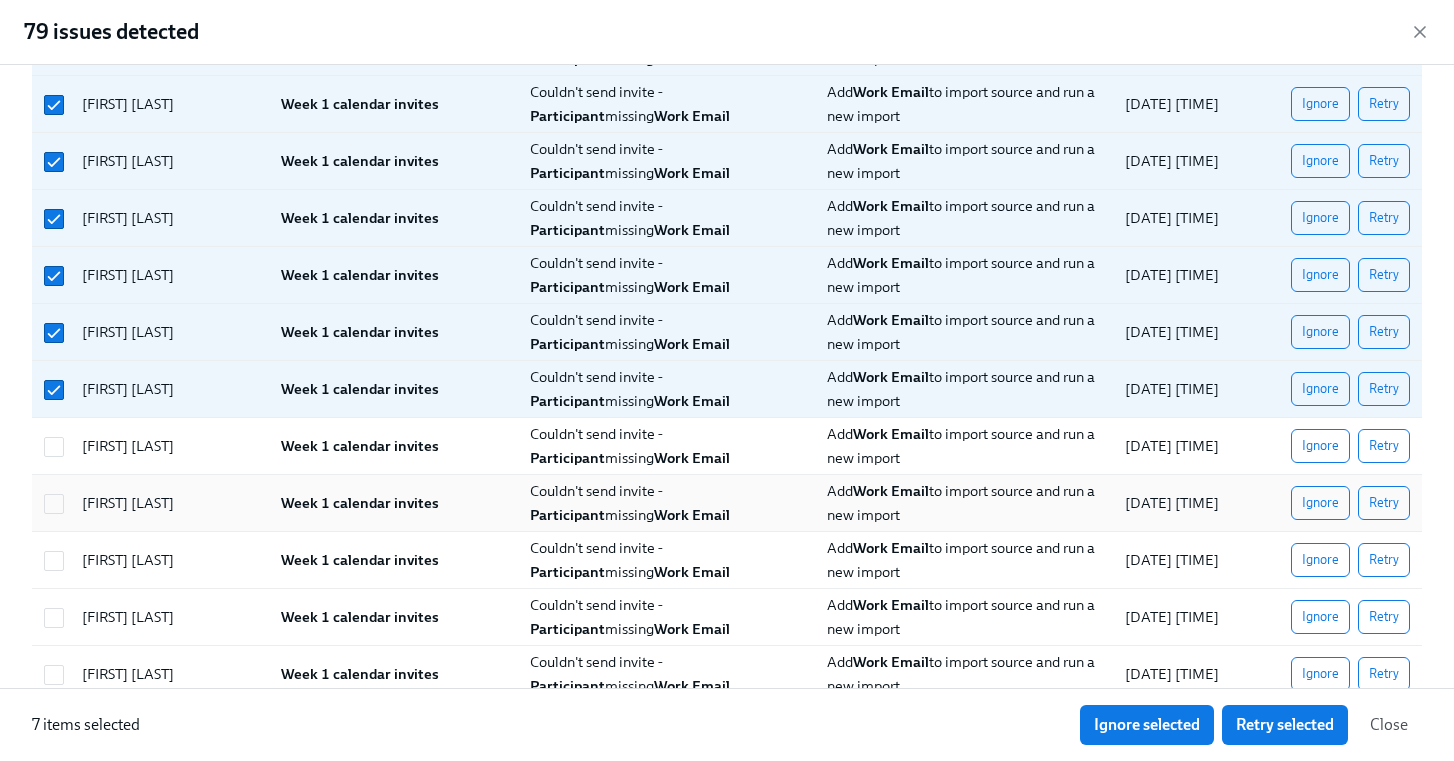 drag, startPoint x: 58, startPoint y: 453, endPoint x: 64, endPoint y: 509, distance: 56.32051 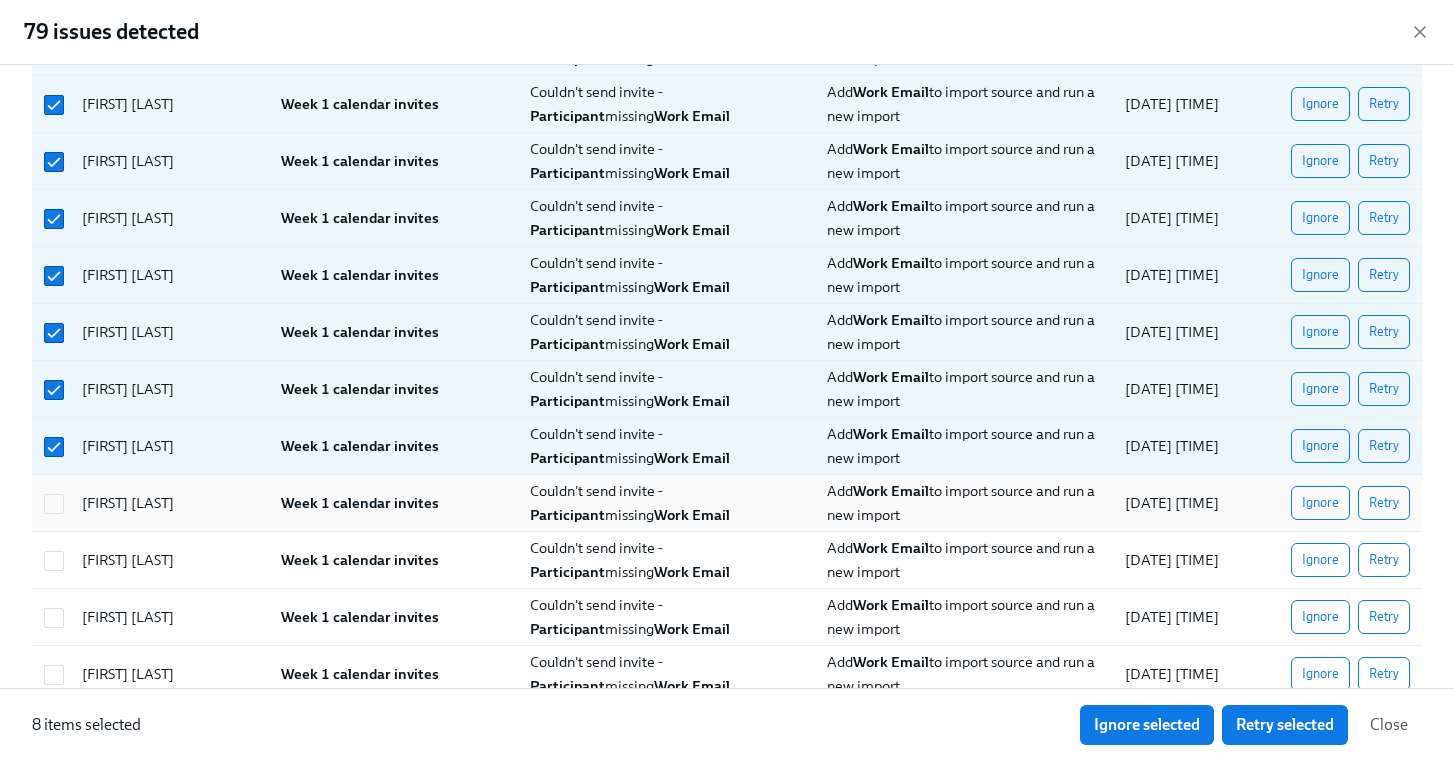 click at bounding box center [54, 503] 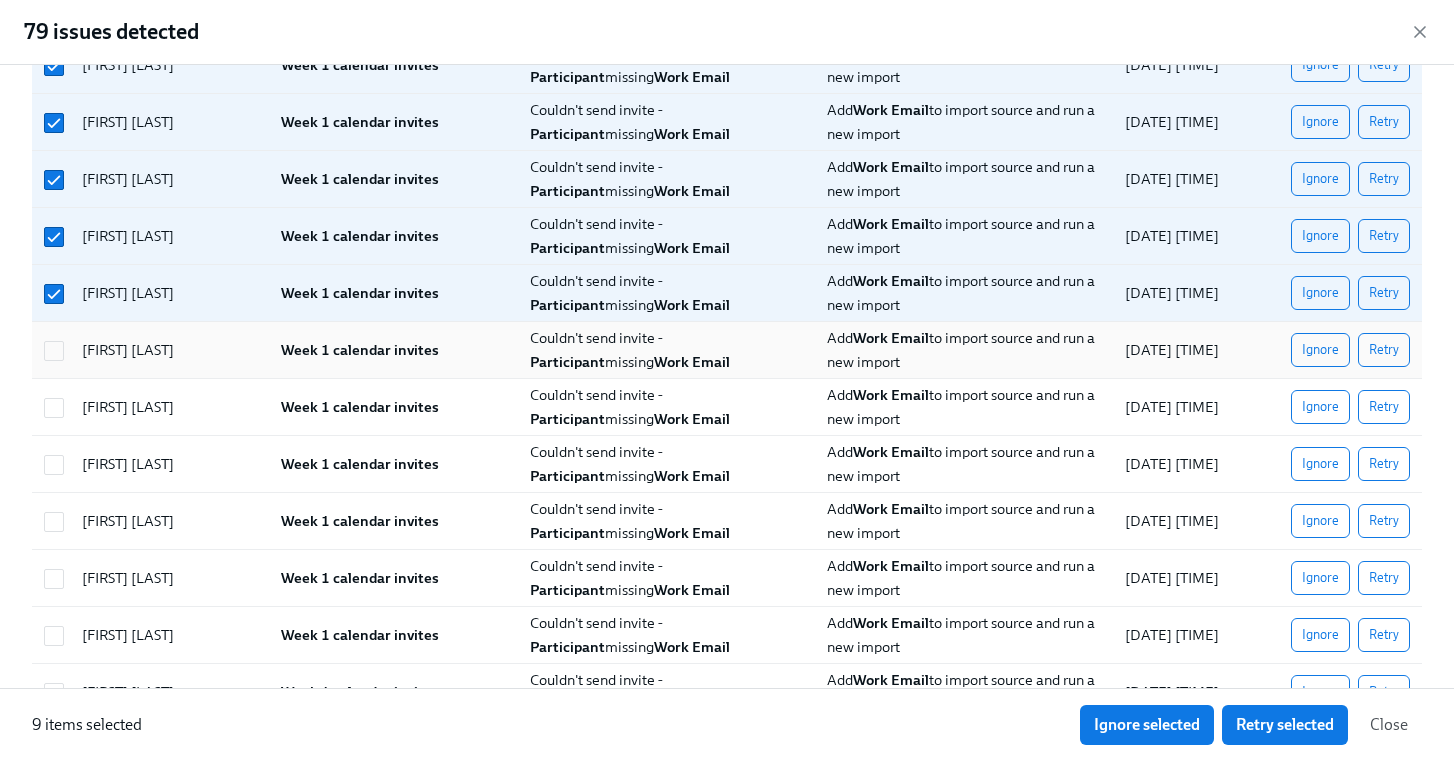 scroll, scrollTop: 367, scrollLeft: 0, axis: vertical 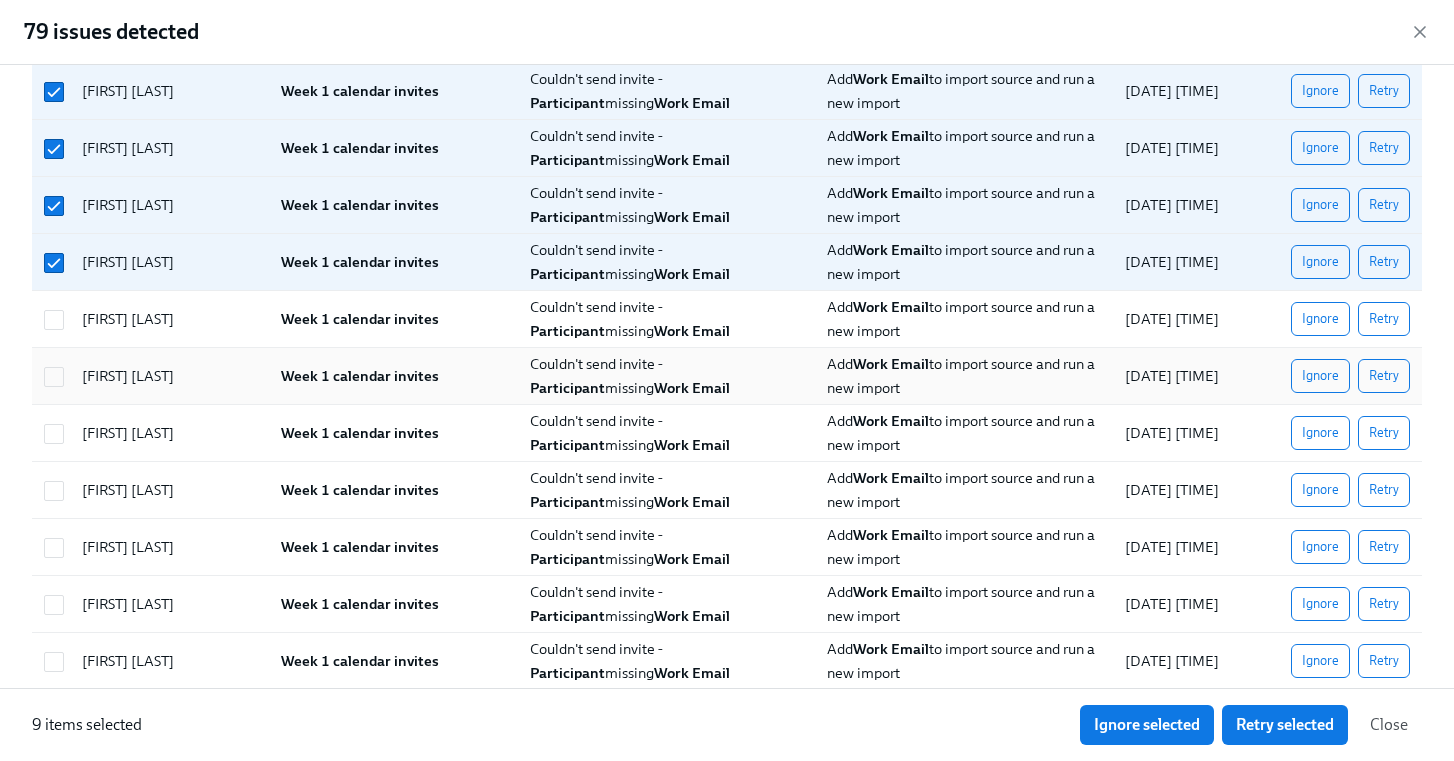 drag, startPoint x: 58, startPoint y: 327, endPoint x: 62, endPoint y: 393, distance: 66.1211 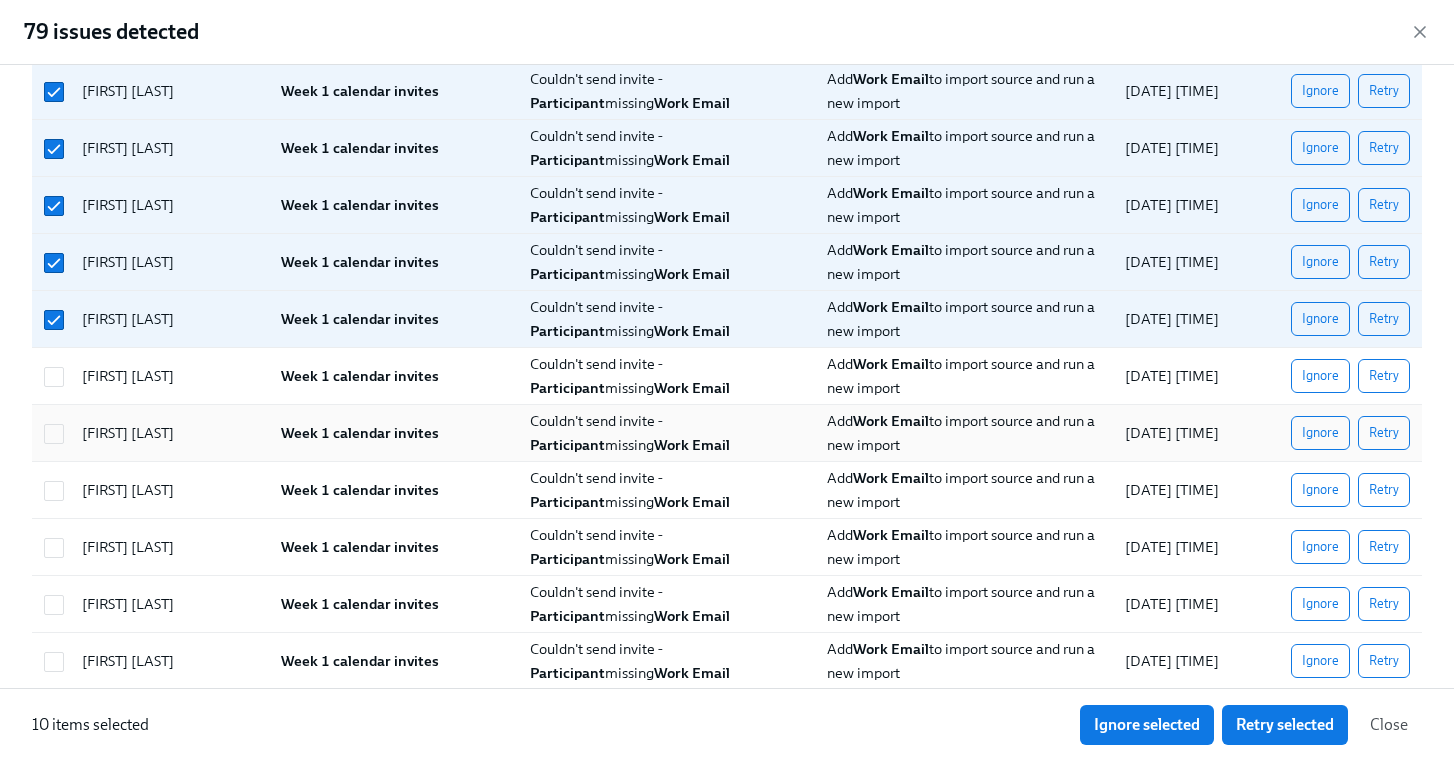 drag, startPoint x: 62, startPoint y: 393, endPoint x: 65, endPoint y: 450, distance: 57.07889 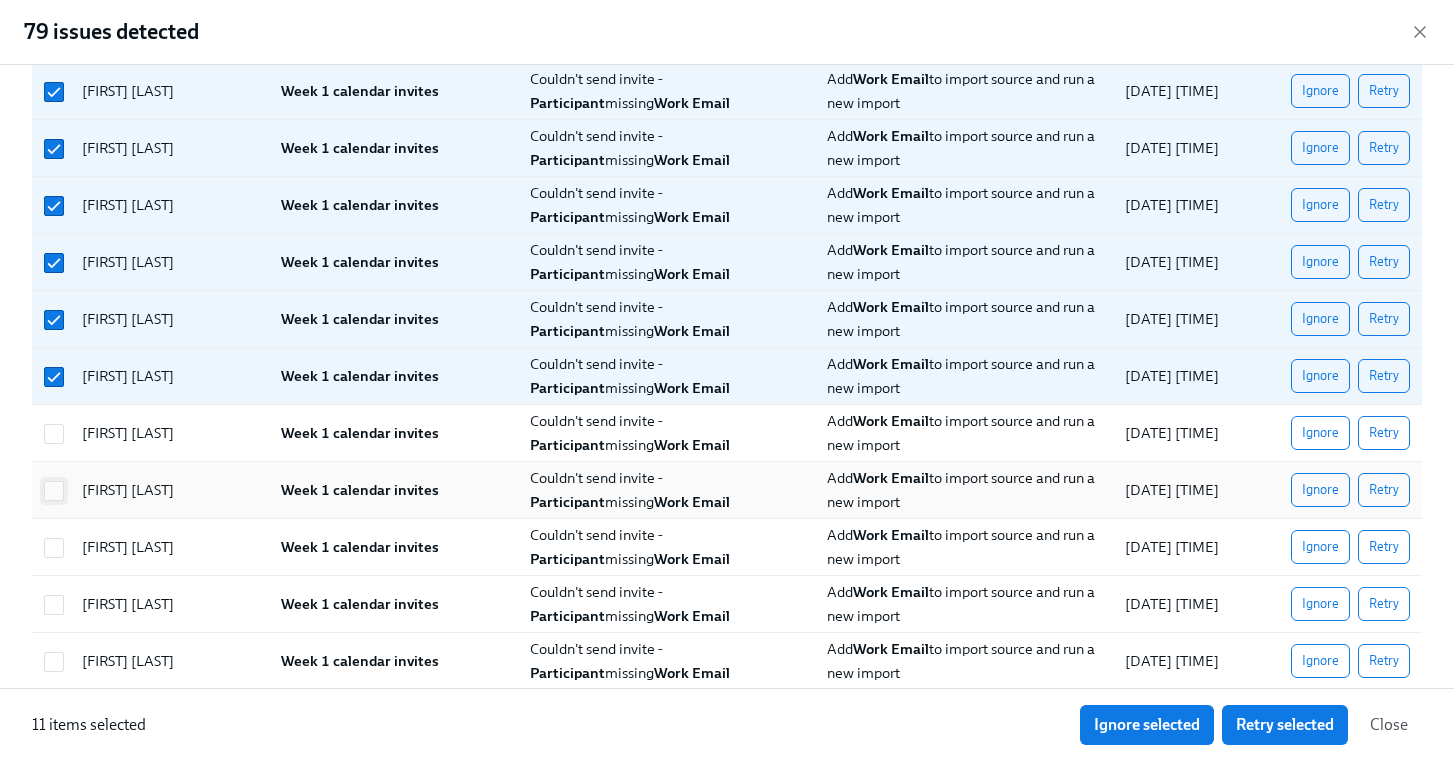 drag, startPoint x: 61, startPoint y: 436, endPoint x: 61, endPoint y: 486, distance: 50 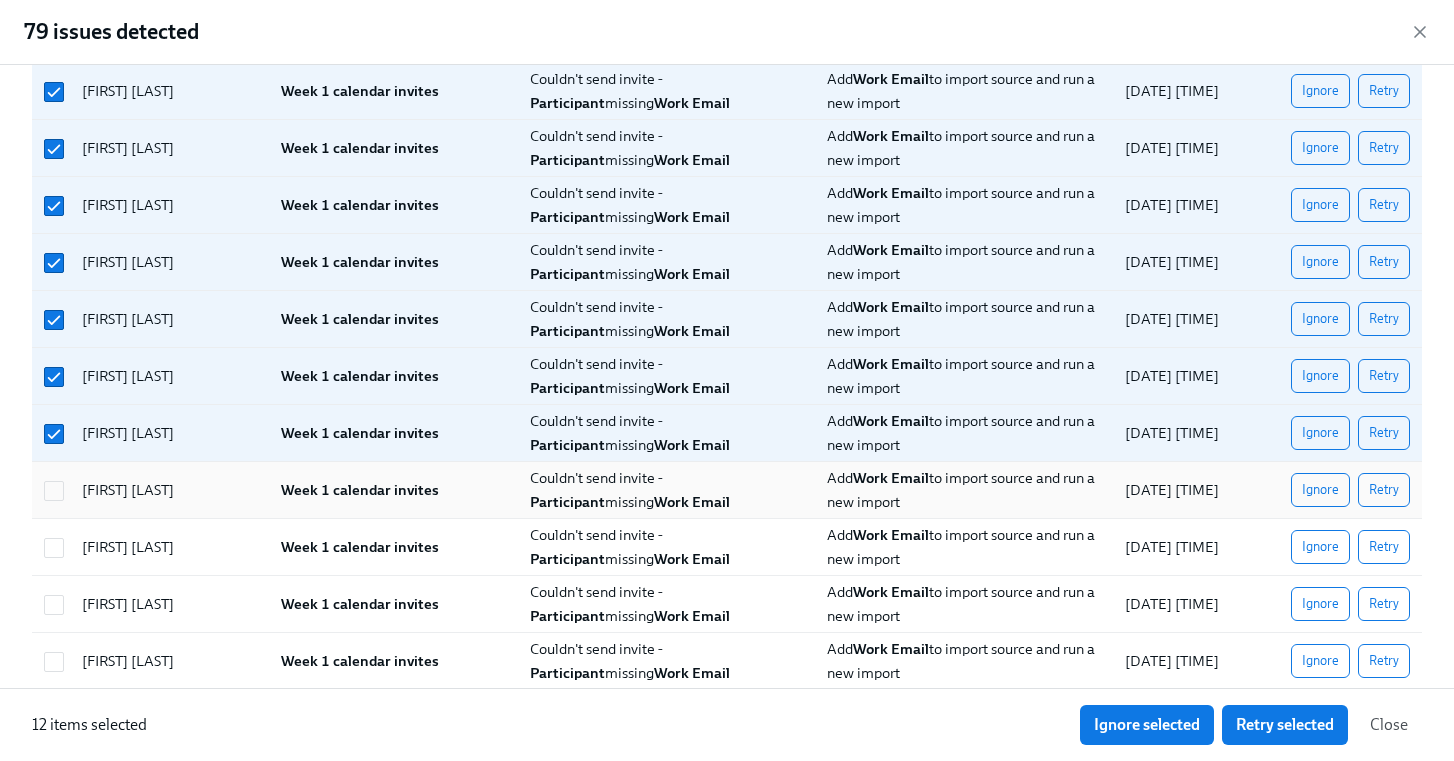 drag, startPoint x: 61, startPoint y: 491, endPoint x: 61, endPoint y: 504, distance: 13 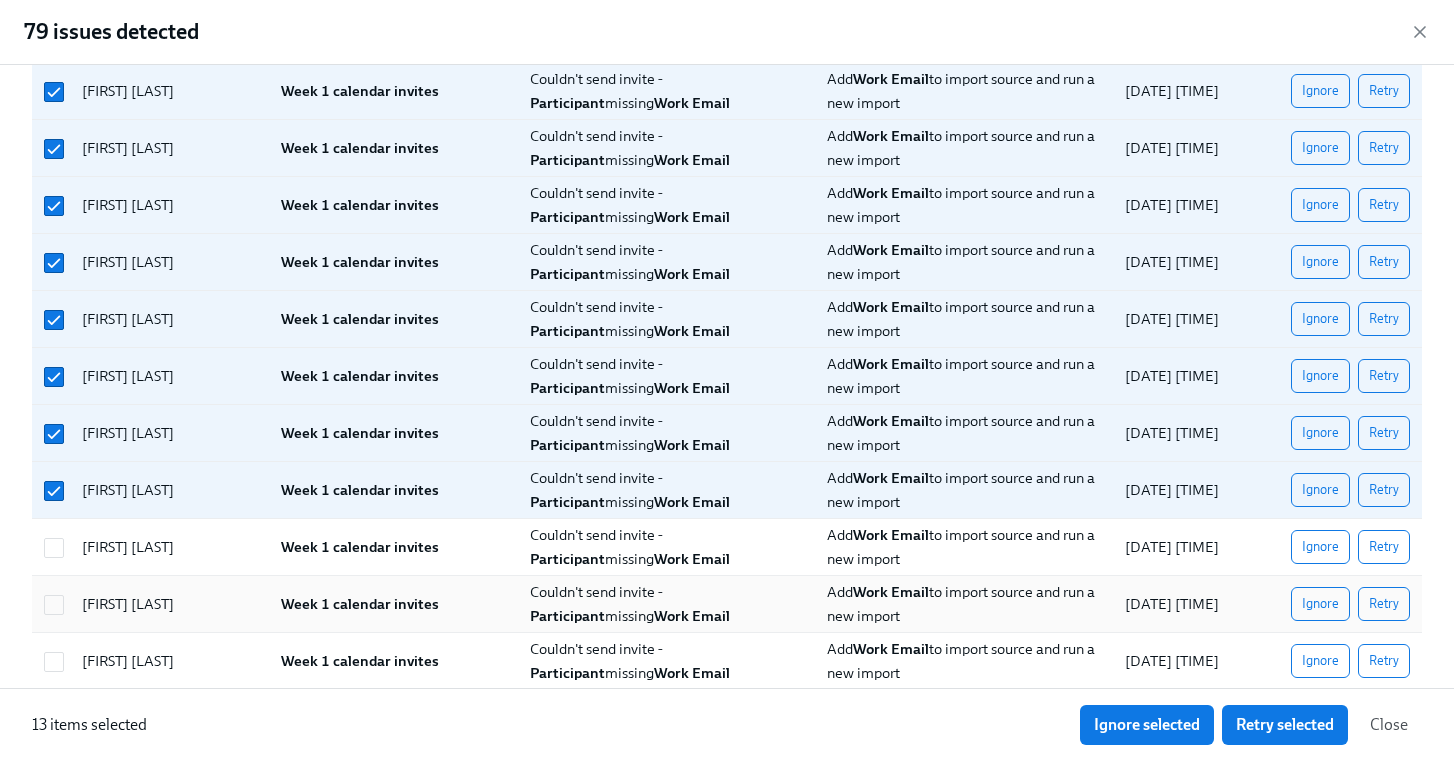 drag, startPoint x: 59, startPoint y: 557, endPoint x: 54, endPoint y: 583, distance: 26.476404 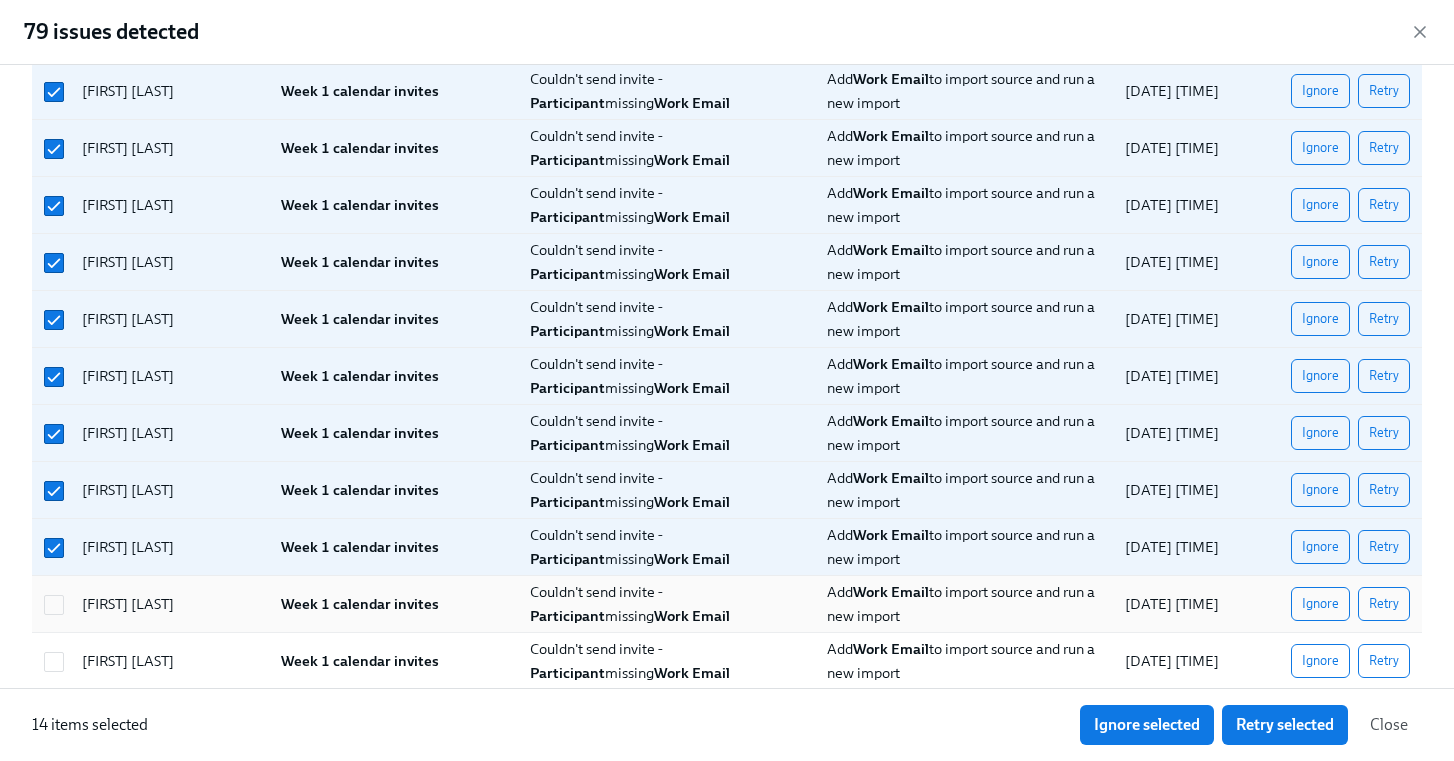 click on "[FIRST] [LAST] Week 1 calendar invites Couldn't send invite -  Participant  missing  Work Email Add  Work Email  to import source and run a new import [DATE] [TIME] Ignore Retry" at bounding box center [727, 604] 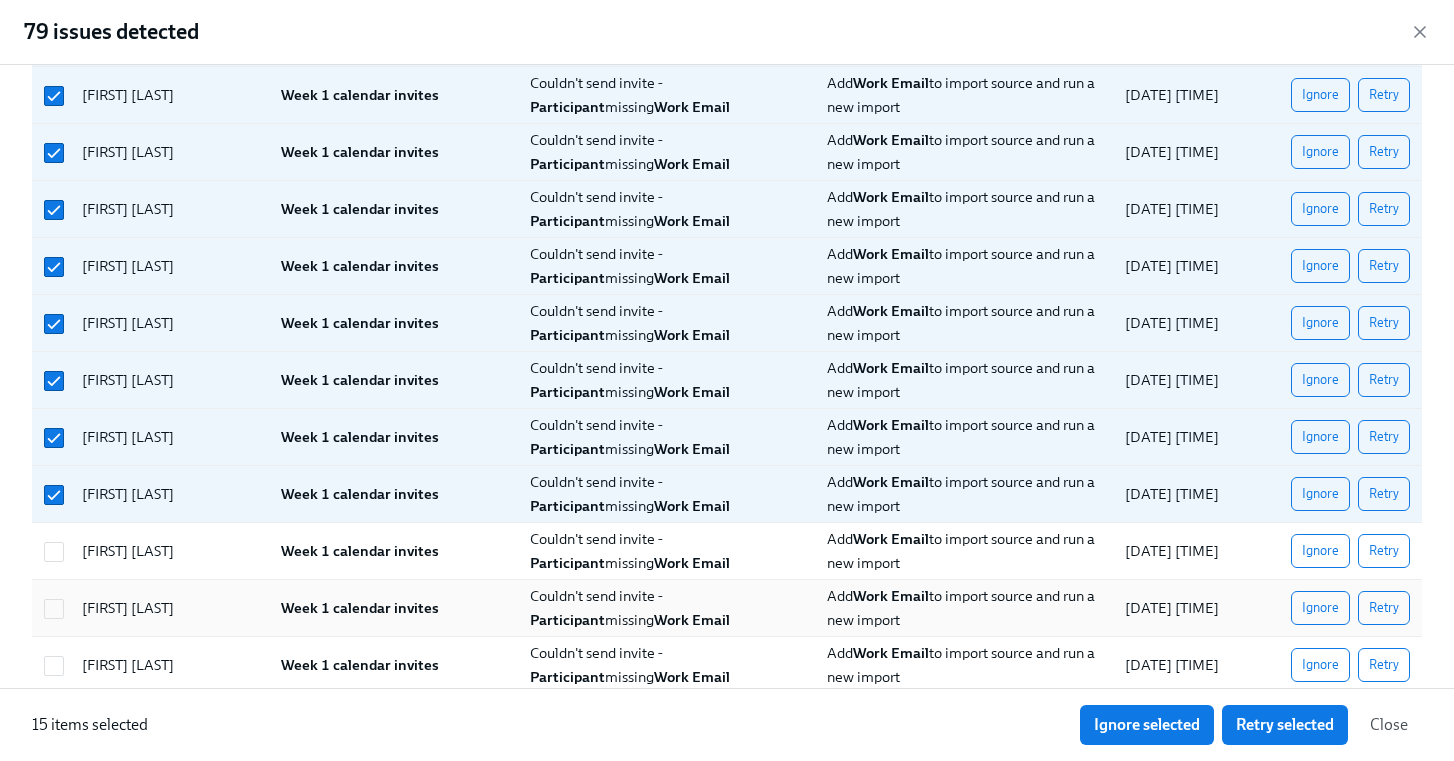 scroll, scrollTop: 492, scrollLeft: 0, axis: vertical 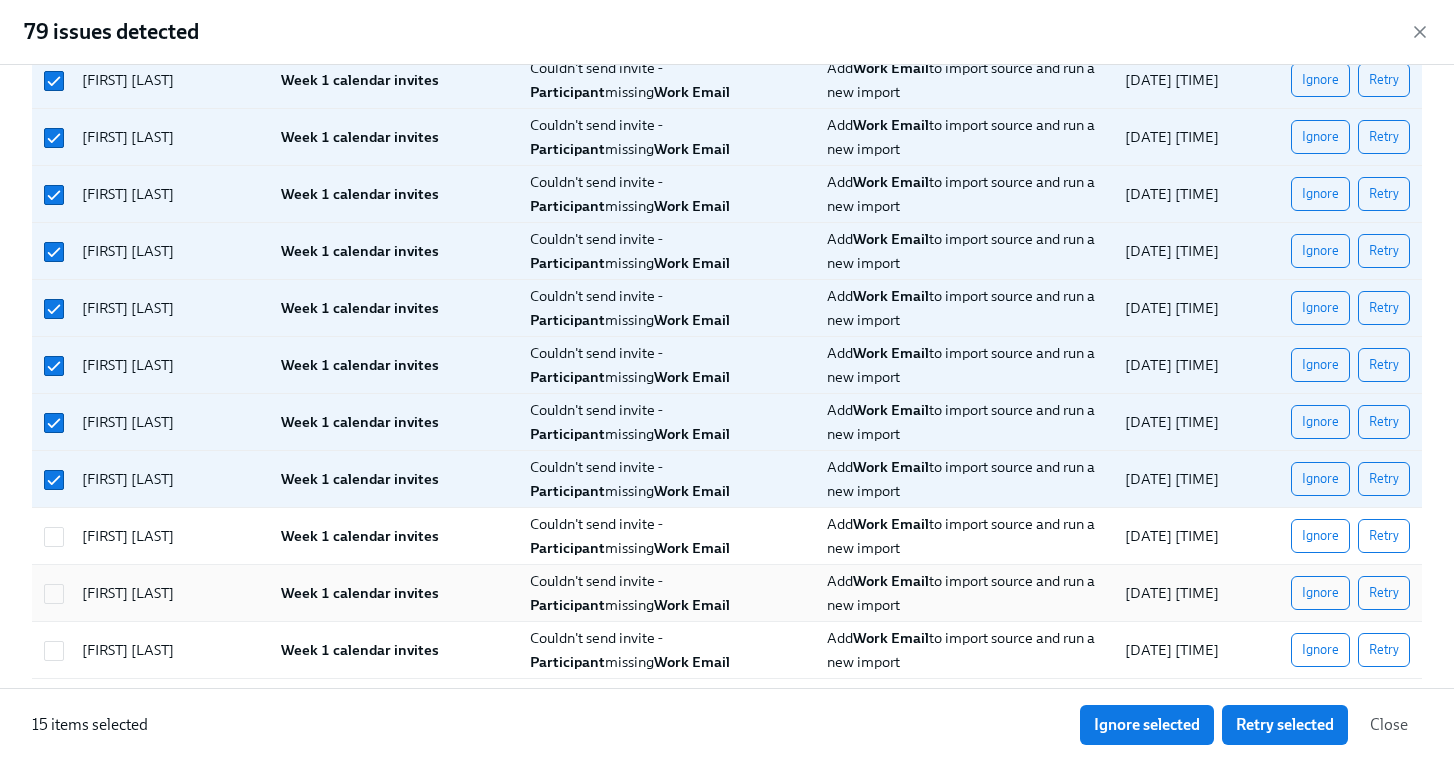 drag, startPoint x: 56, startPoint y: 532, endPoint x: 60, endPoint y: 609, distance: 77.10383 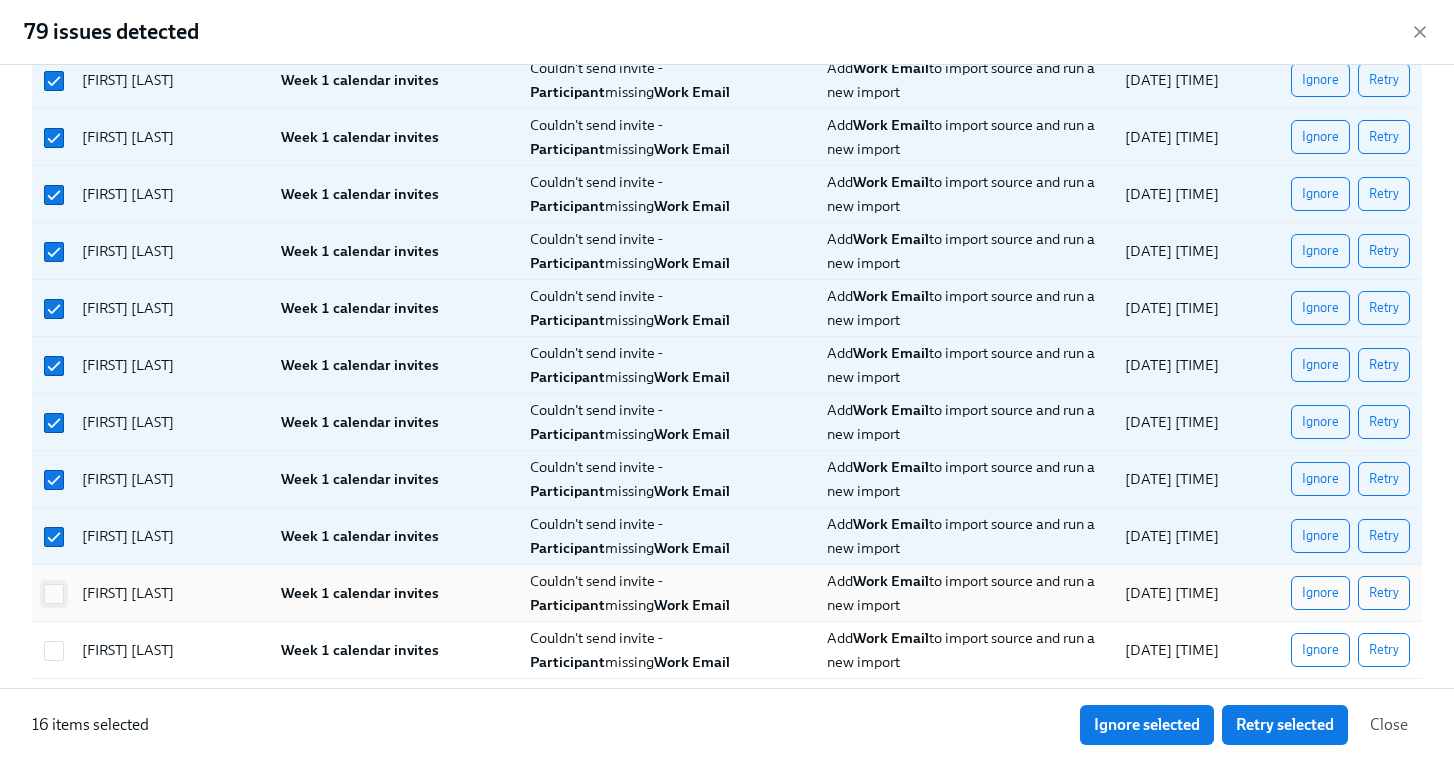 click at bounding box center [54, 594] 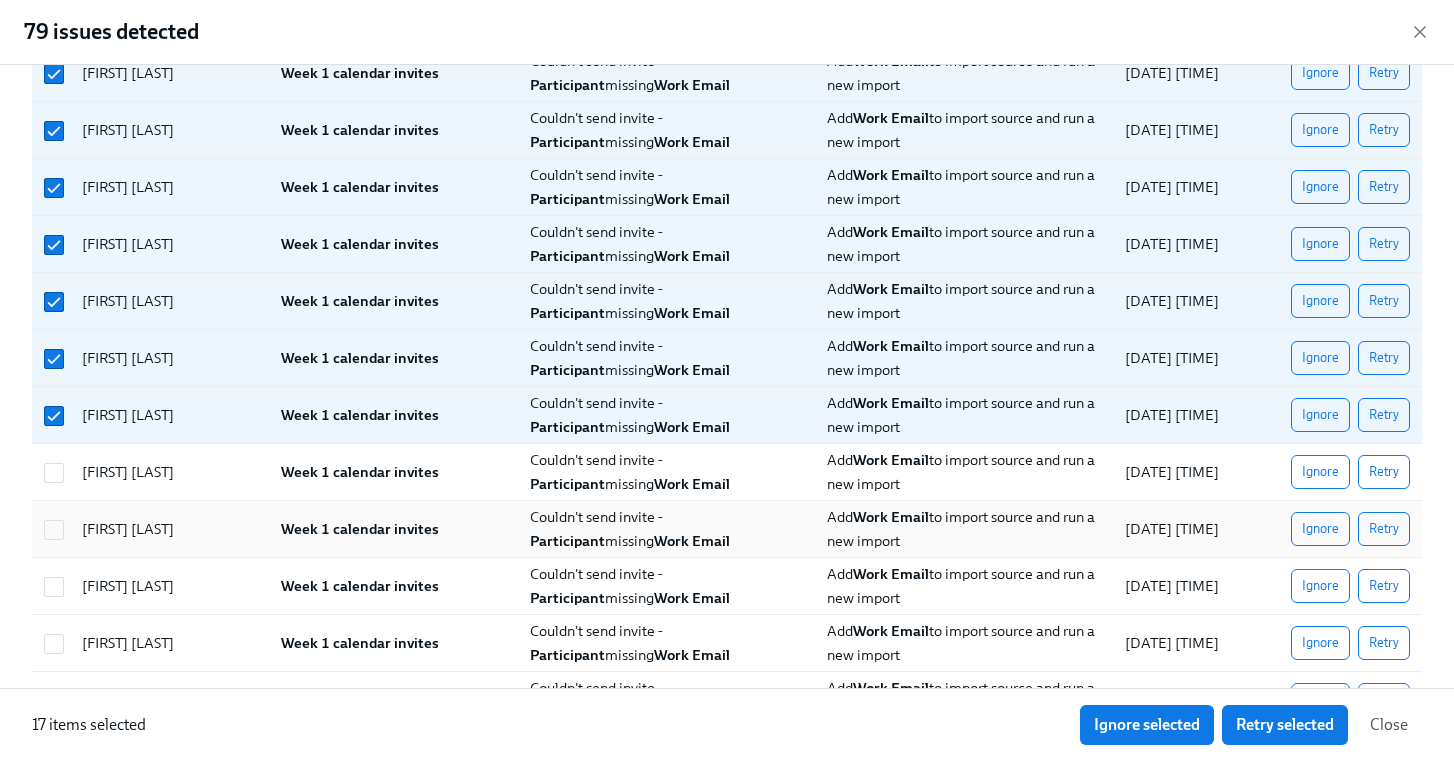 scroll, scrollTop: 770, scrollLeft: 0, axis: vertical 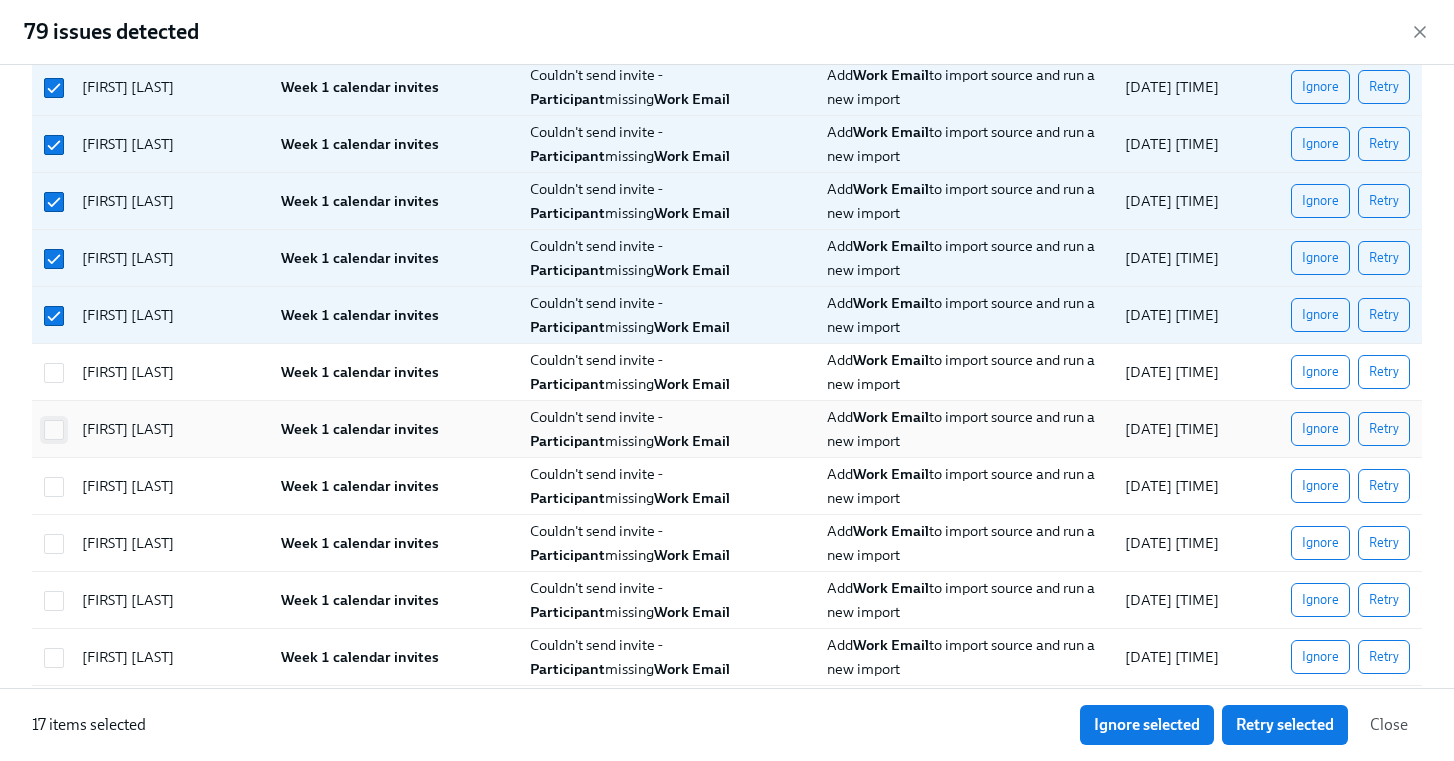 drag, startPoint x: 55, startPoint y: 378, endPoint x: 56, endPoint y: 427, distance: 49.010204 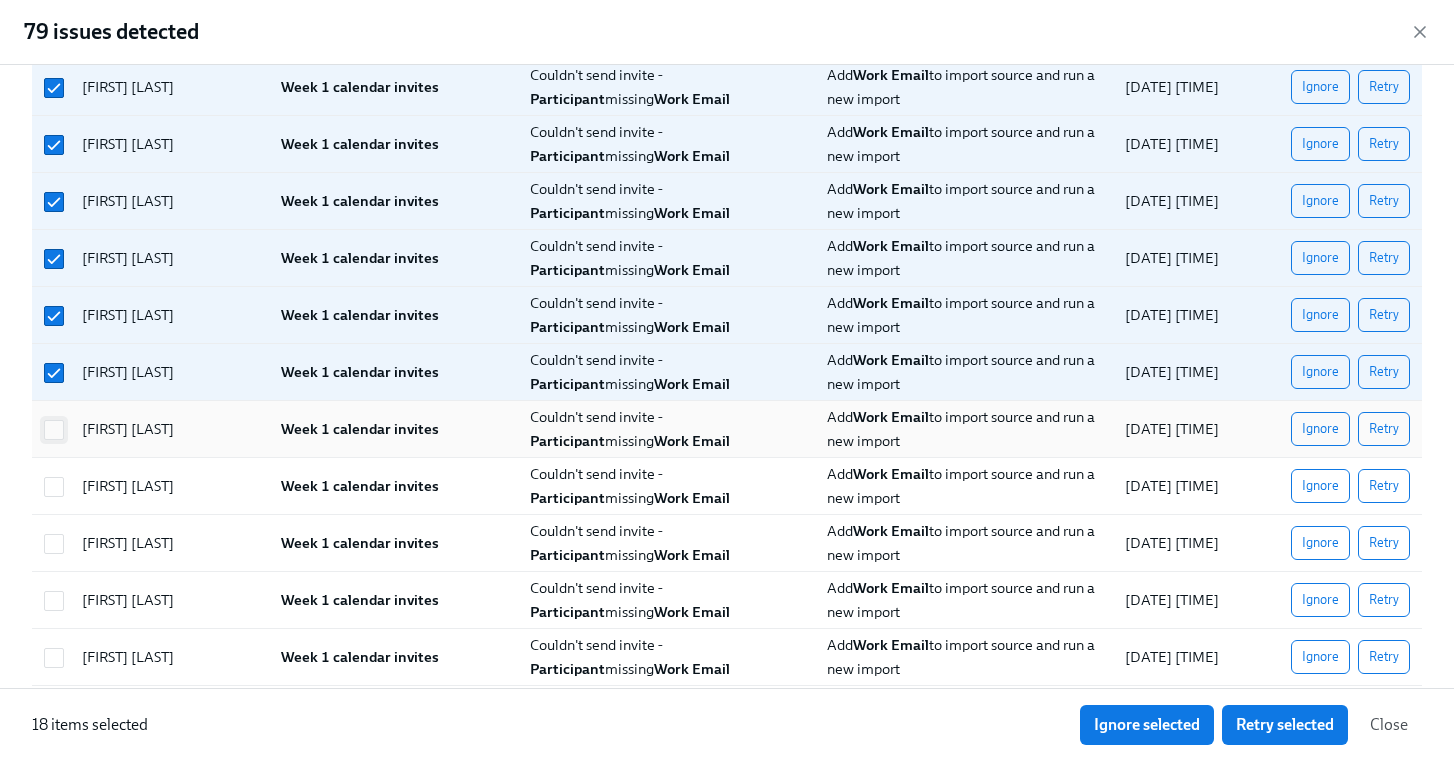 click at bounding box center (54, 430) 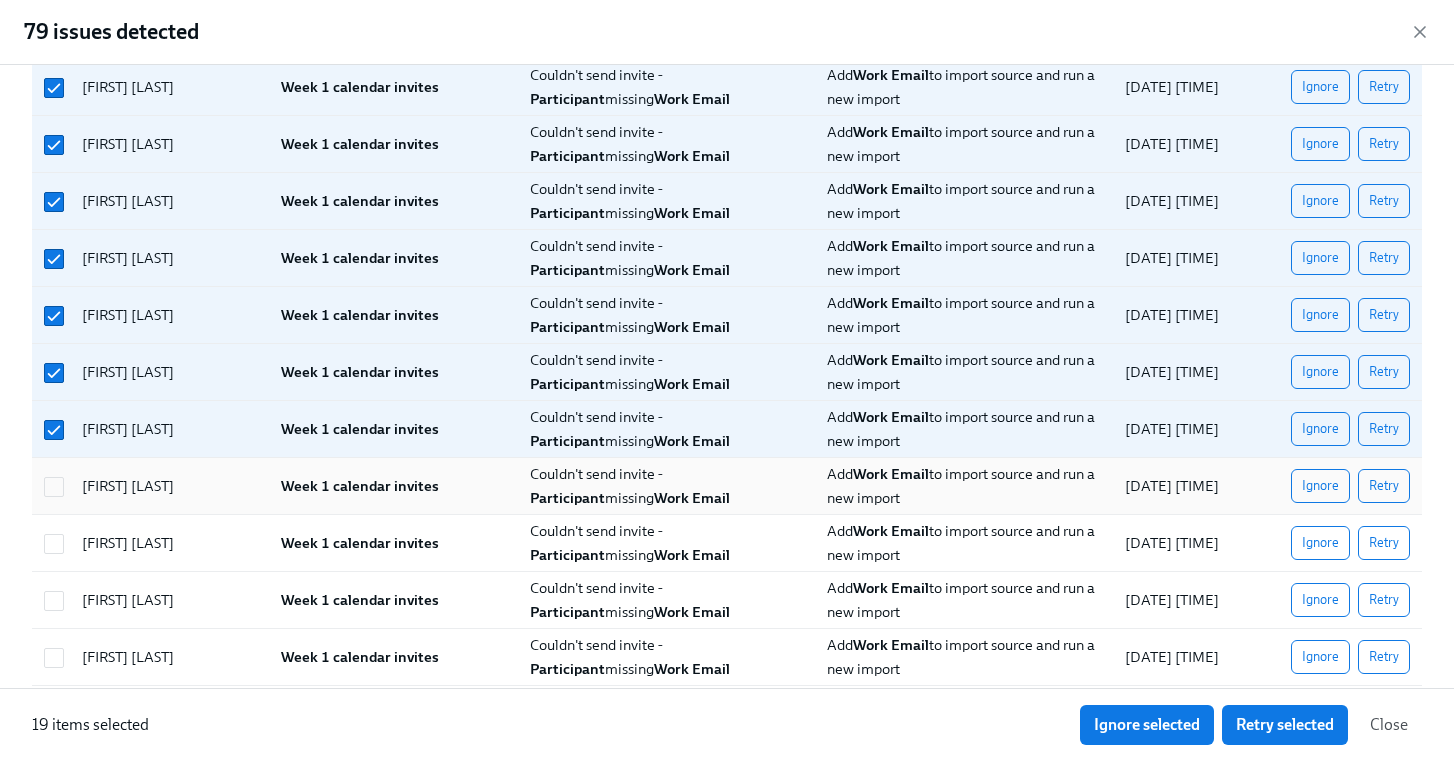 click at bounding box center (51, 486) 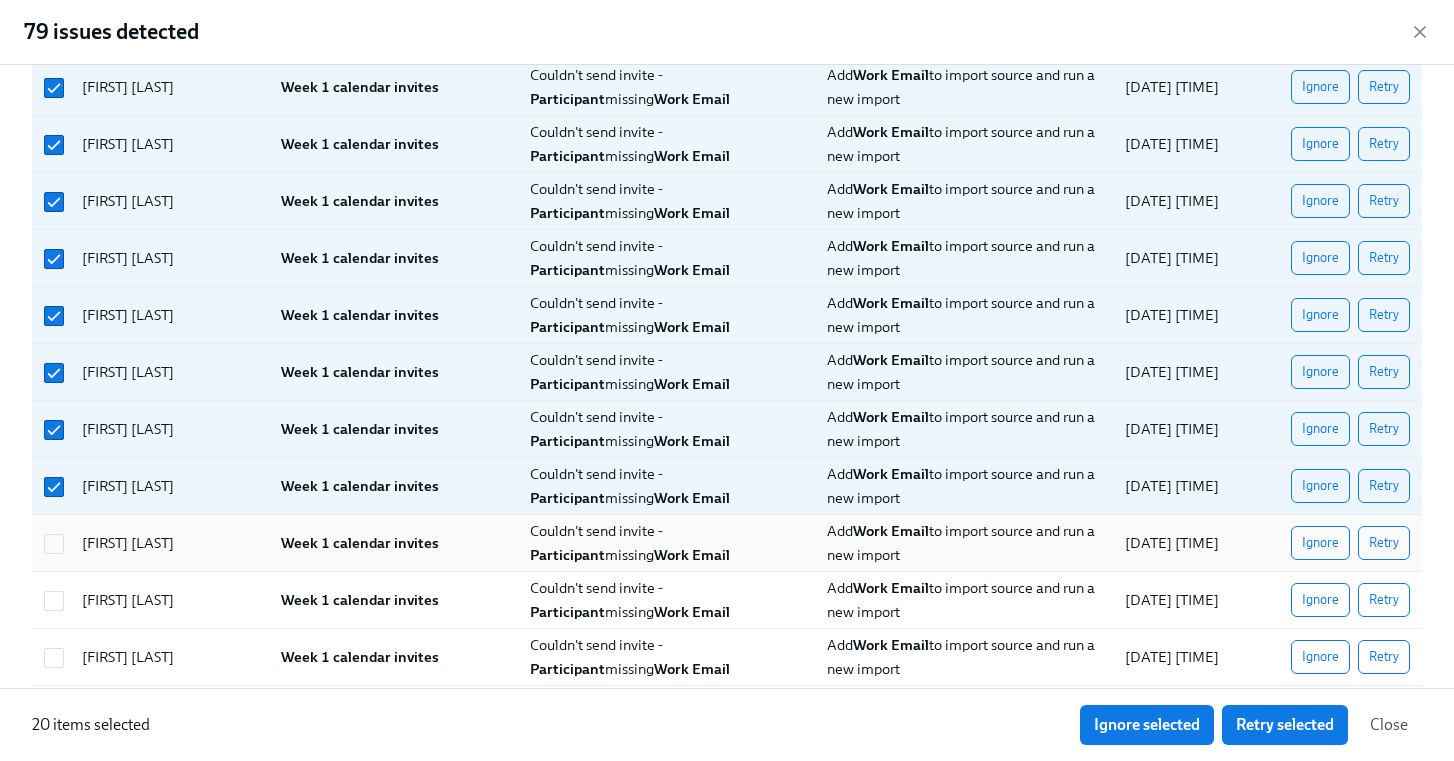 click at bounding box center (54, 543) 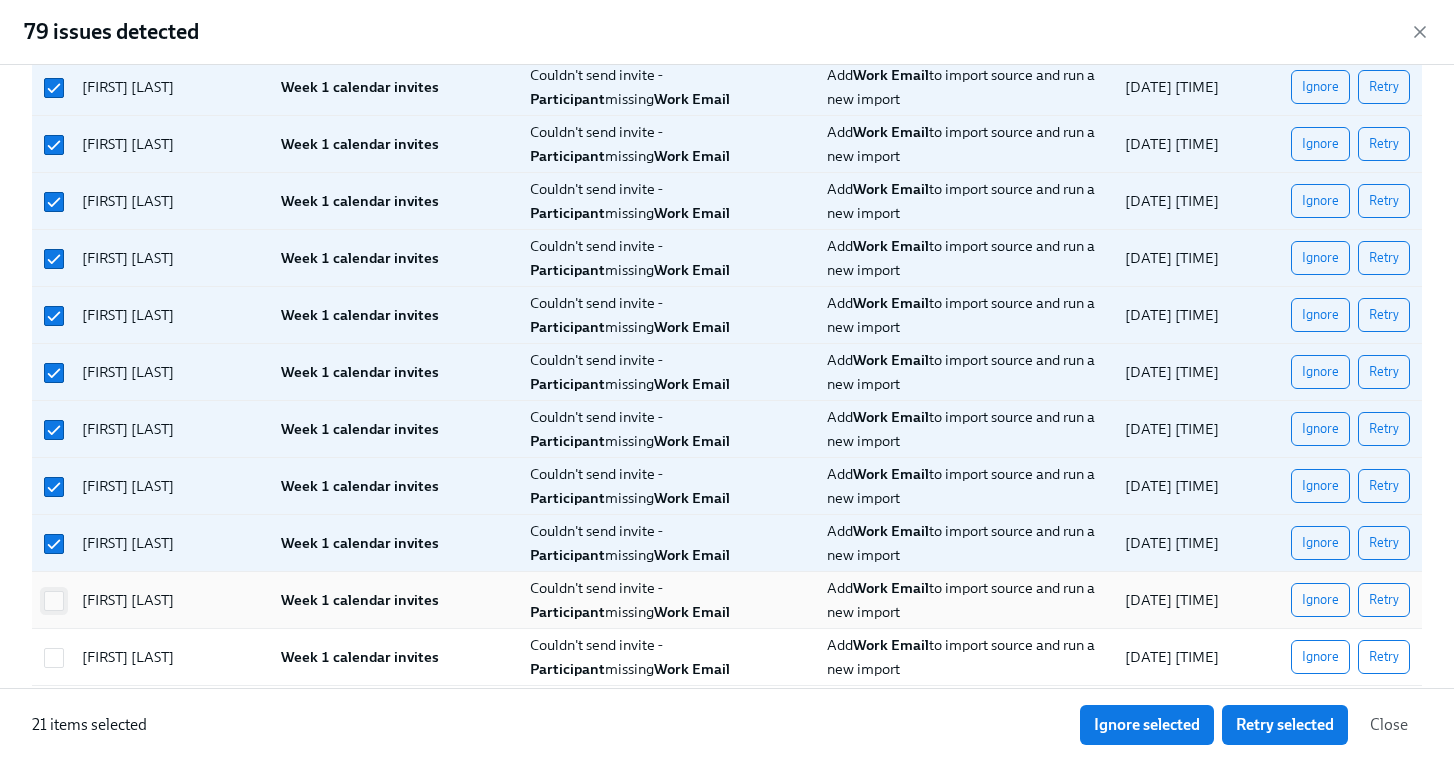 click at bounding box center [54, 601] 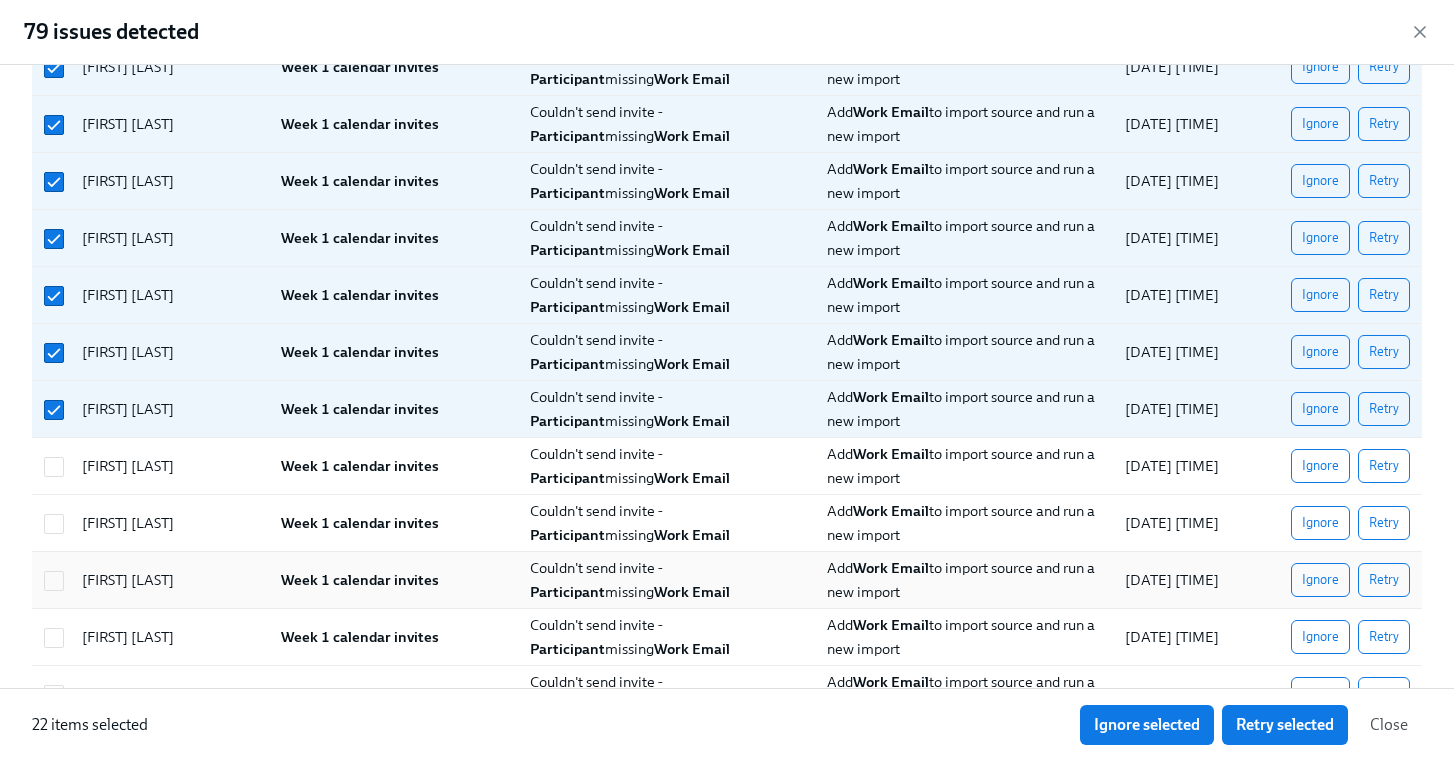 scroll, scrollTop: 1303, scrollLeft: 0, axis: vertical 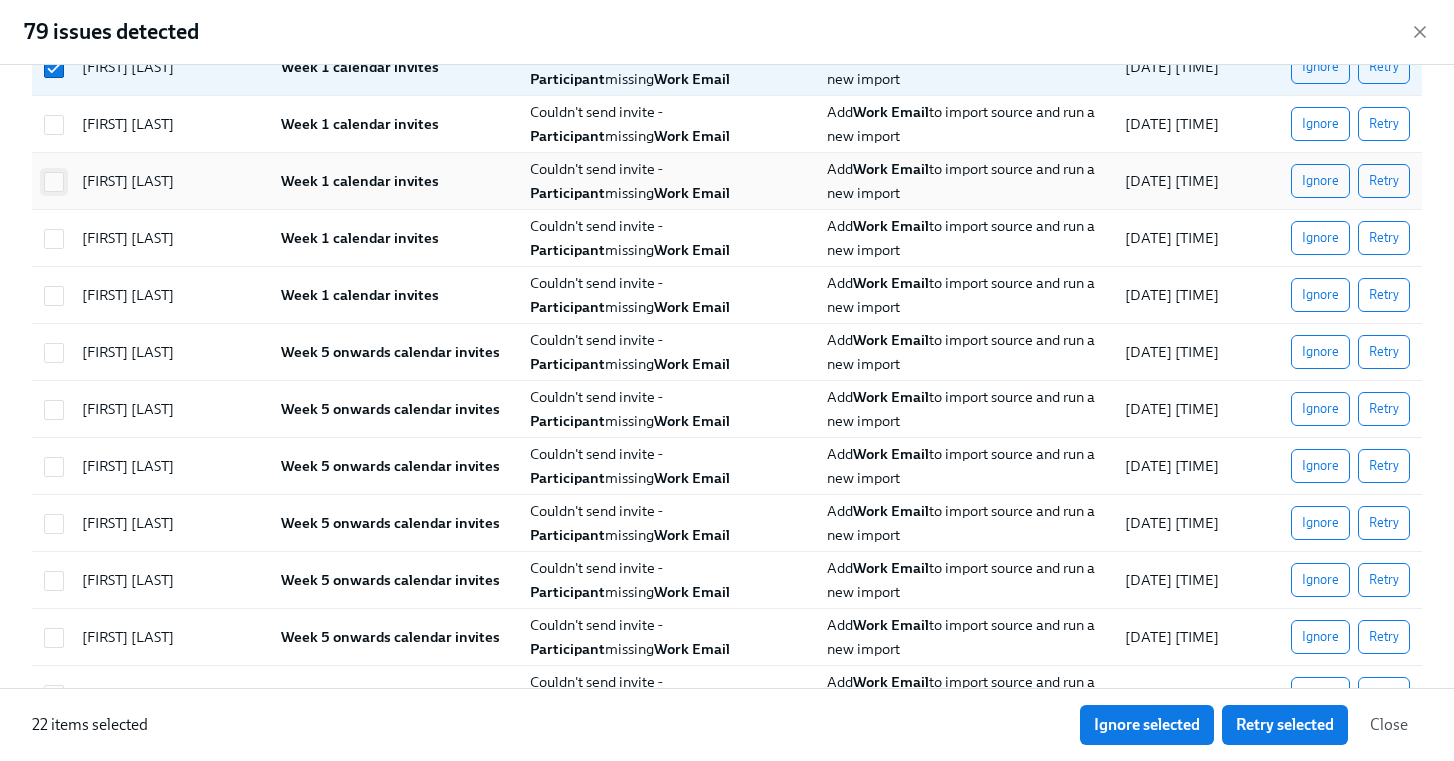 drag, startPoint x: 59, startPoint y: 133, endPoint x: 61, endPoint y: 184, distance: 51.0392 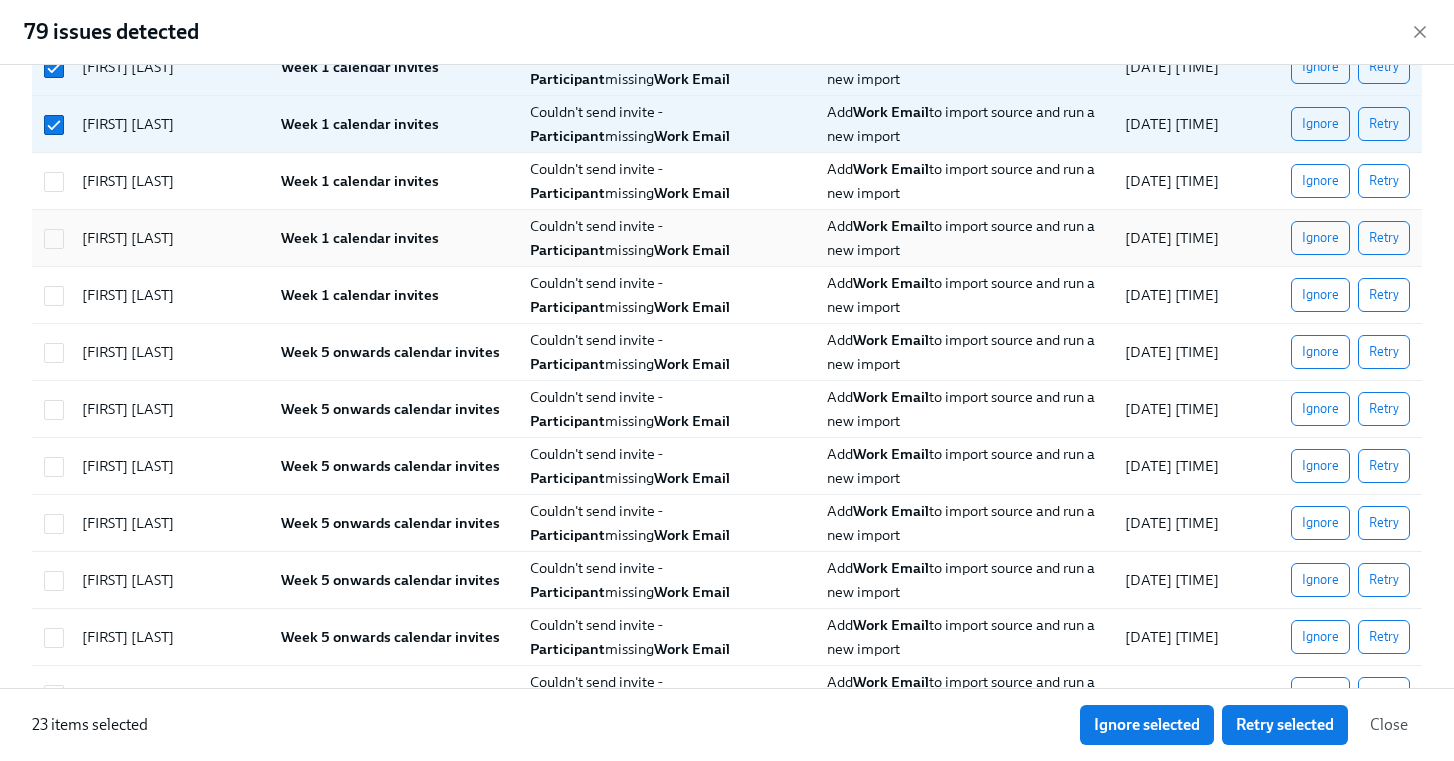 drag, startPoint x: 61, startPoint y: 186, endPoint x: 64, endPoint y: 239, distance: 53.08484 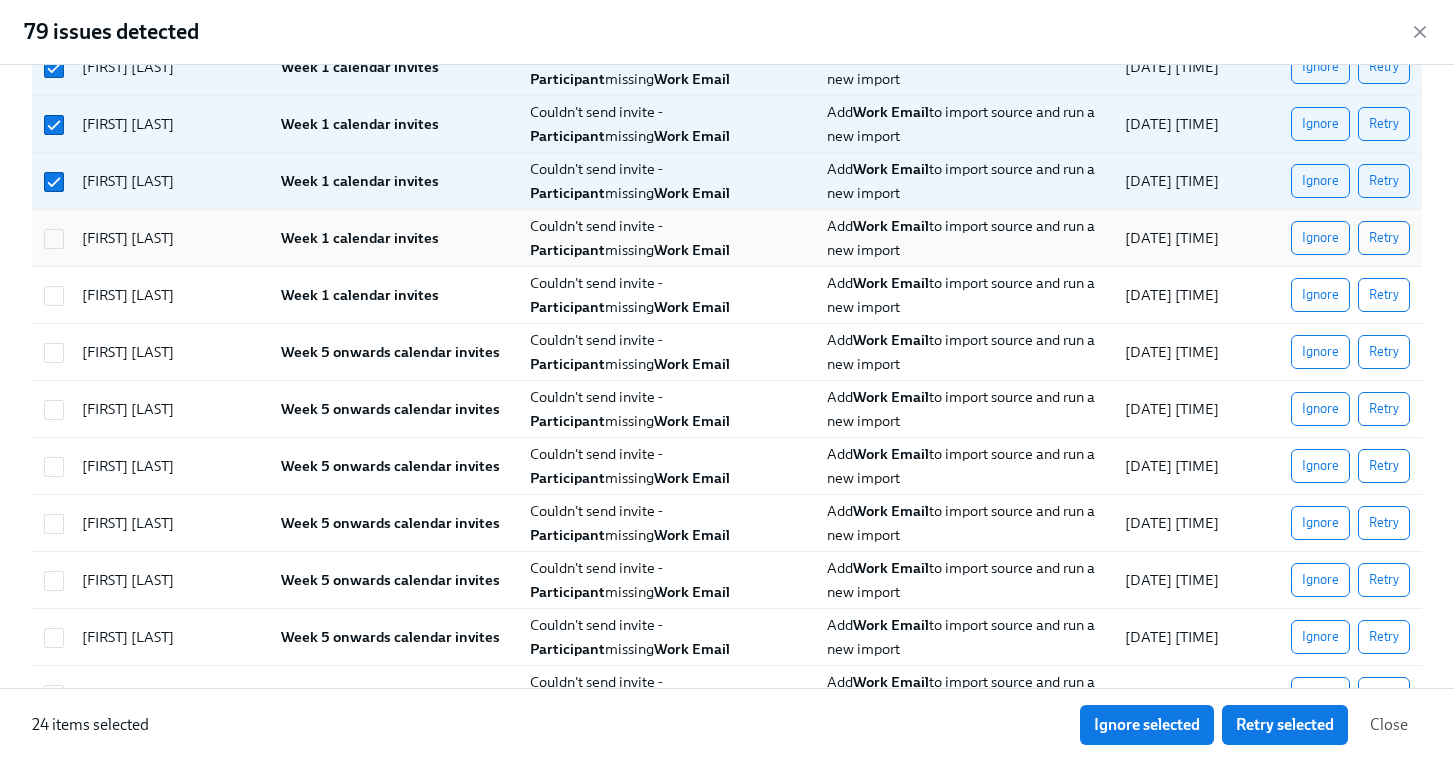 click at bounding box center [51, 238] 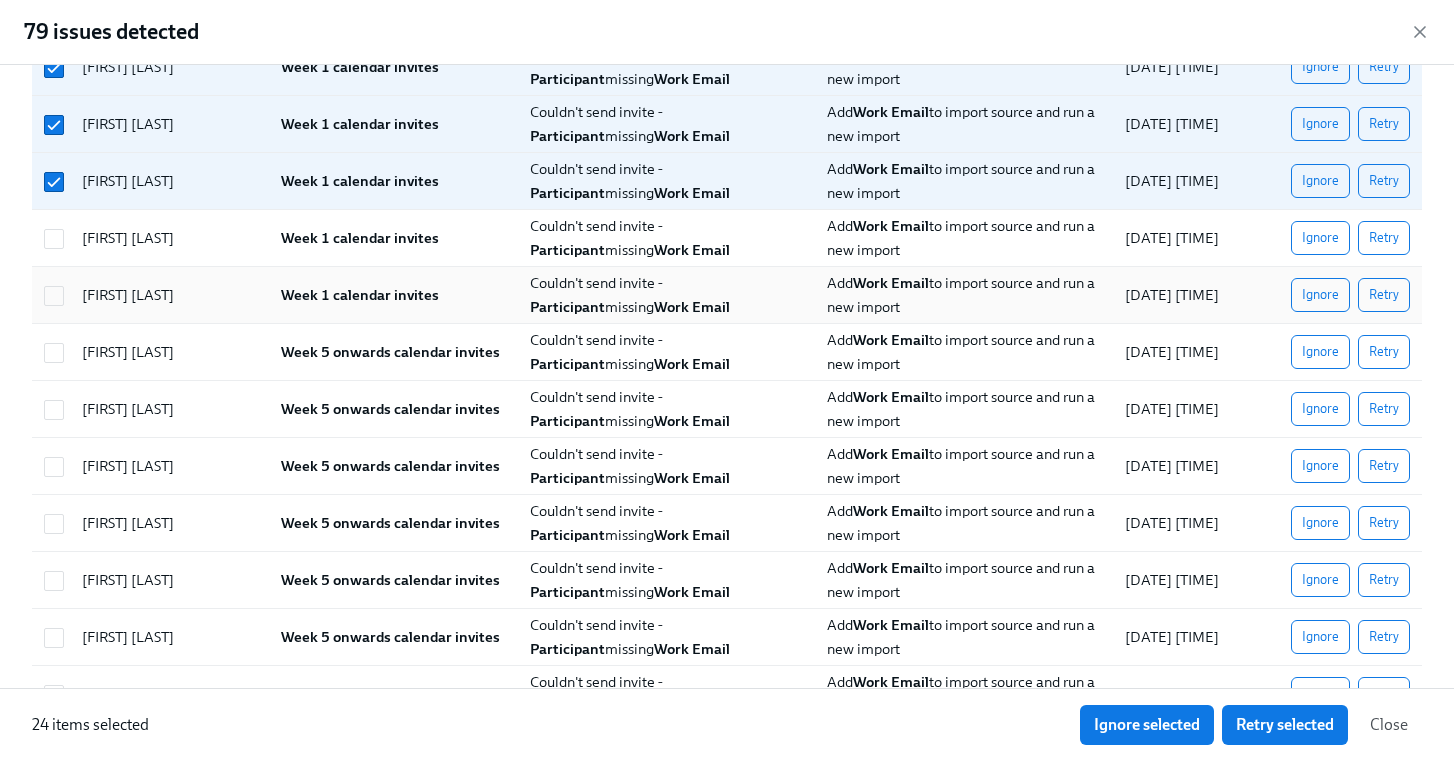 checkbox on "true" 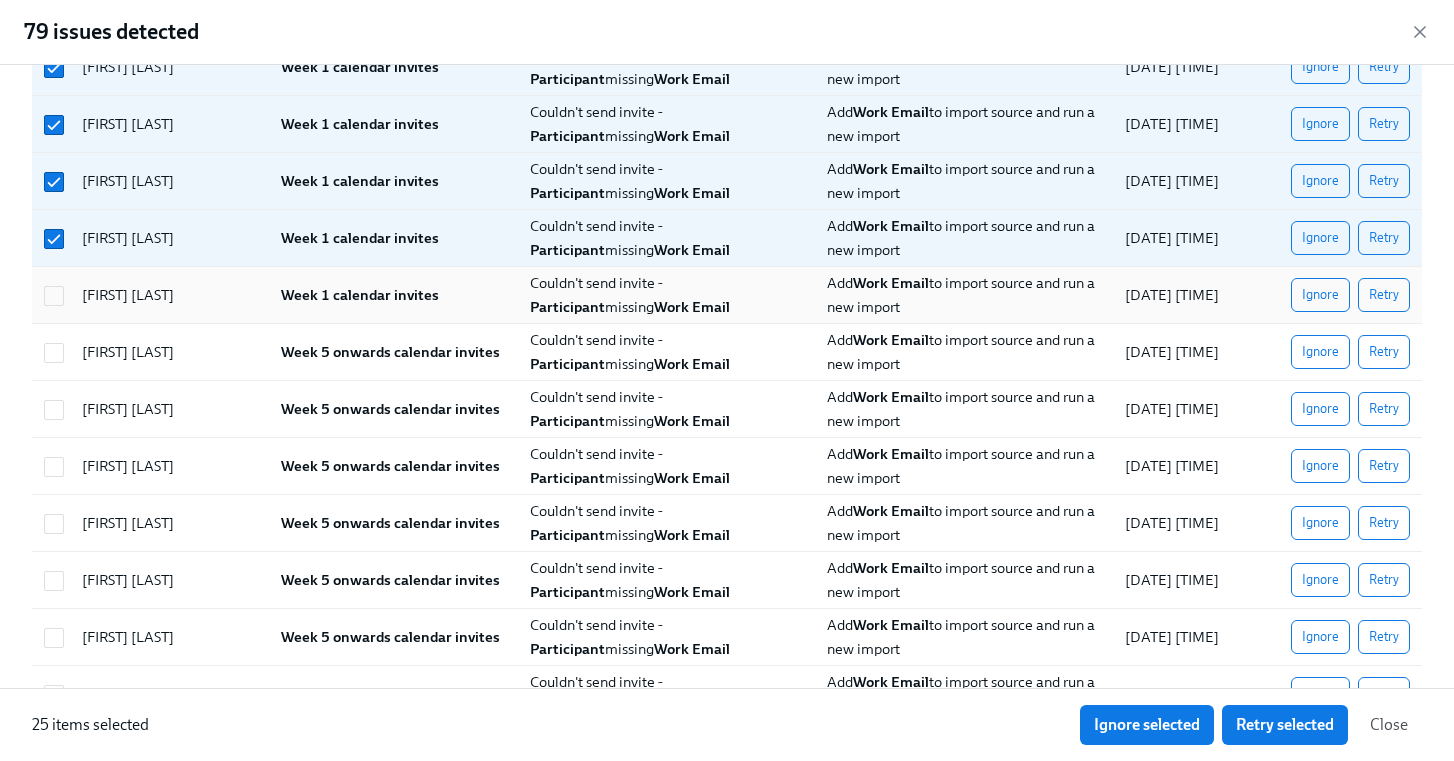 click on "[FIRST] [LAST]" at bounding box center [165, 295] 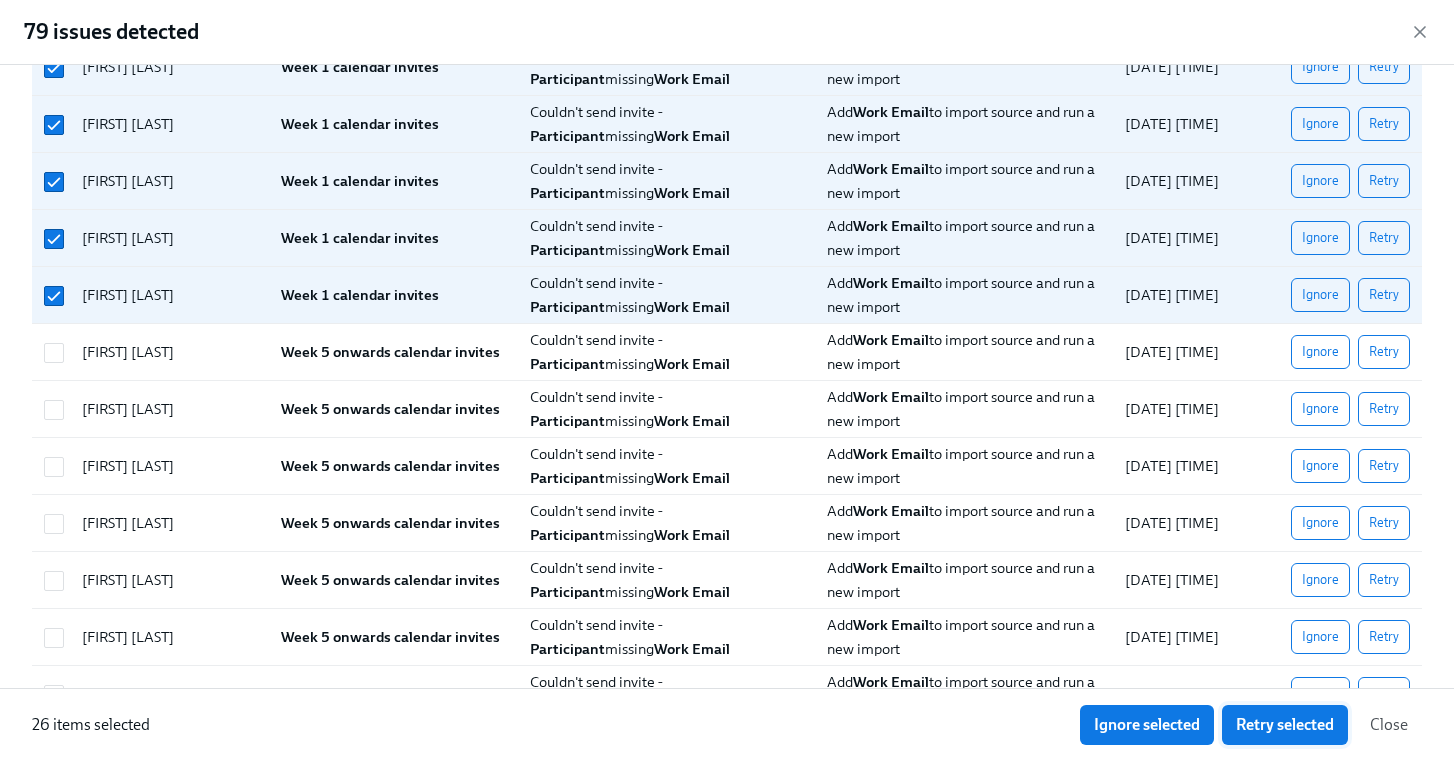 click on "Retry selected" at bounding box center (1285, 725) 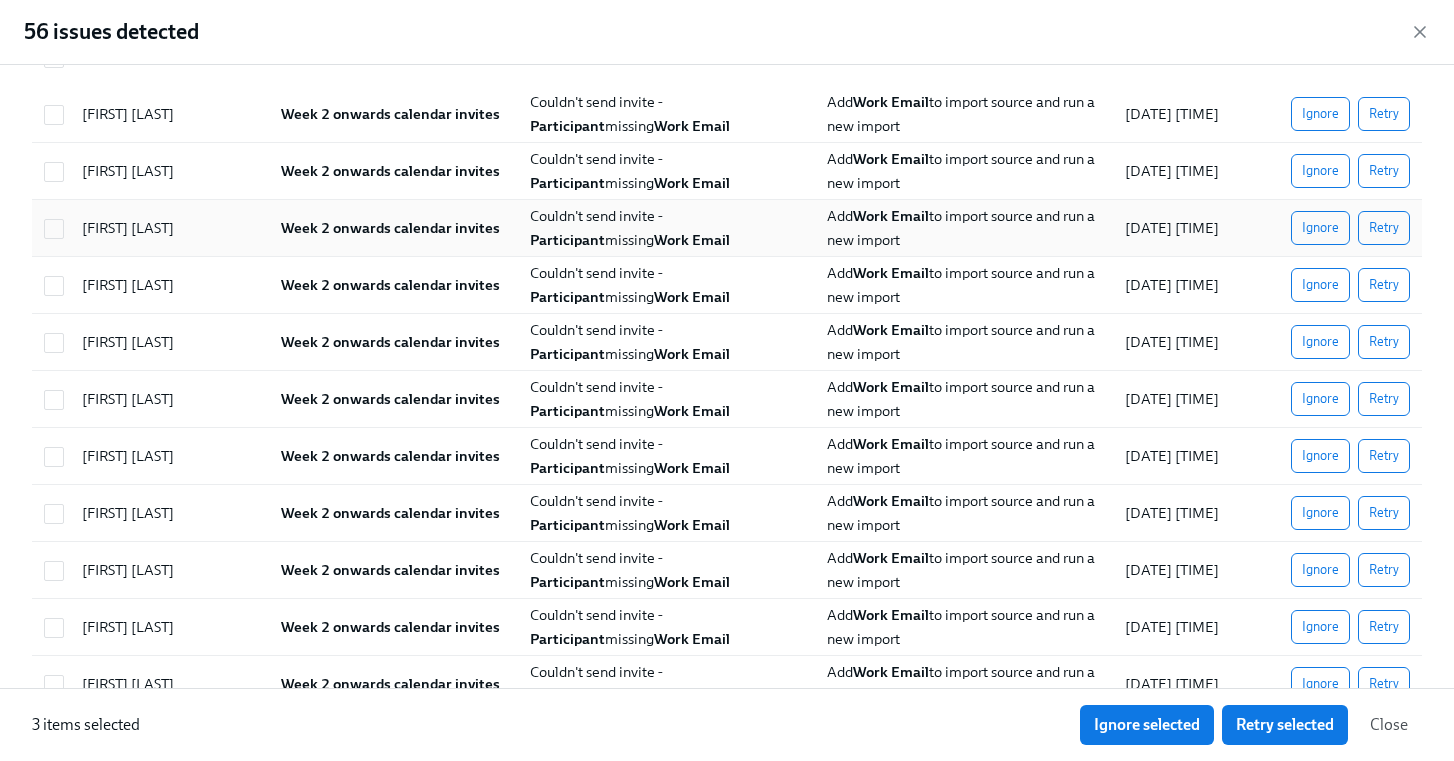 scroll, scrollTop: 0, scrollLeft: 0, axis: both 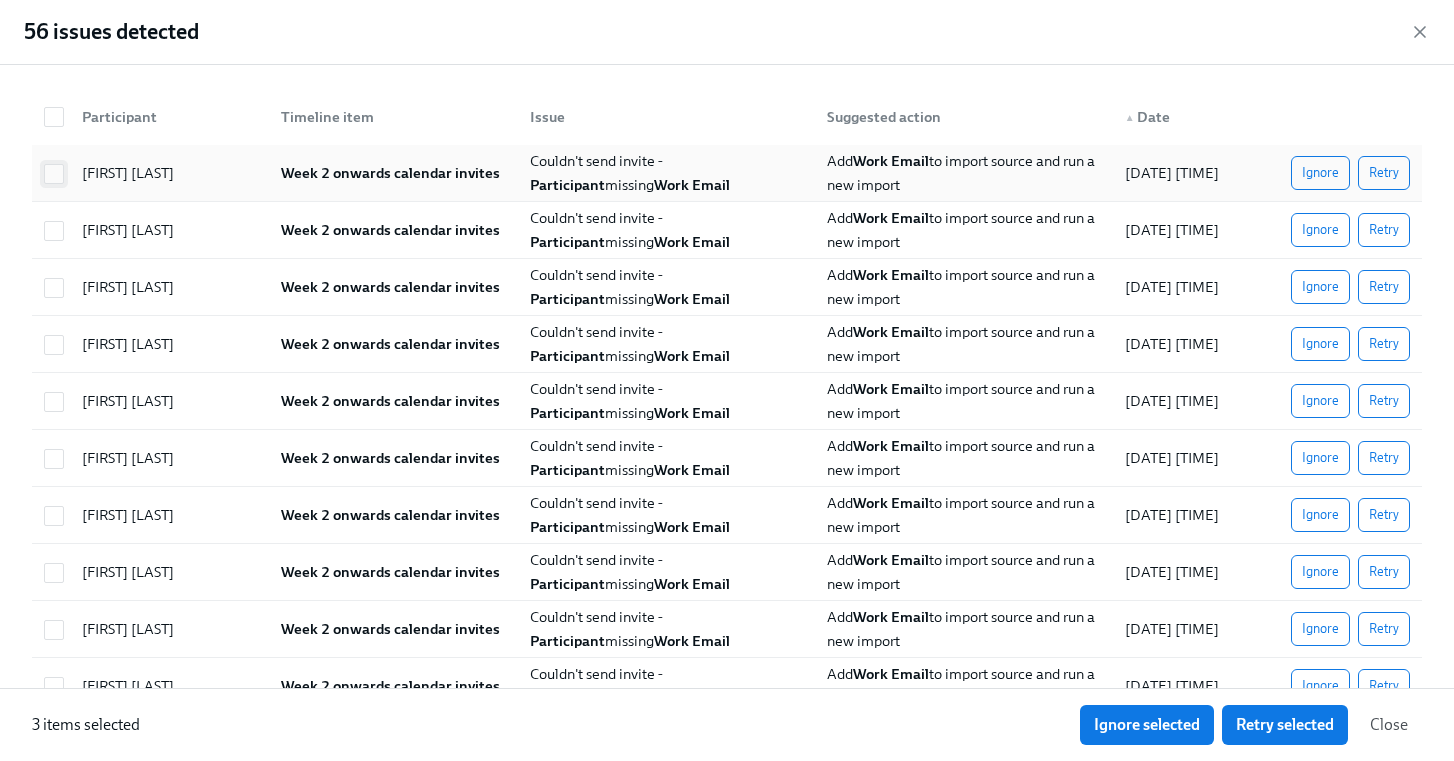 click at bounding box center (54, 174) 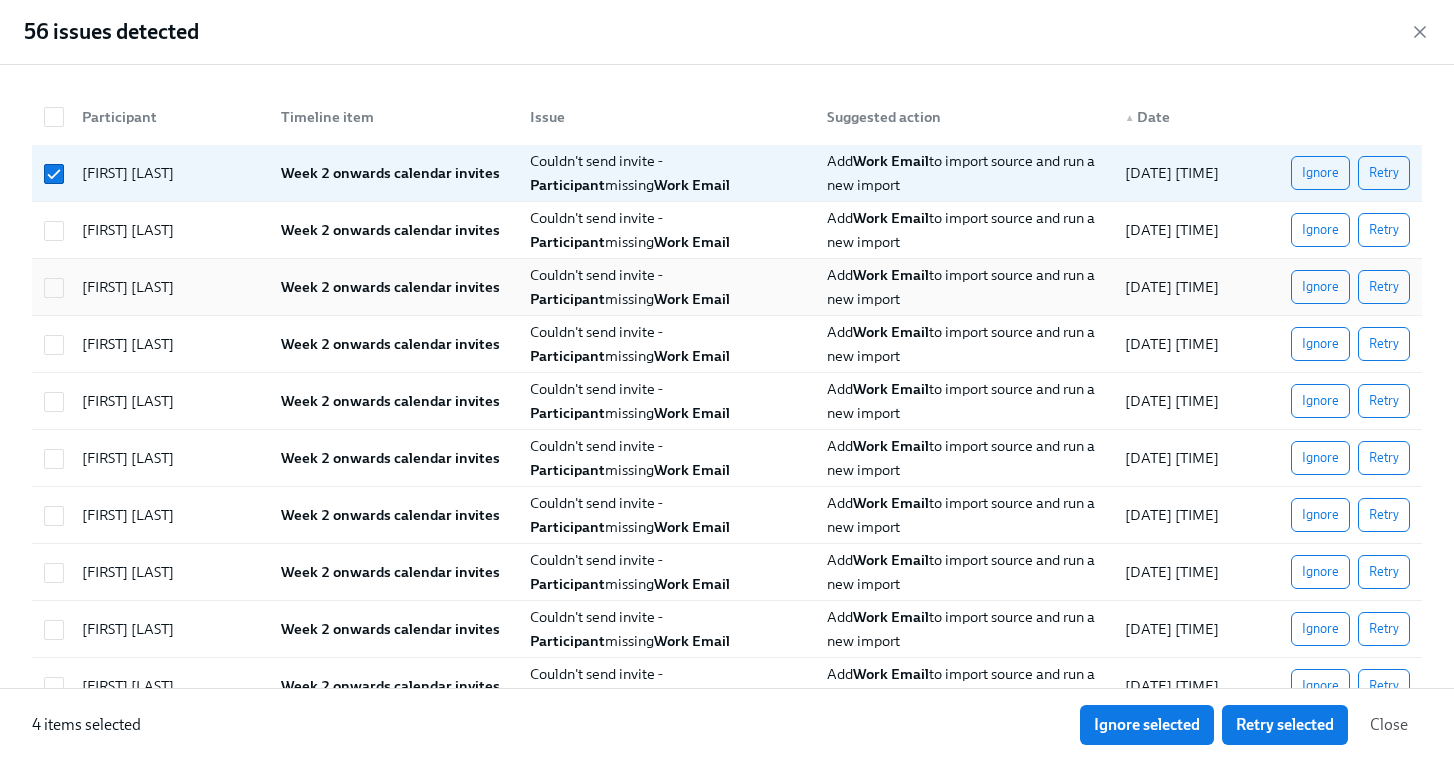 drag, startPoint x: 59, startPoint y: 236, endPoint x: 61, endPoint y: 305, distance: 69.02898 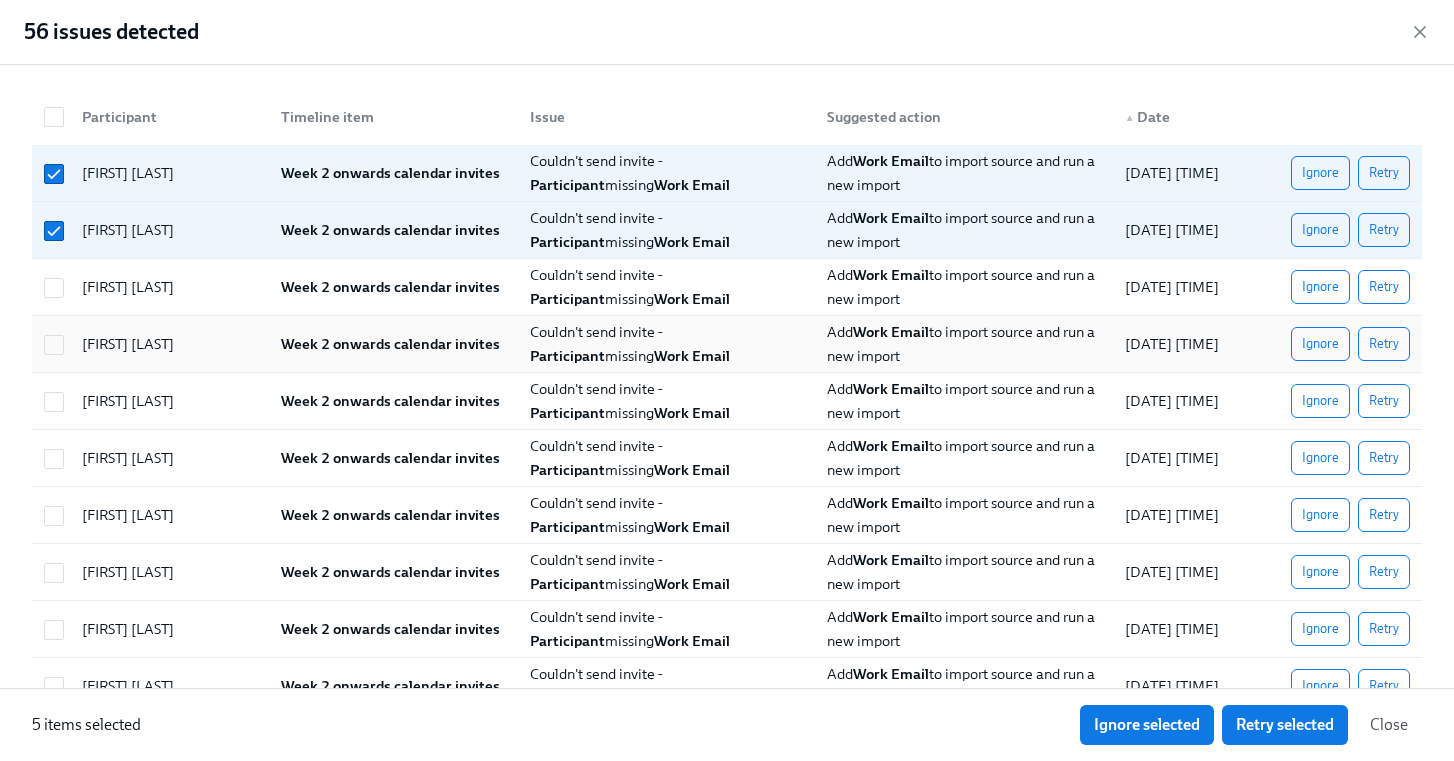 drag, startPoint x: 61, startPoint y: 302, endPoint x: 62, endPoint y: 318, distance: 16.03122 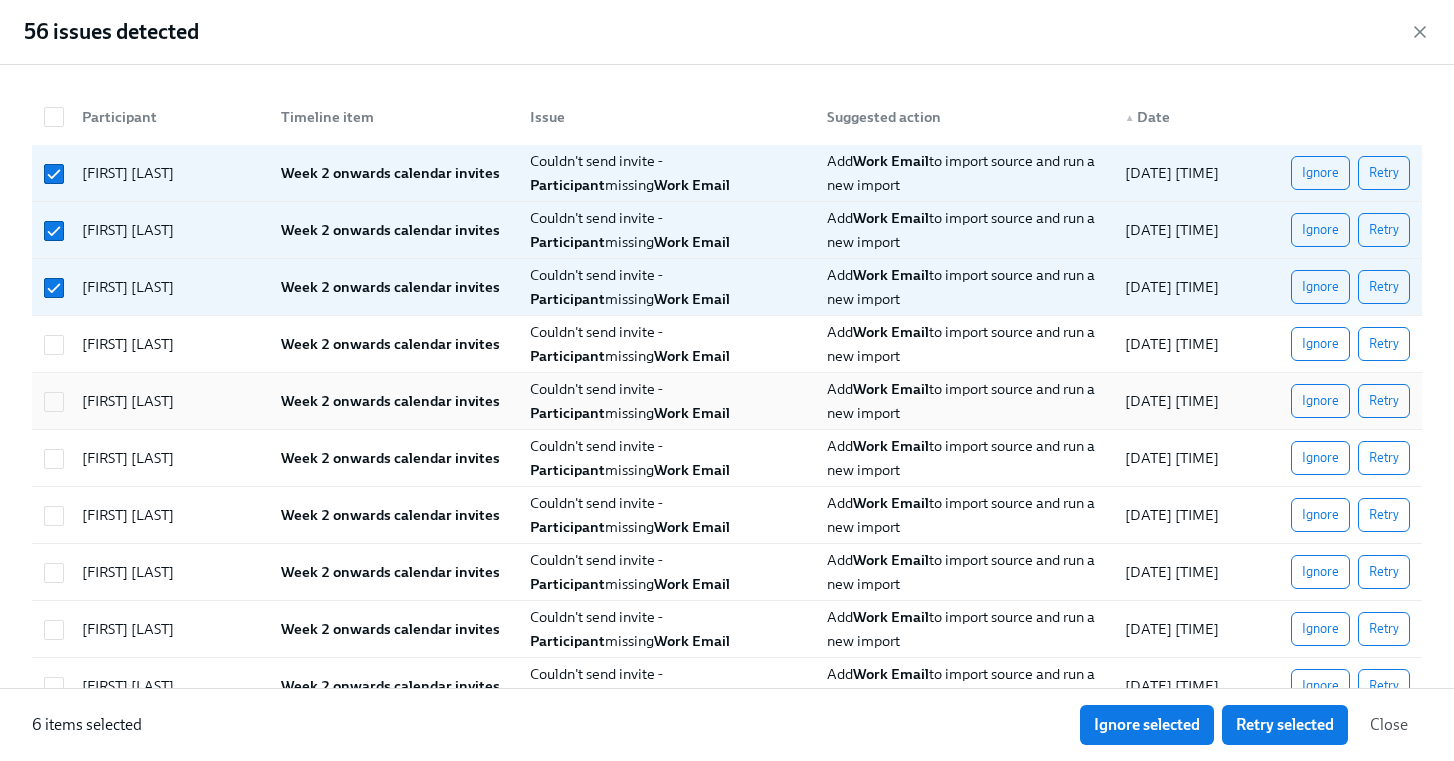 drag, startPoint x: 58, startPoint y: 352, endPoint x: 60, endPoint y: 377, distance: 25.079872 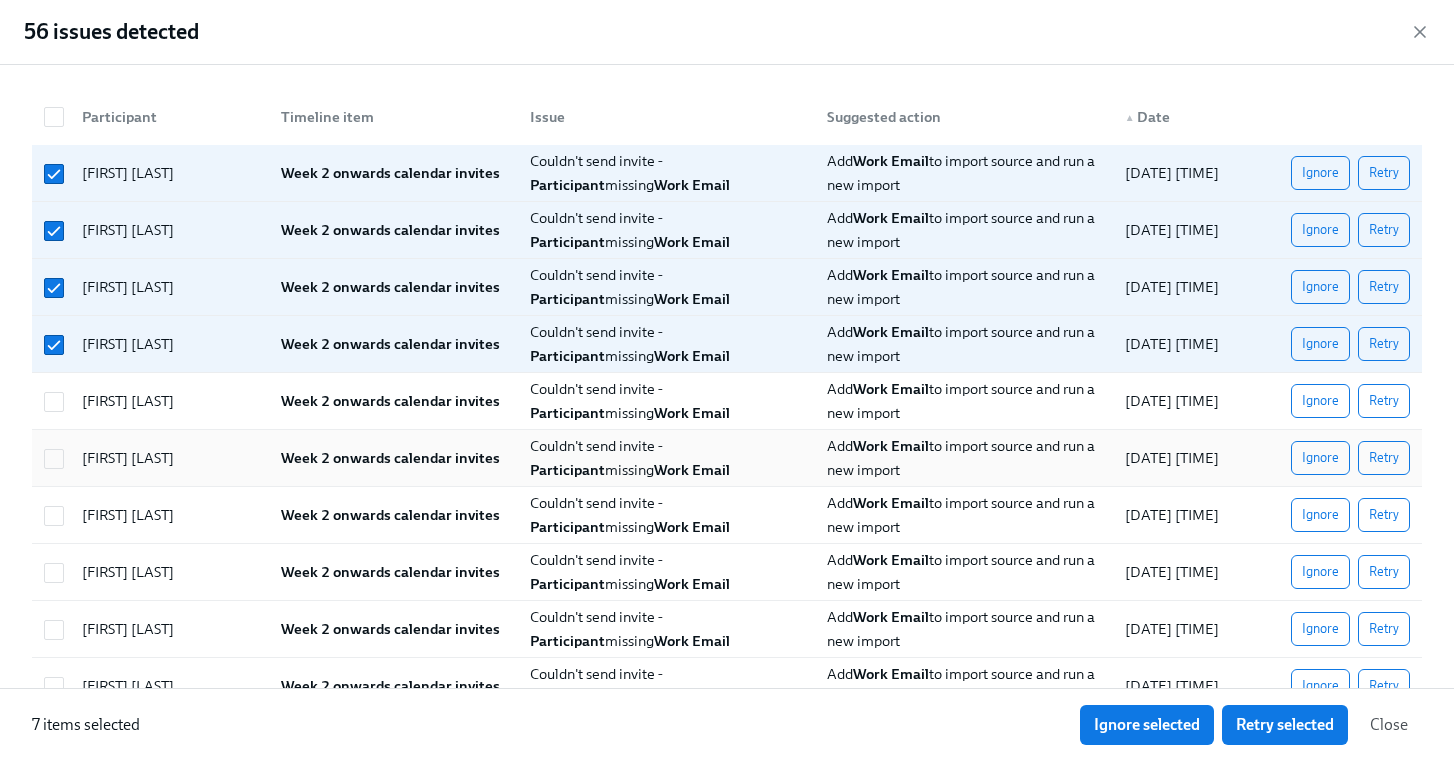 click on "[FIRST] [LAST] Week 2 onwards calendar invites Couldn't send invite -  Participant  missing  Work Email Add  Work Email  to import source and run a new import [DATE] [TIME] Ignore Retry" at bounding box center [727, 401] 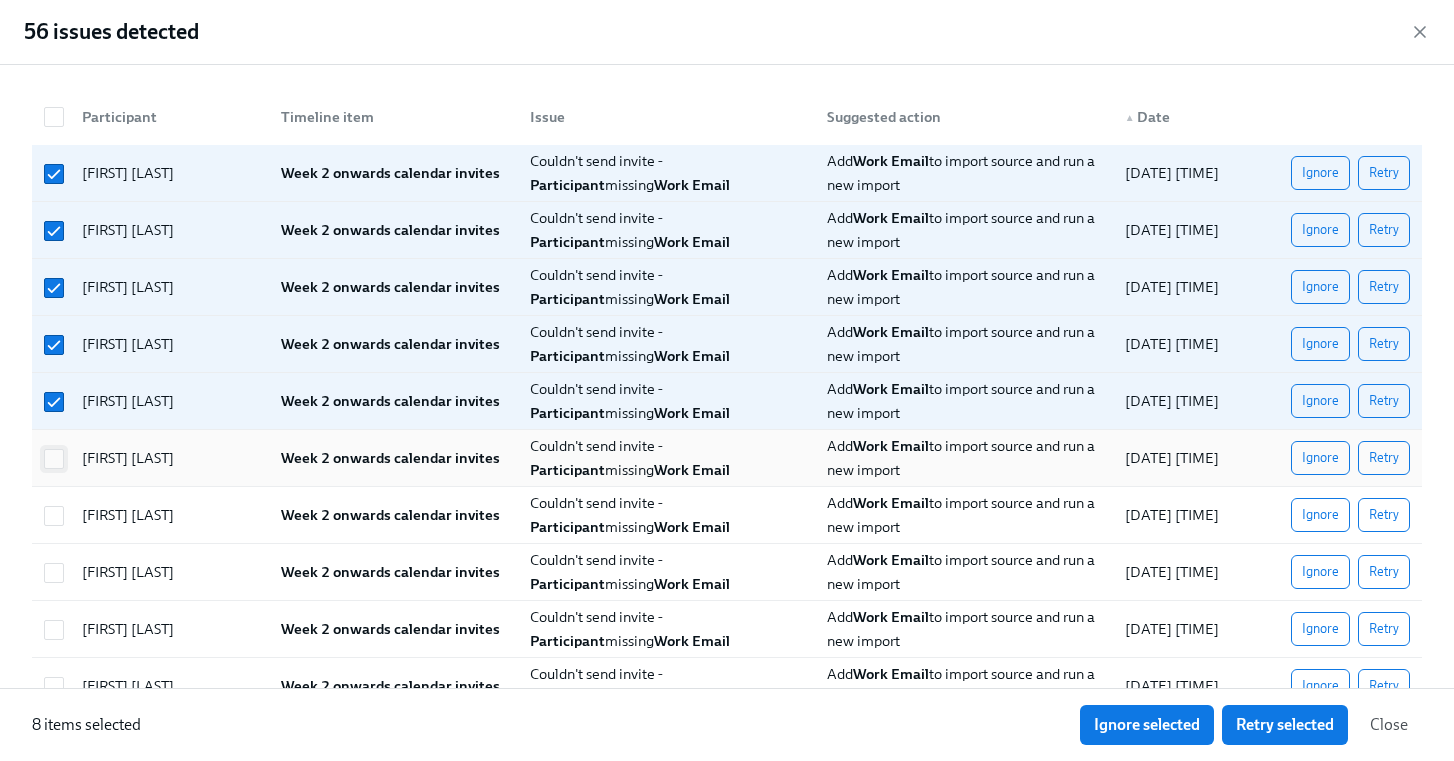 click at bounding box center (54, 459) 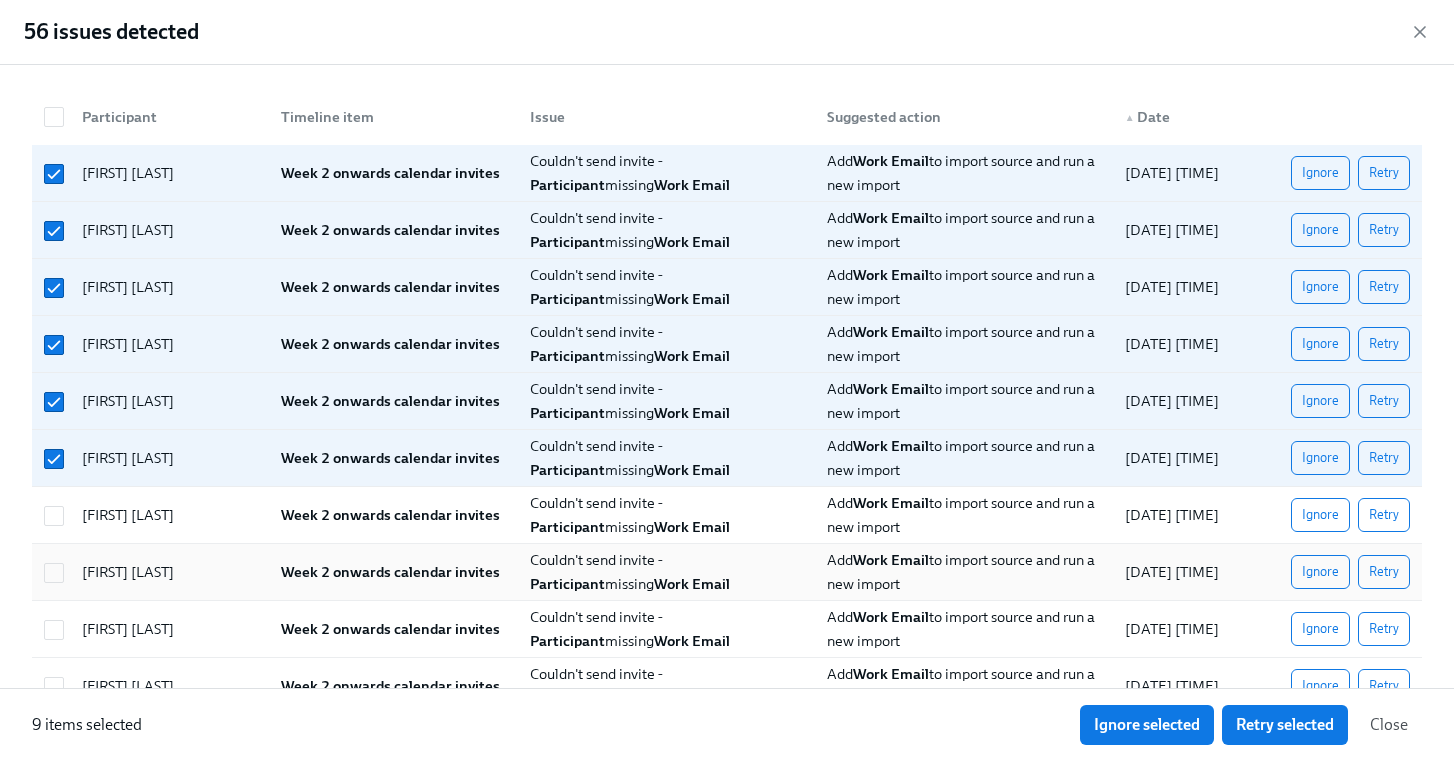 drag, startPoint x: 61, startPoint y: 533, endPoint x: 61, endPoint y: 551, distance: 18 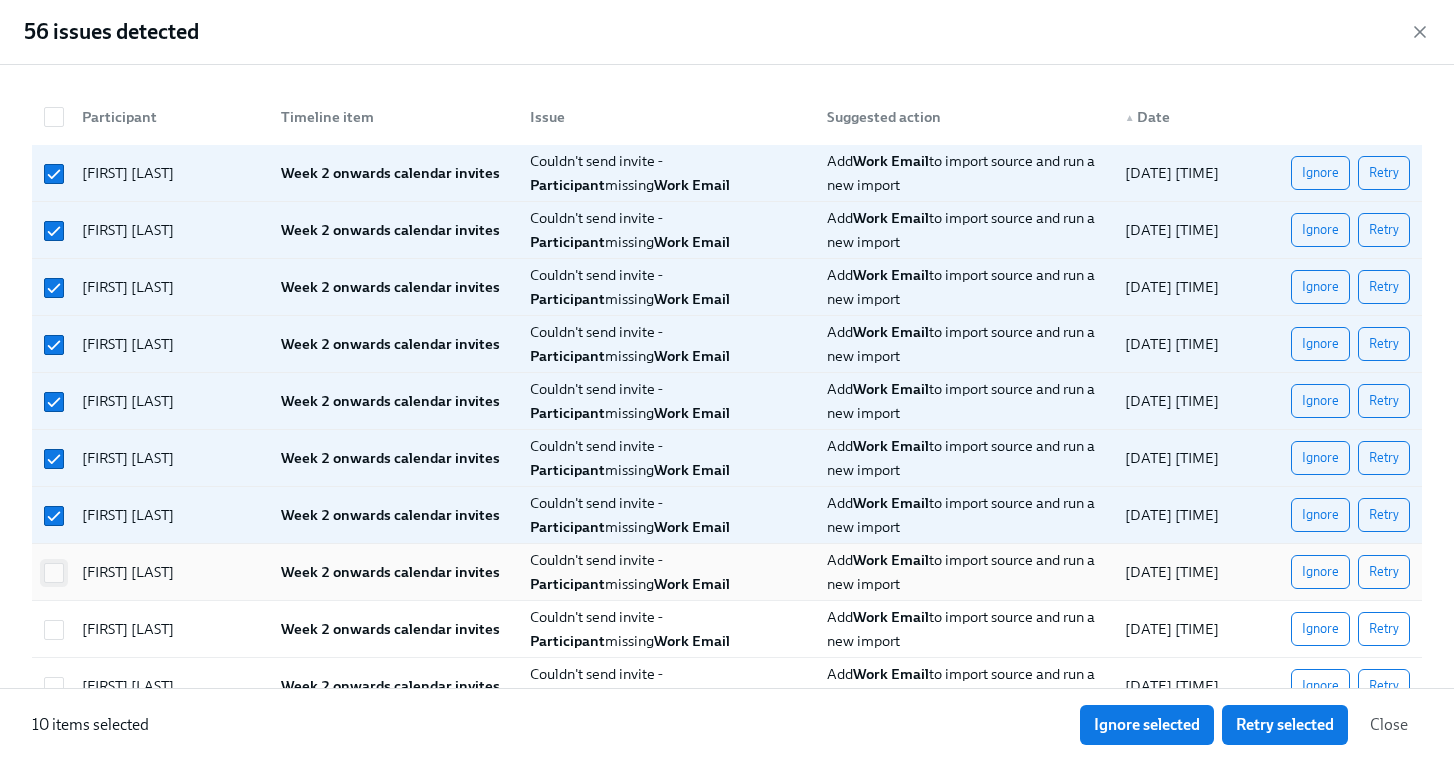 click at bounding box center [54, 573] 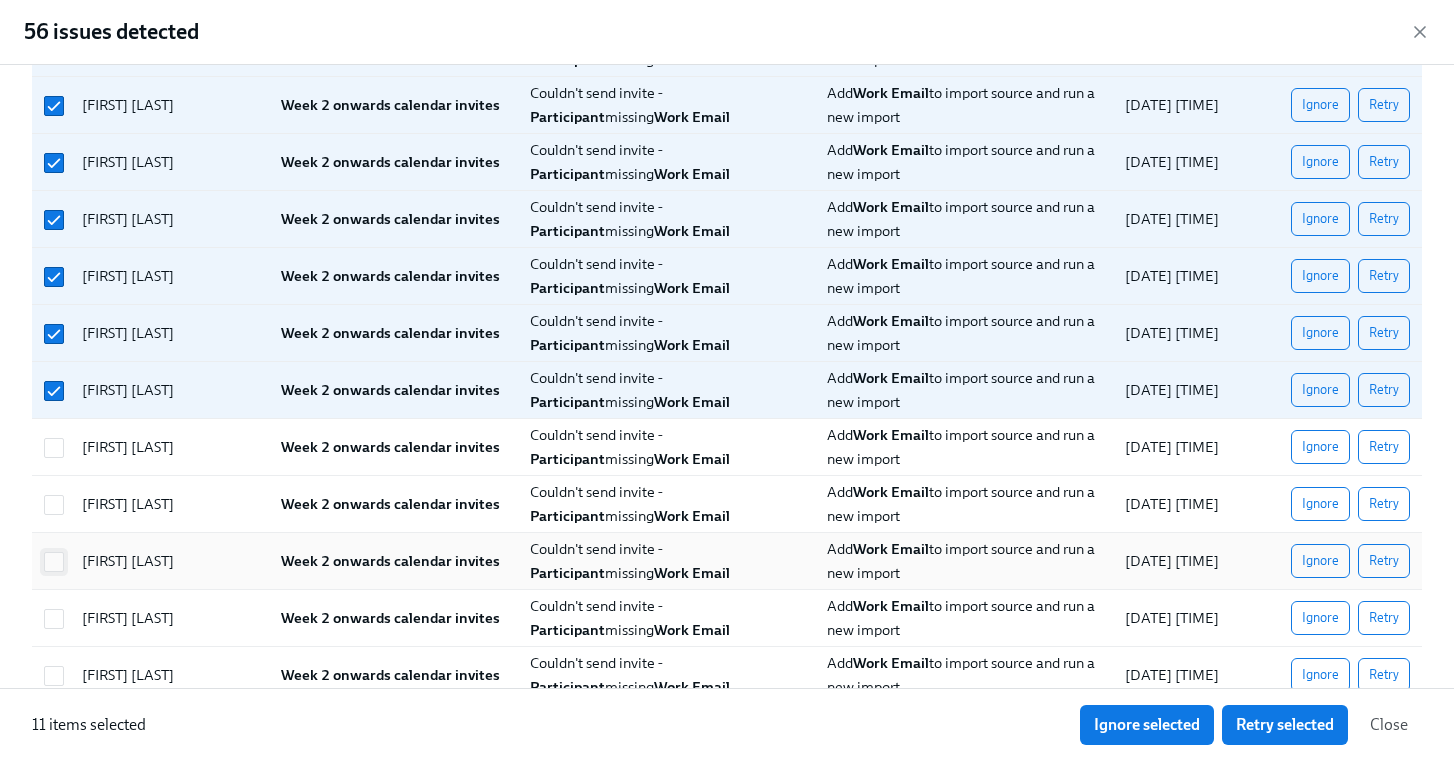 scroll, scrollTop: 313, scrollLeft: 0, axis: vertical 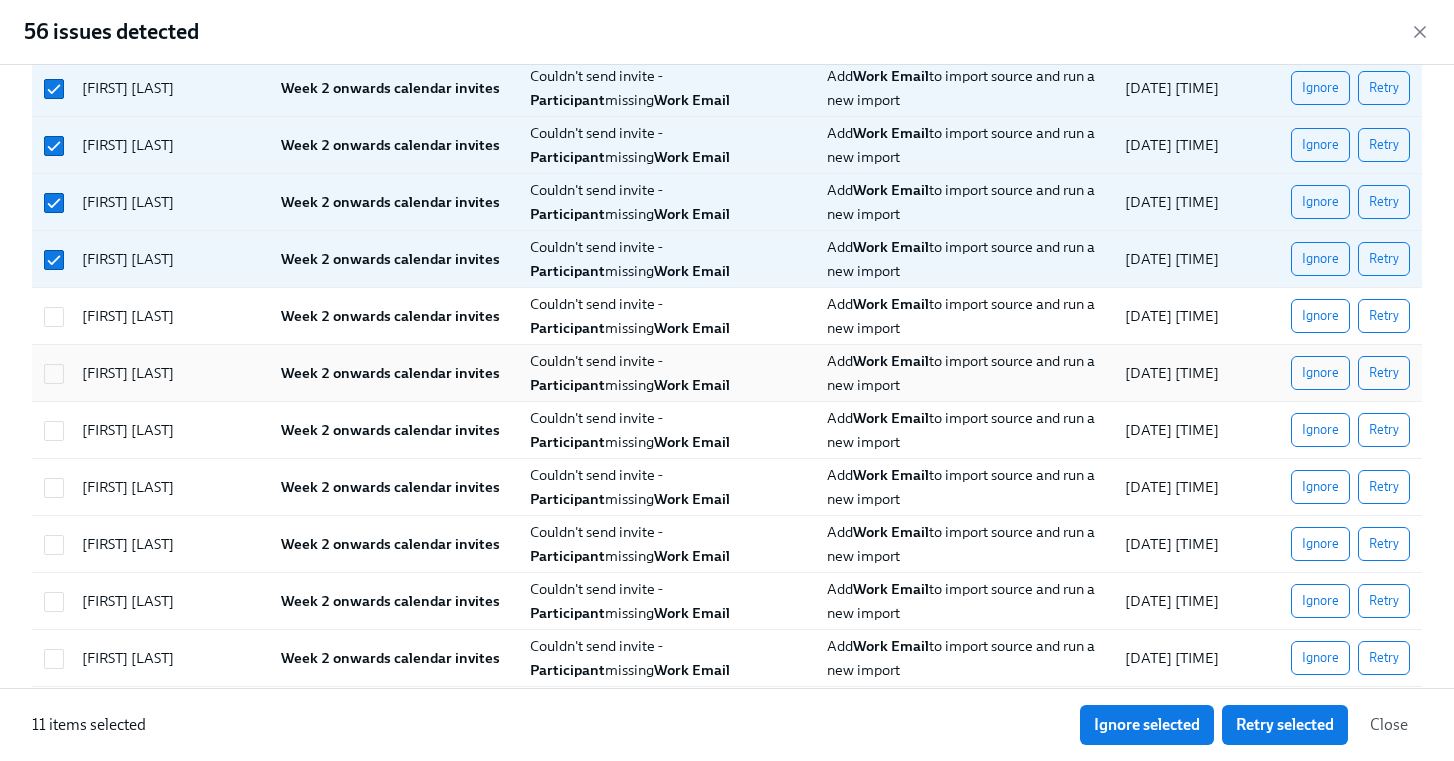 drag, startPoint x: 50, startPoint y: 316, endPoint x: 56, endPoint y: 398, distance: 82.219215 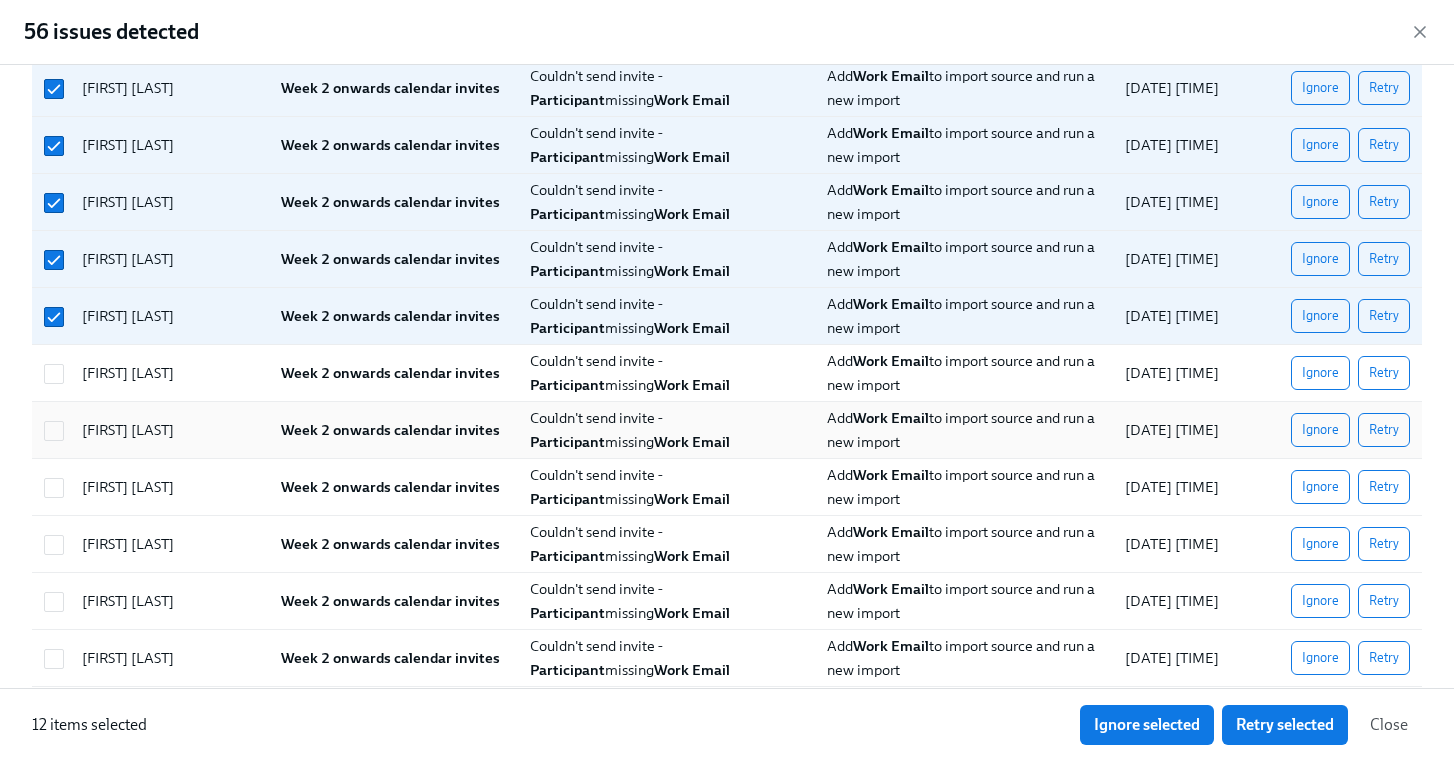 click at bounding box center [54, 374] 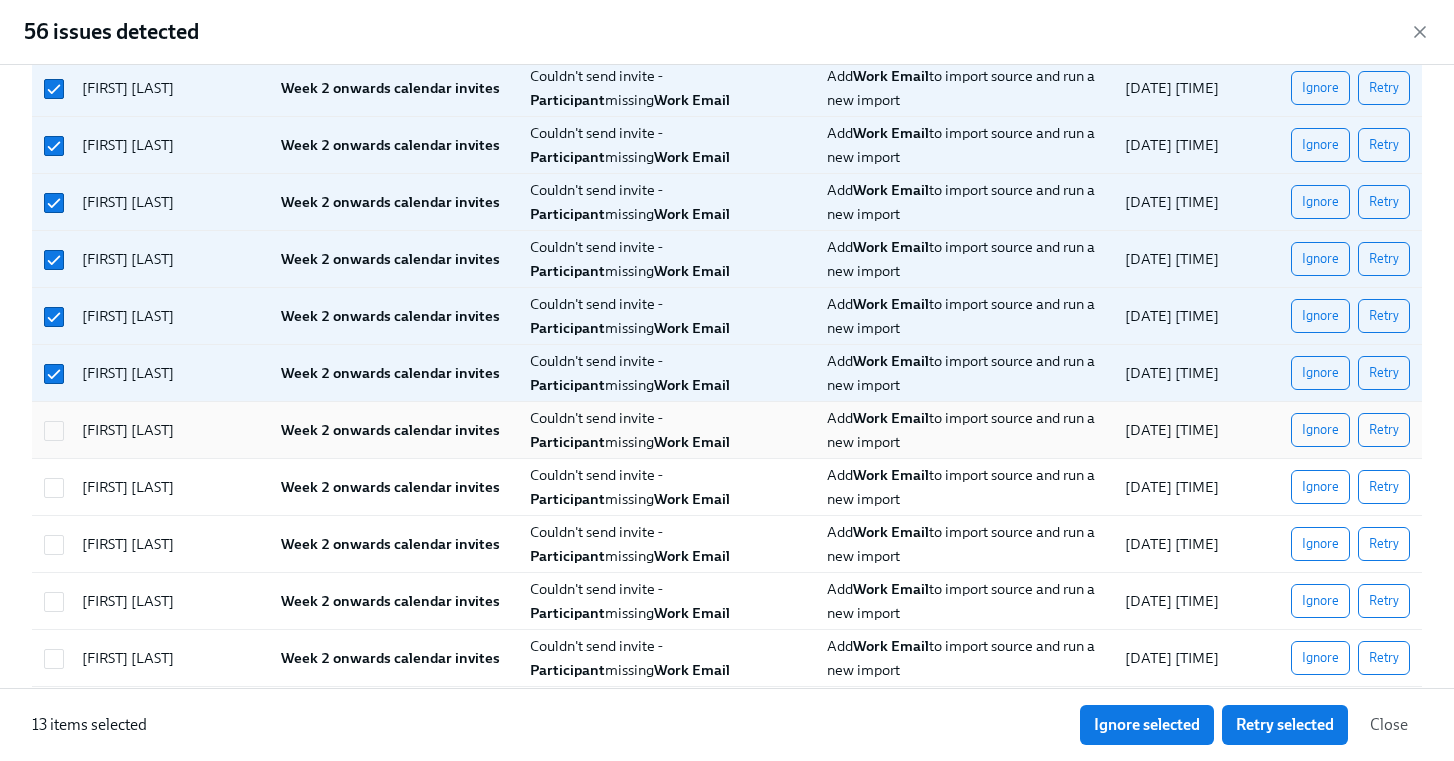 click at bounding box center [51, 430] 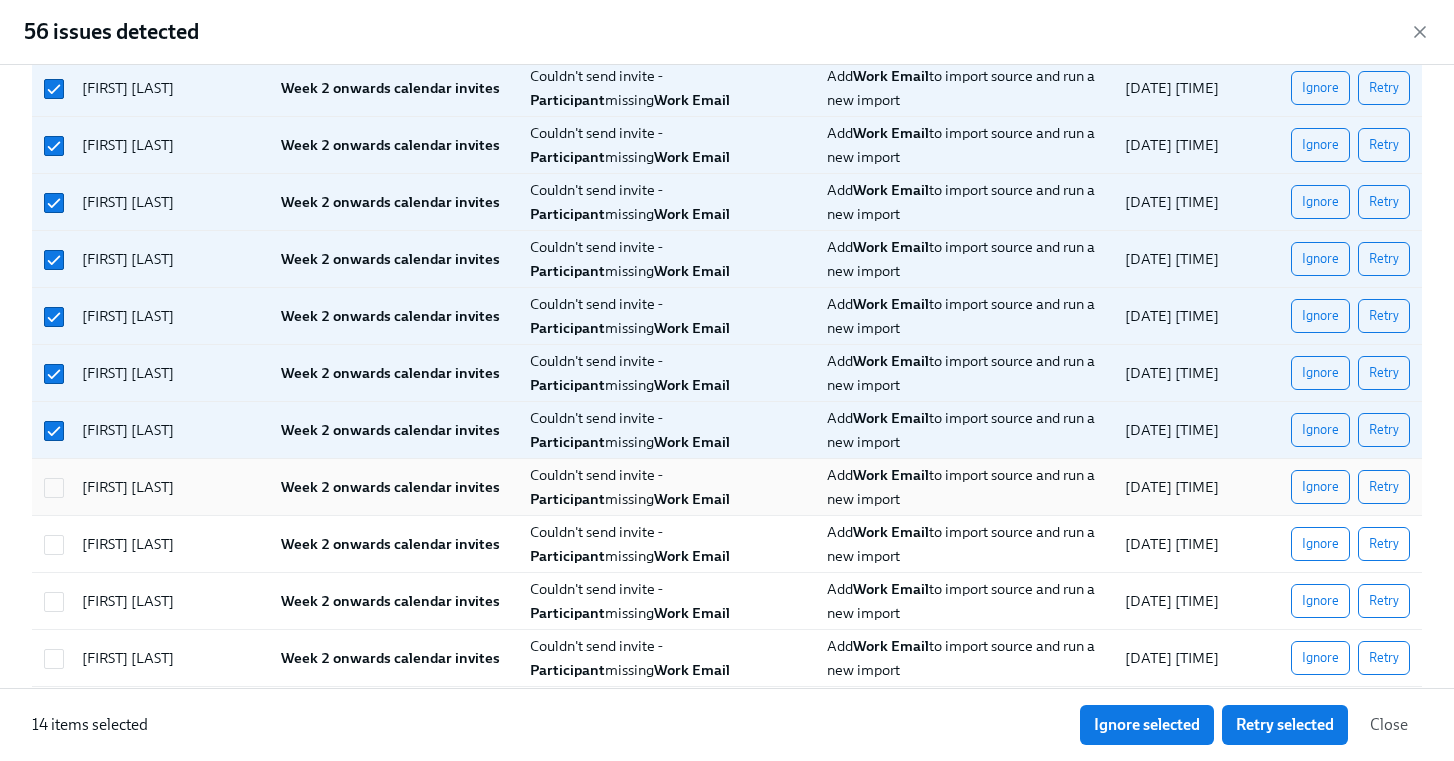 click at bounding box center [51, 487] 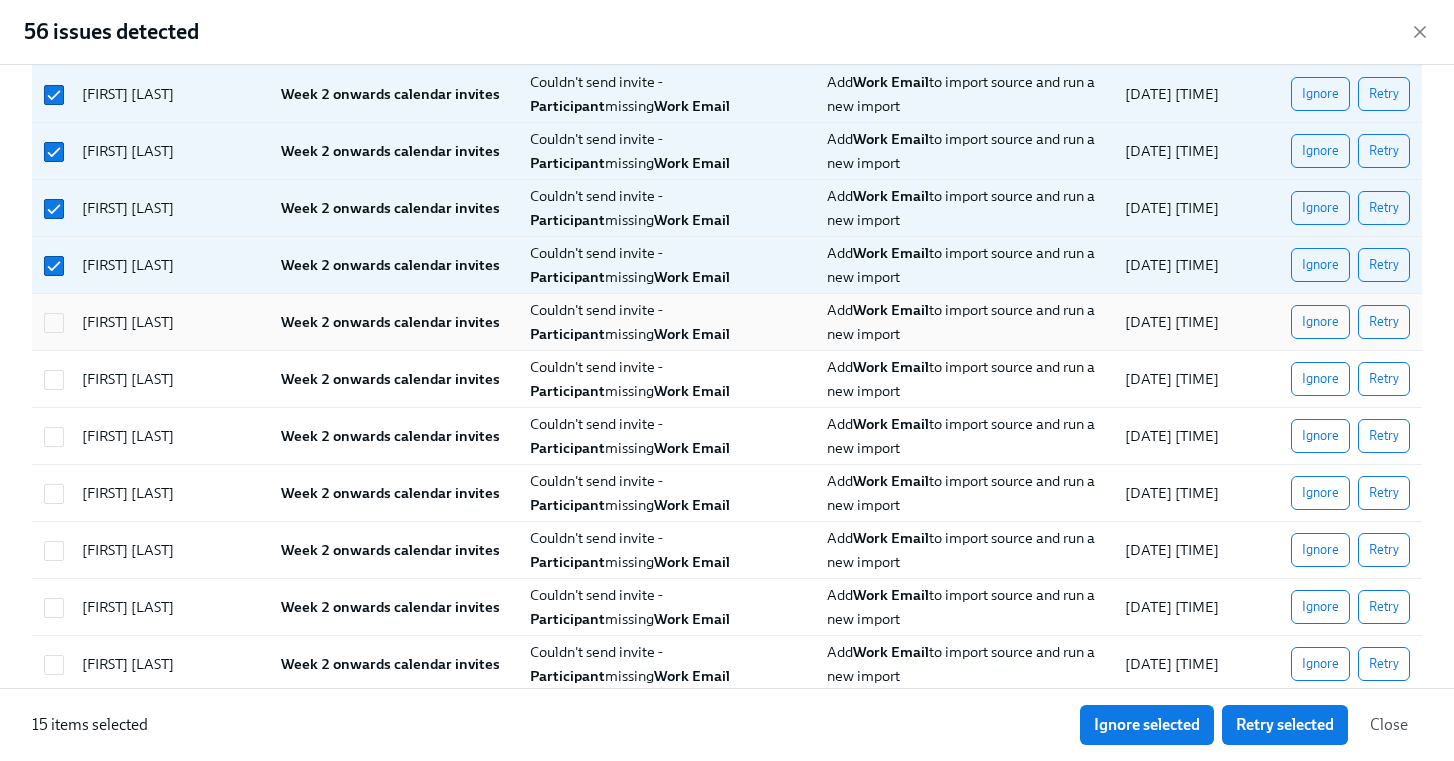 scroll, scrollTop: 539, scrollLeft: 0, axis: vertical 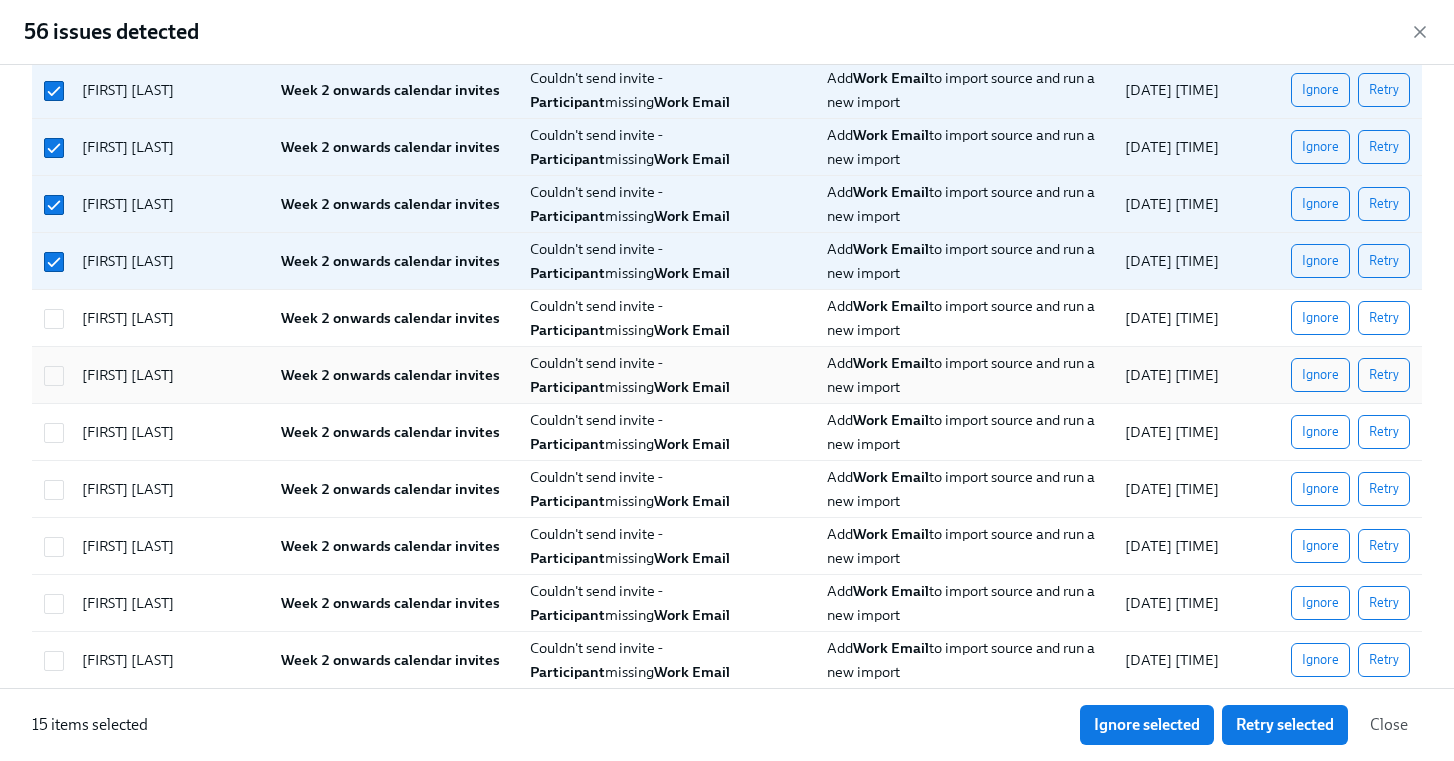drag, startPoint x: 58, startPoint y: 322, endPoint x: 58, endPoint y: 361, distance: 39 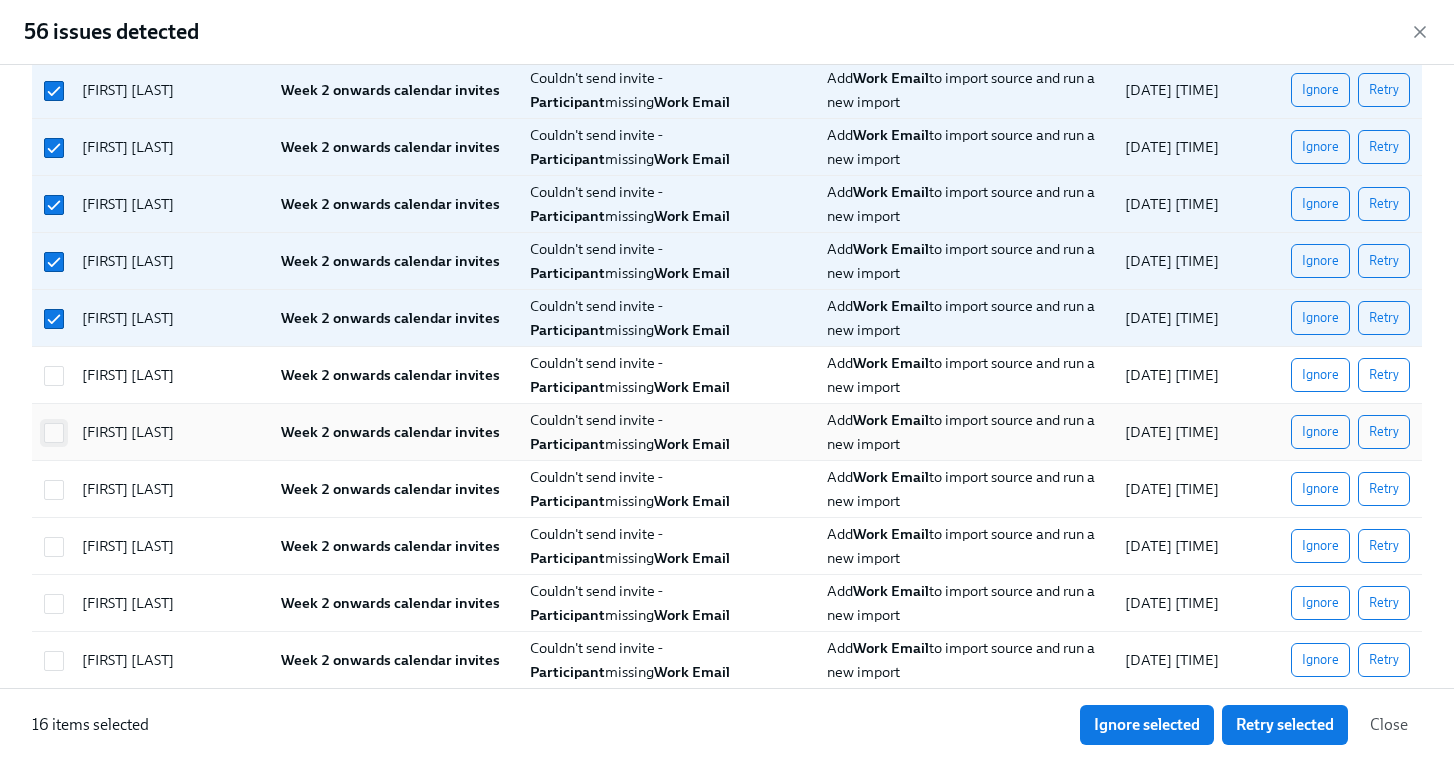drag, startPoint x: 59, startPoint y: 390, endPoint x: 63, endPoint y: 435, distance: 45.17743 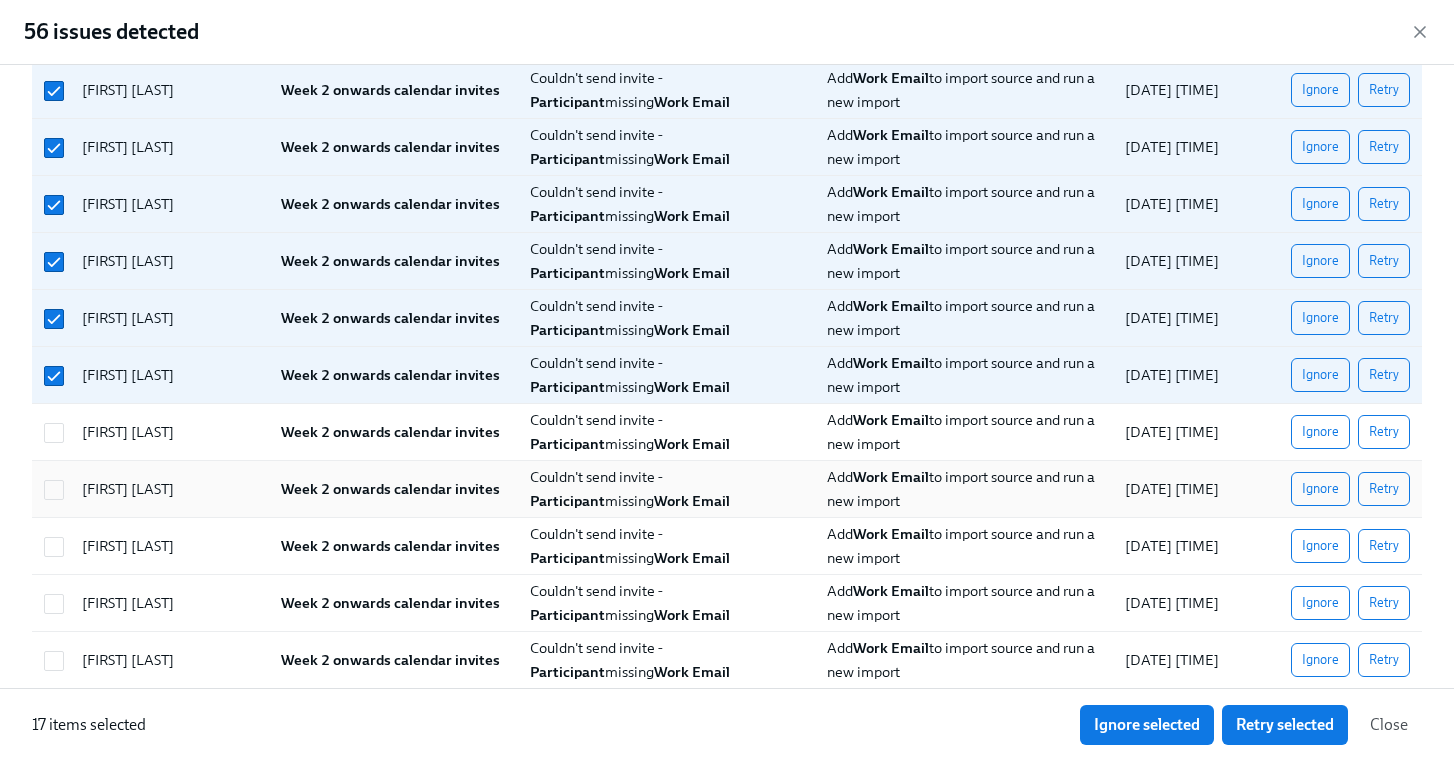 drag, startPoint x: 63, startPoint y: 440, endPoint x: 65, endPoint y: 488, distance: 48.04165 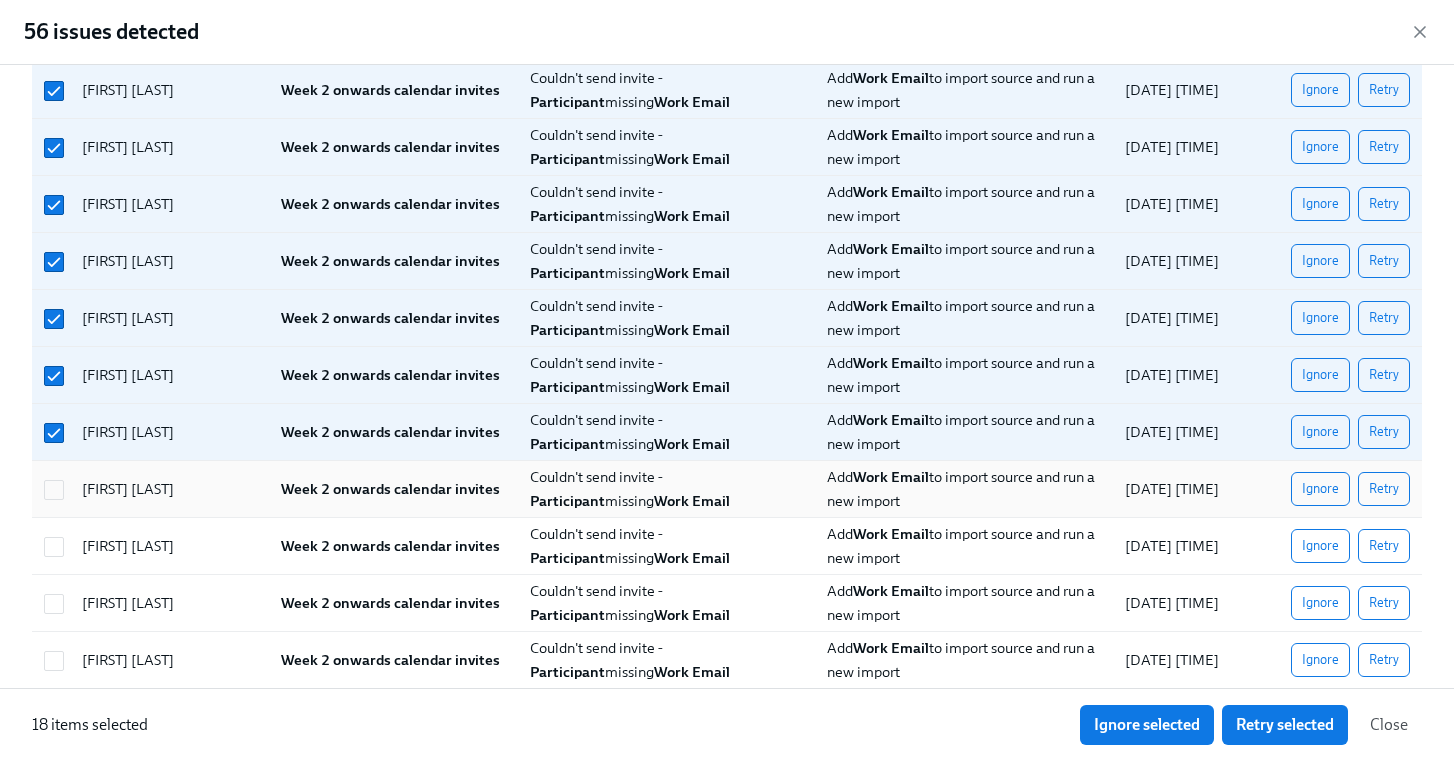 click at bounding box center (51, 489) 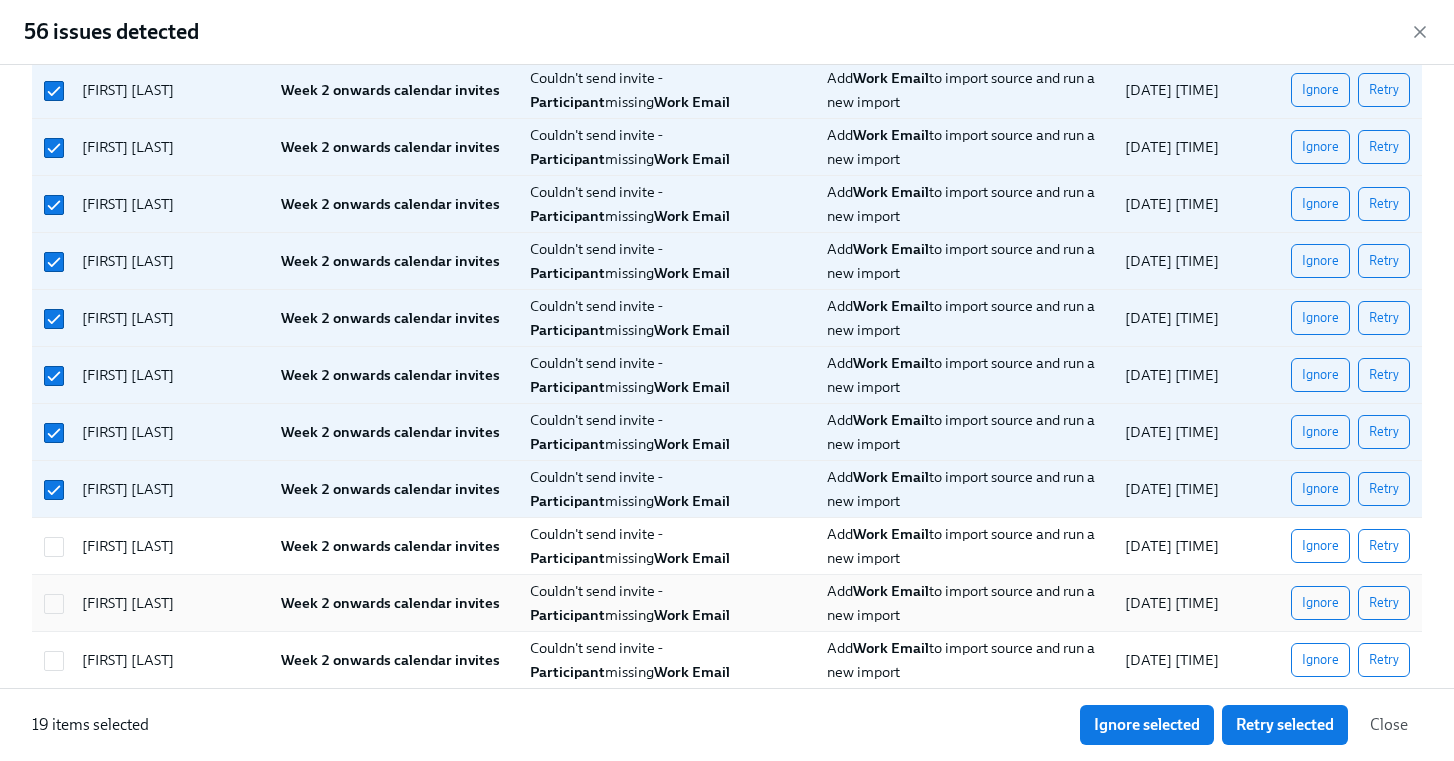 scroll, scrollTop: 708, scrollLeft: 0, axis: vertical 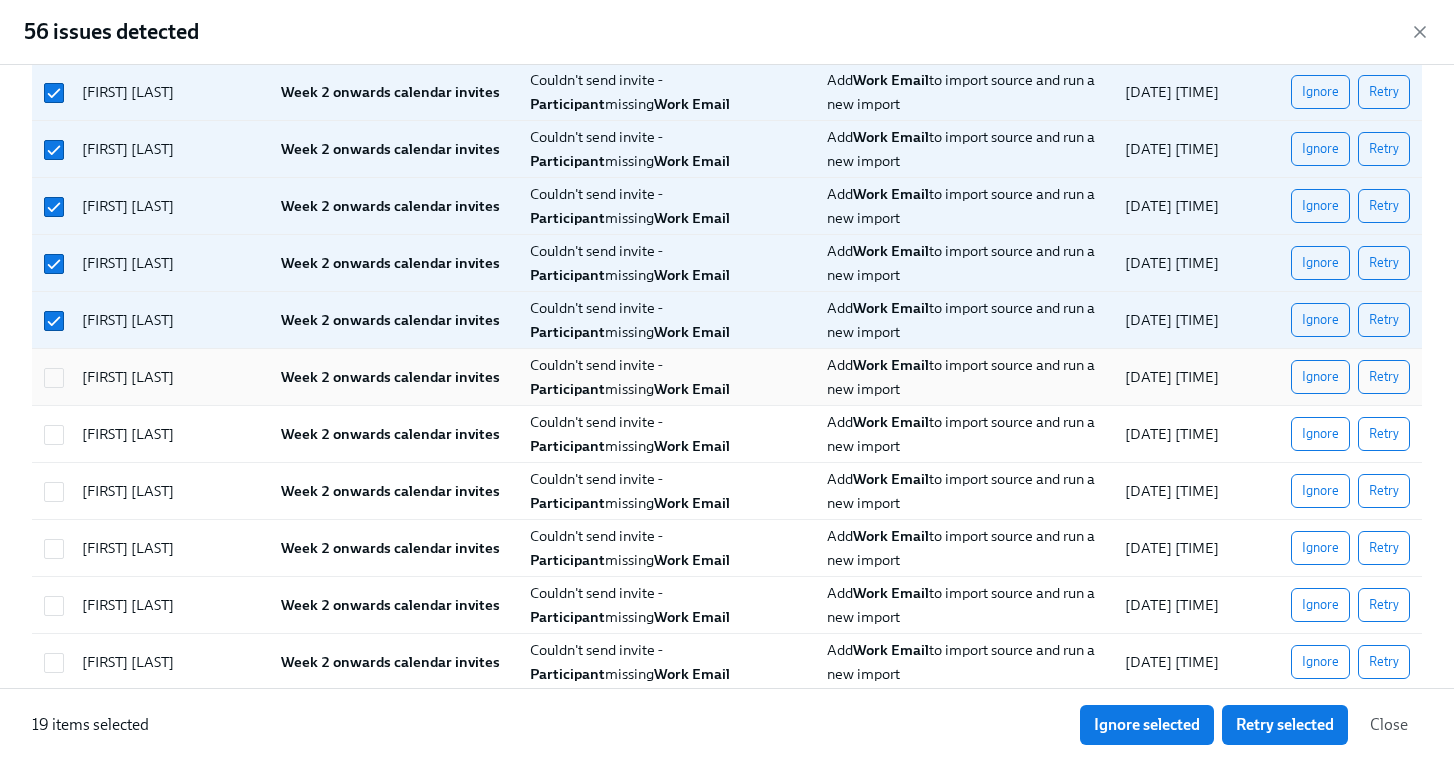 drag, startPoint x: 55, startPoint y: 375, endPoint x: 58, endPoint y: 403, distance: 28.160255 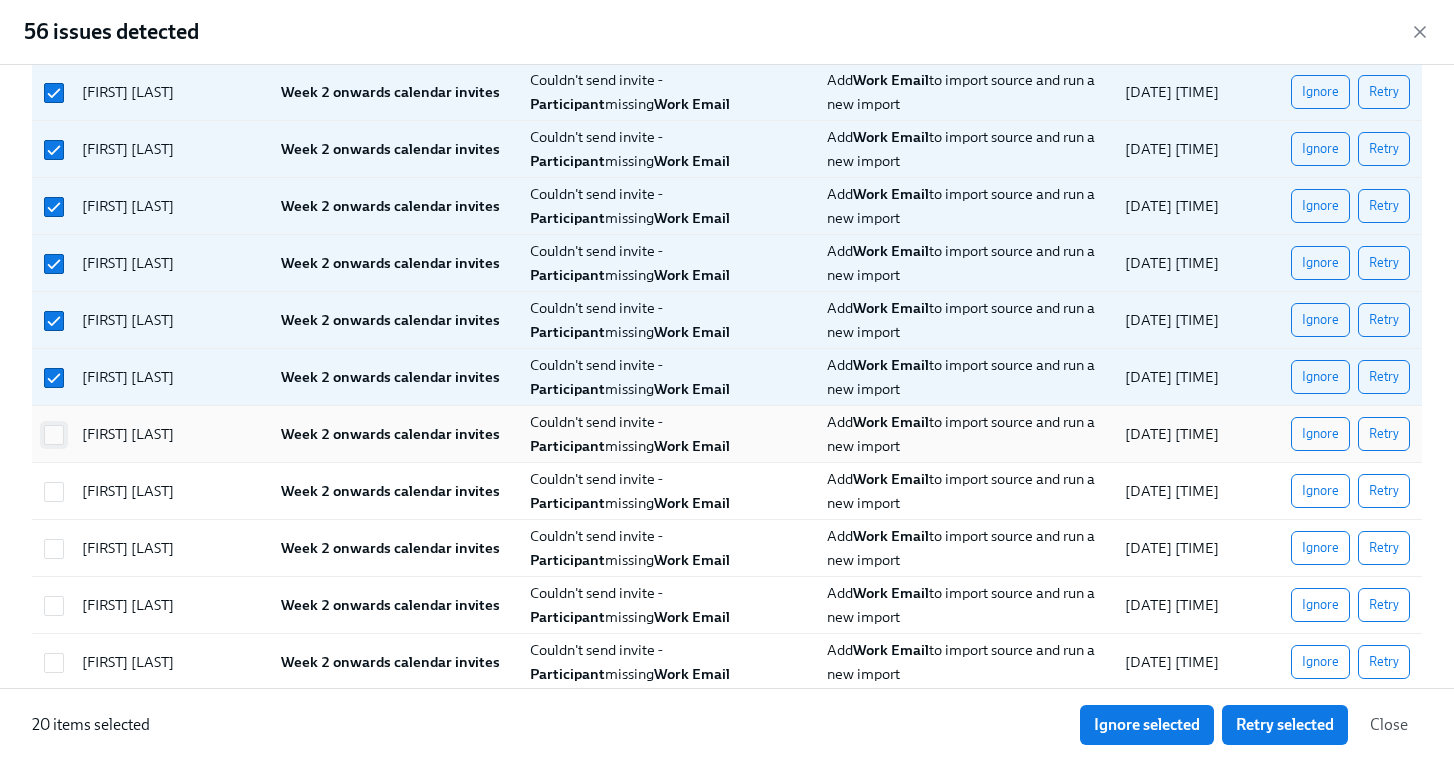 click at bounding box center (54, 435) 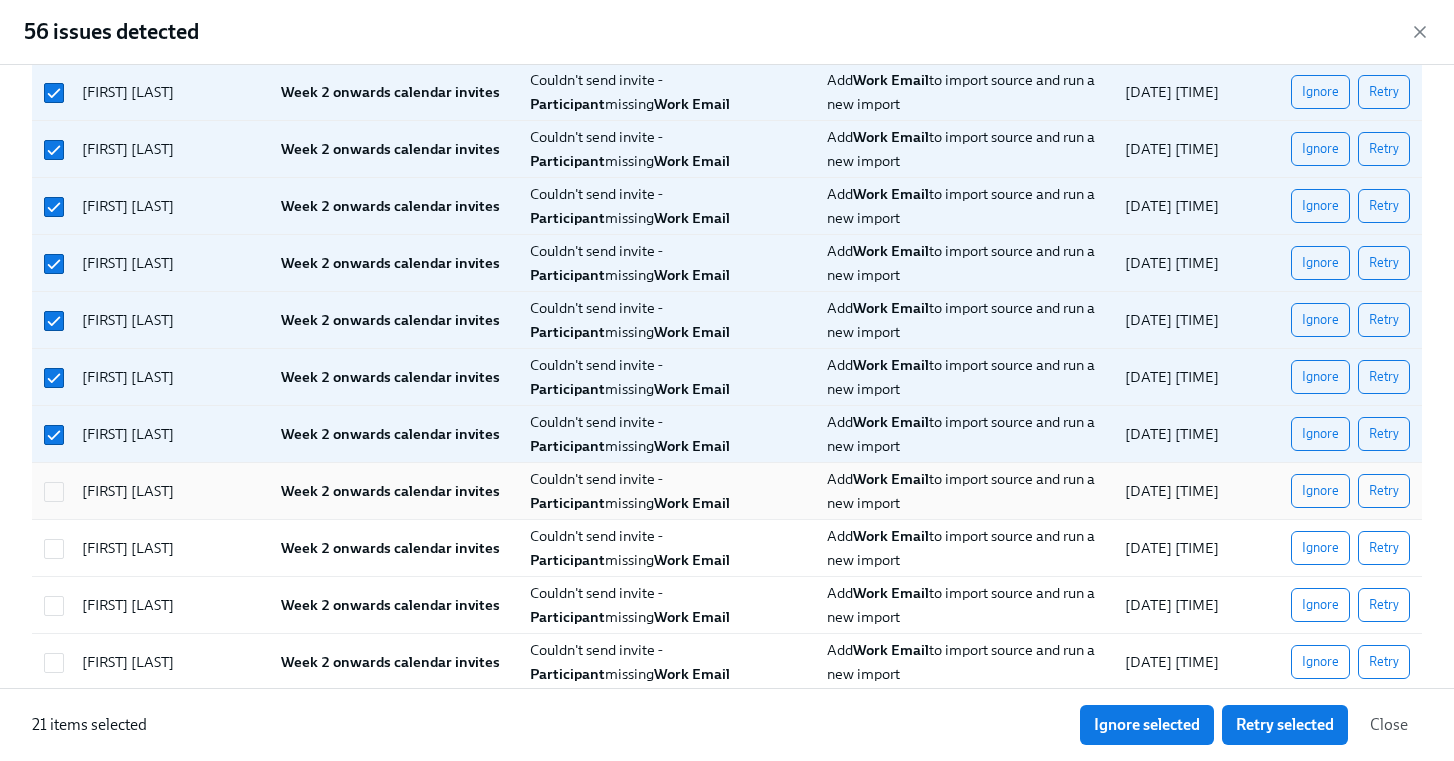 click on "[FIRST] [LAST]" at bounding box center (165, 491) 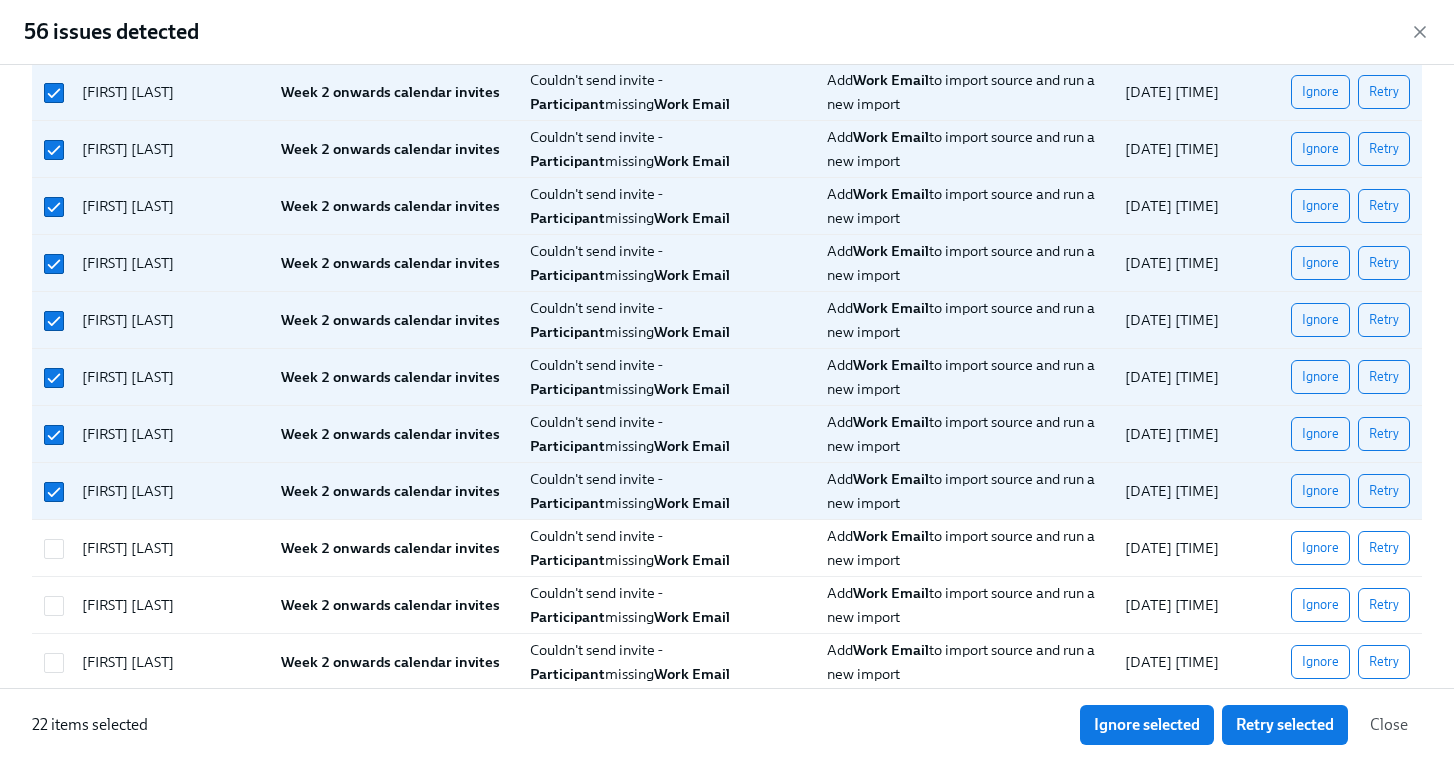 click on "Retry selected" at bounding box center (1285, 725) 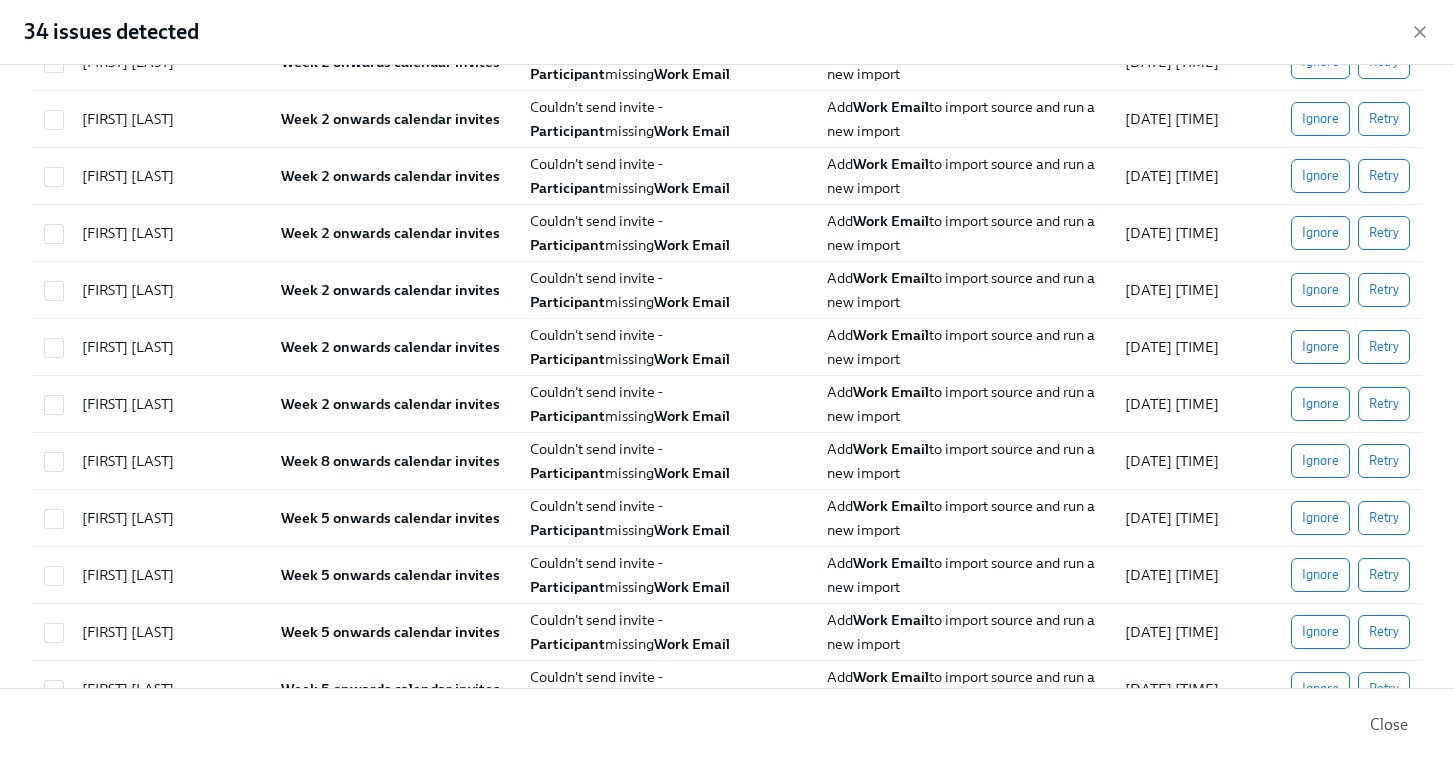 scroll, scrollTop: 0, scrollLeft: 0, axis: both 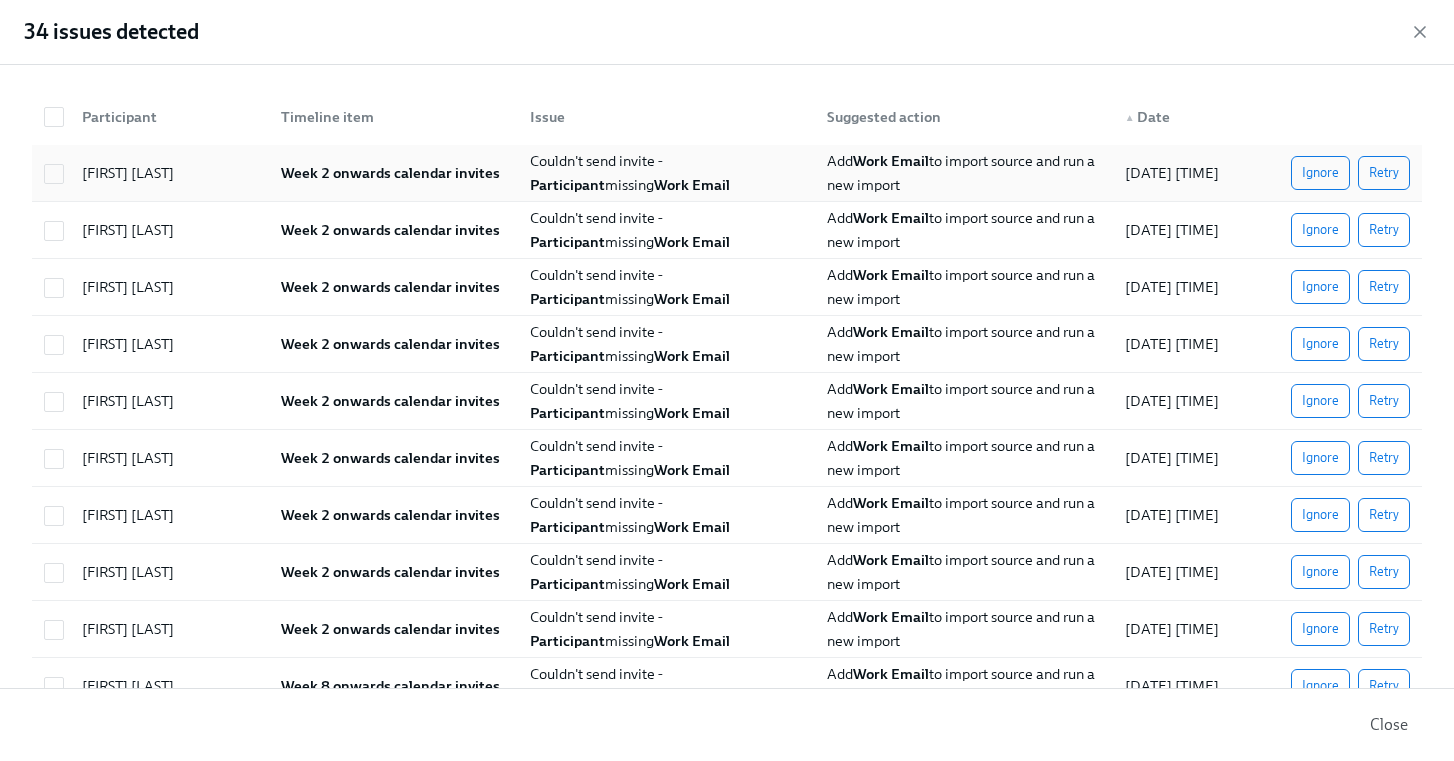 drag, startPoint x: 46, startPoint y: 174, endPoint x: 56, endPoint y: 196, distance: 24.166092 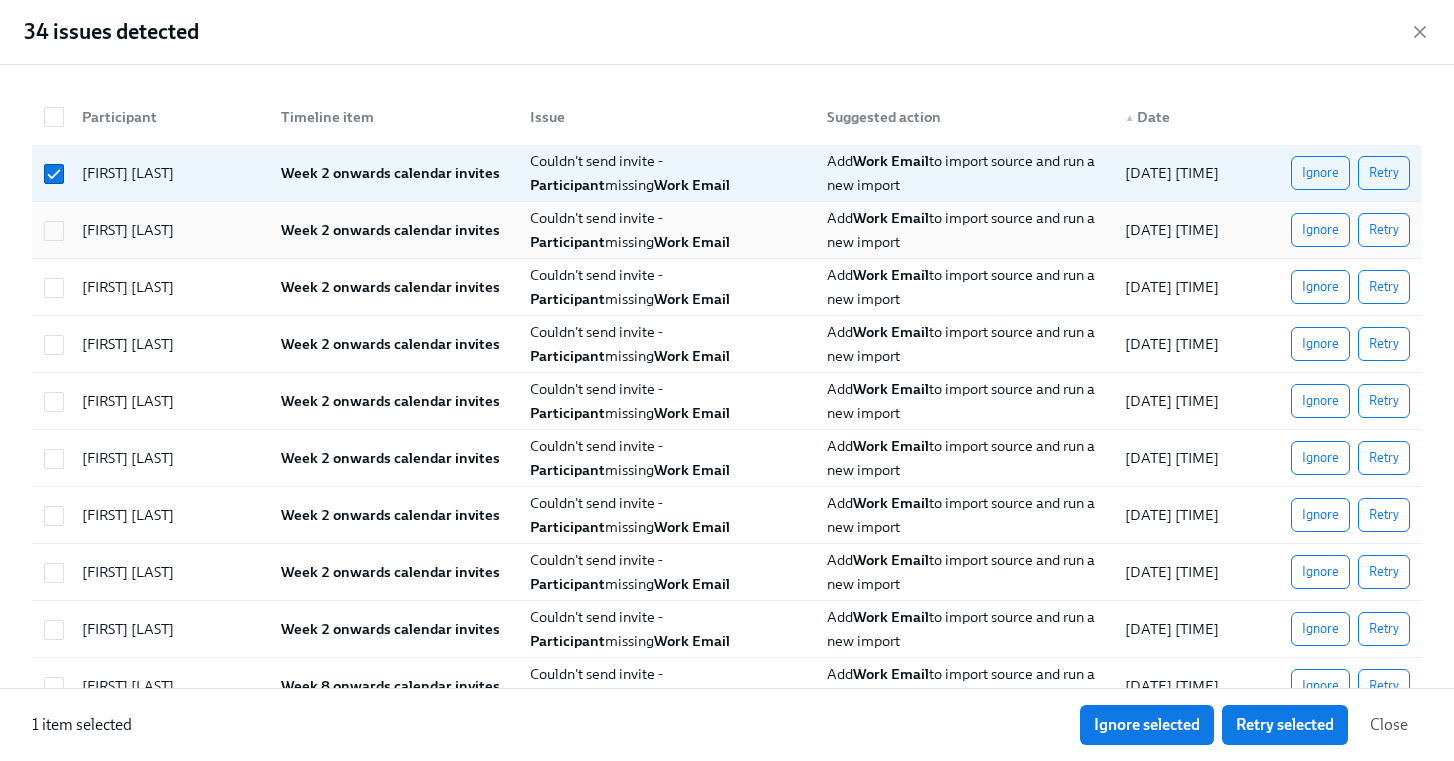 click on "[FIRST] [LAST] Week 2 onwards calendar invites Couldn't send invite -  Participant  missing  Work Email Add  Work Email  to import source and run a new import [DATE] [TIME] Ignore Retry" at bounding box center [727, 230] 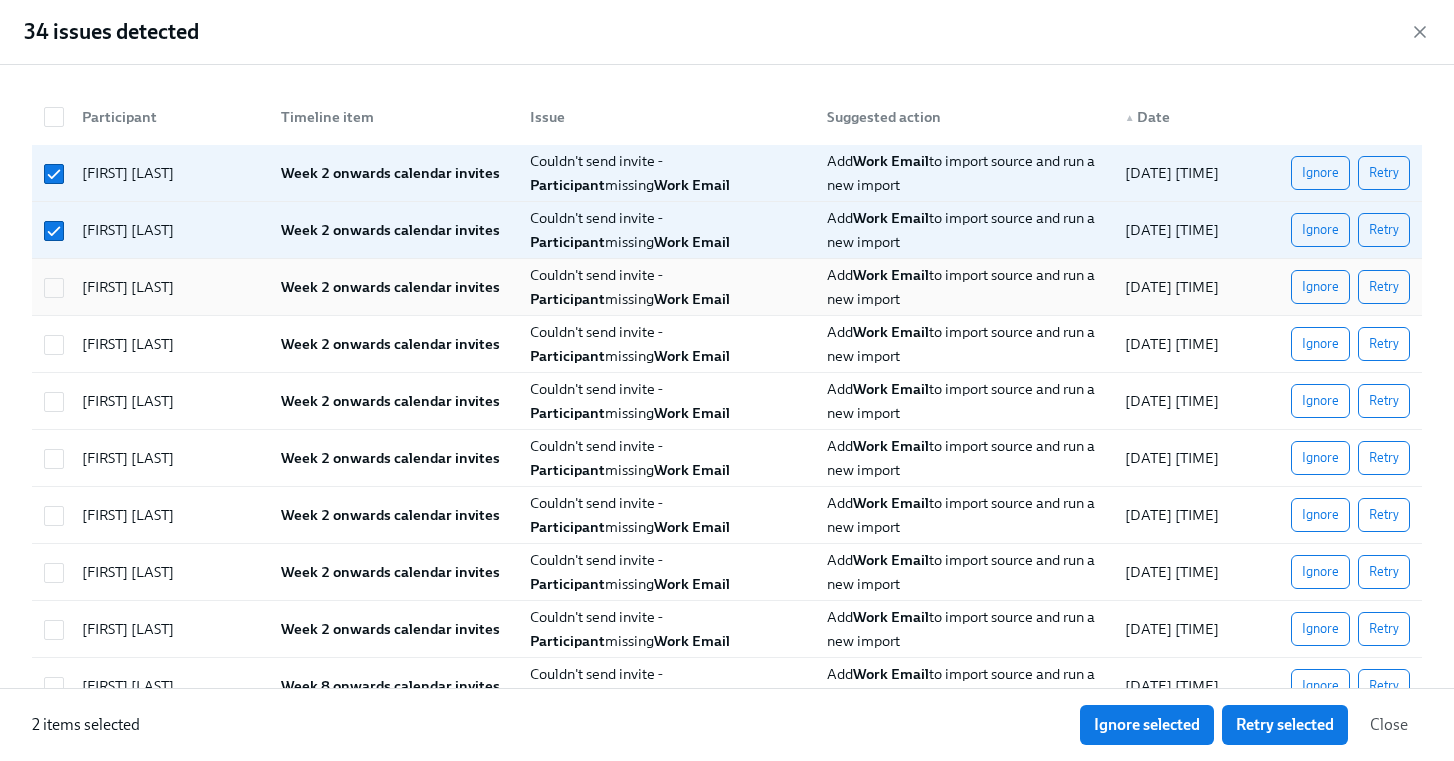 drag, startPoint x: 56, startPoint y: 233, endPoint x: 64, endPoint y: 295, distance: 62.514 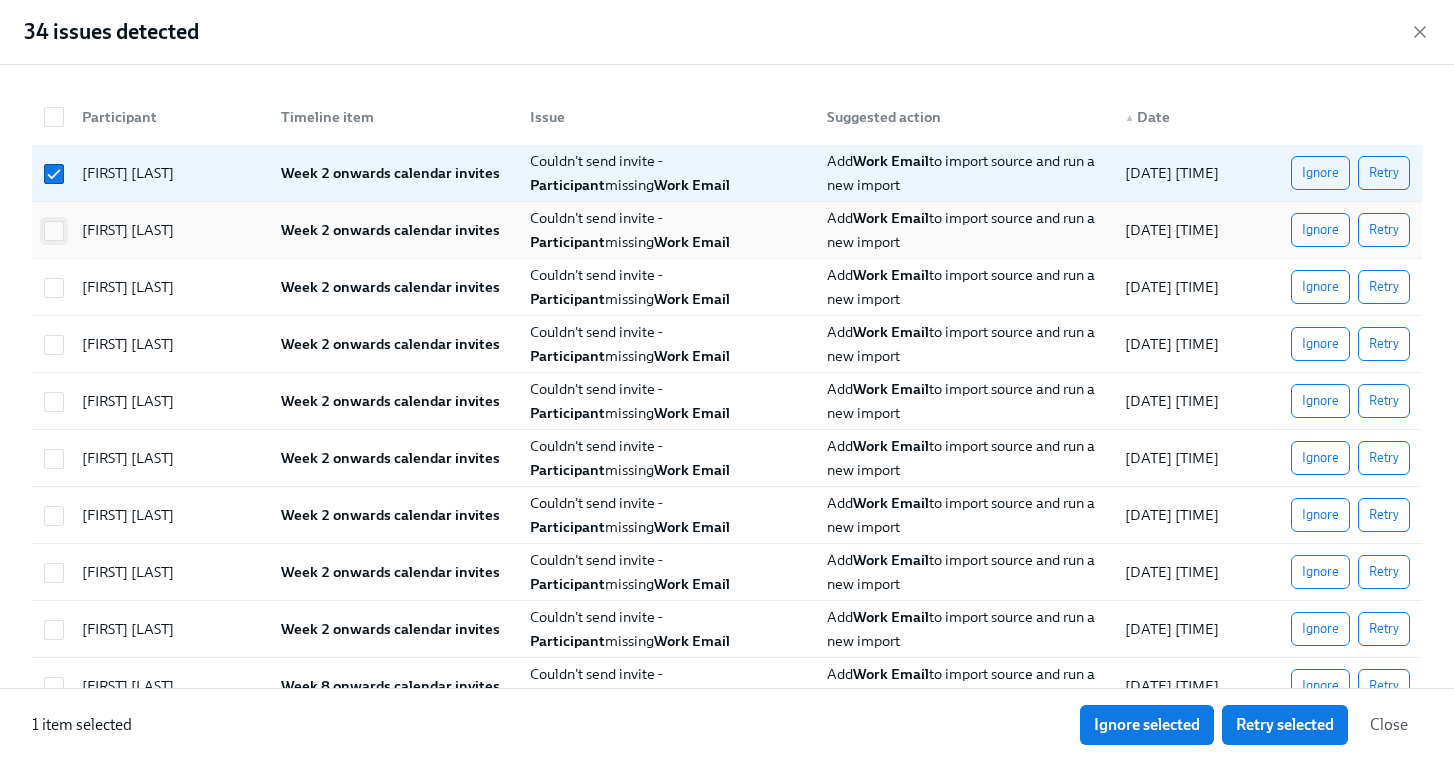 drag, startPoint x: 55, startPoint y: 230, endPoint x: 57, endPoint y: 287, distance: 57.035076 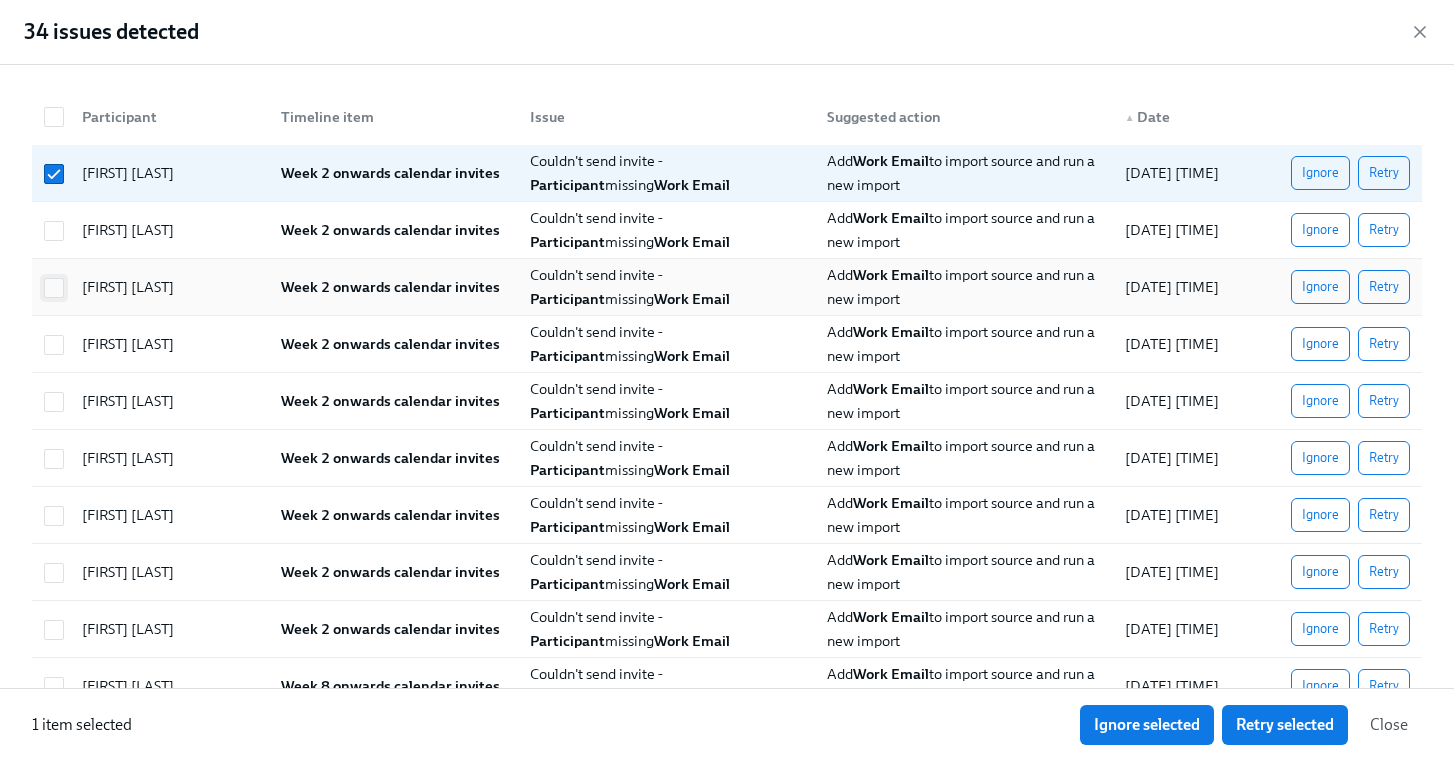click at bounding box center (54, 231) 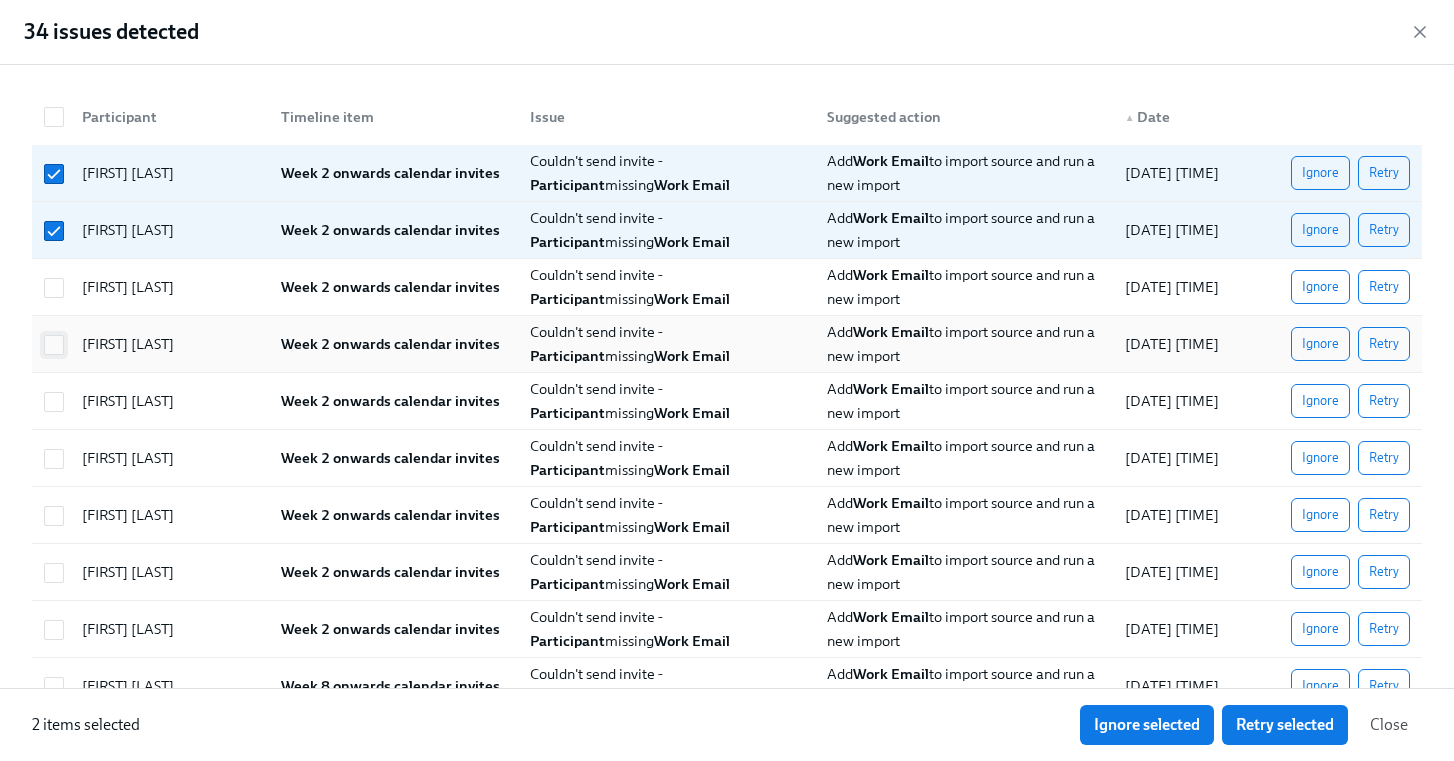 drag, startPoint x: 57, startPoint y: 287, endPoint x: 61, endPoint y: 341, distance: 54.147945 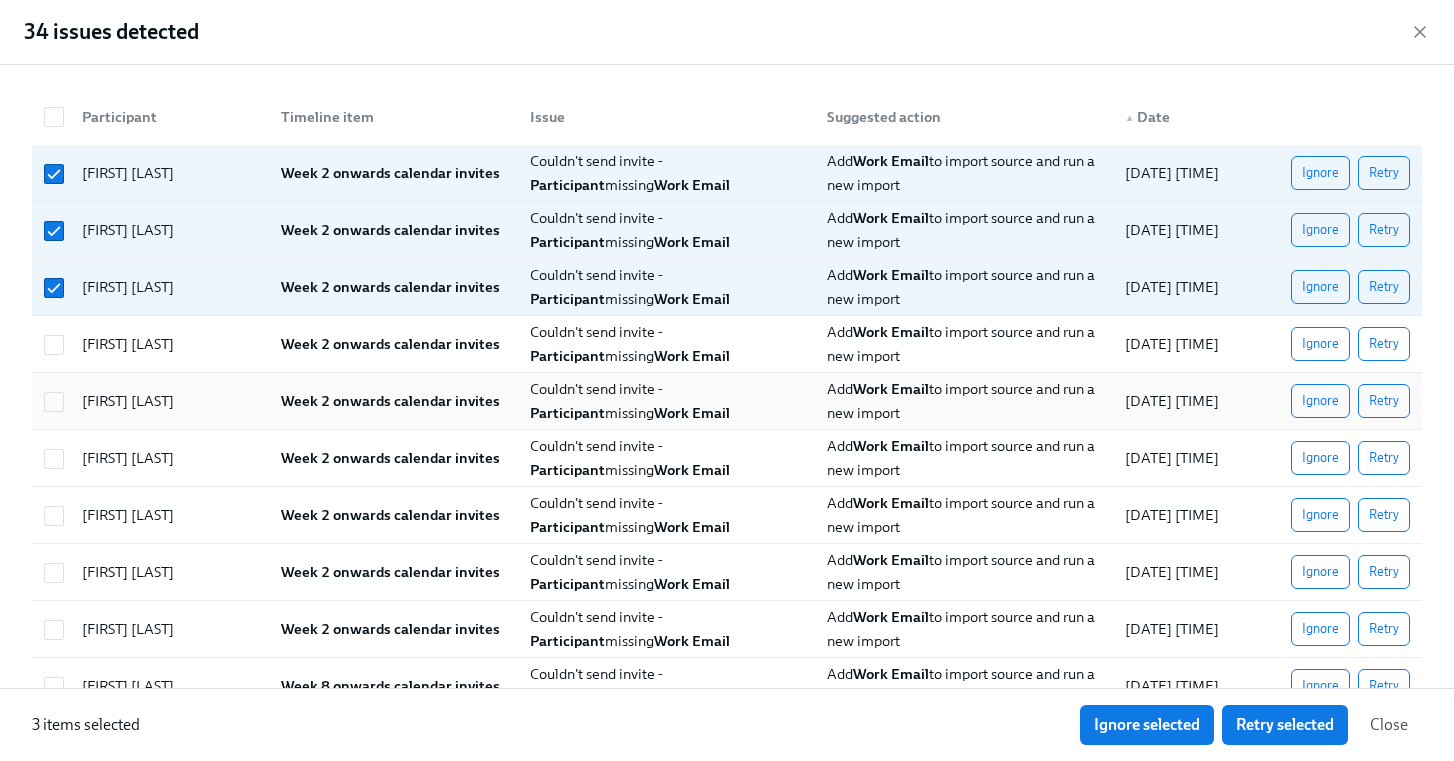 drag, startPoint x: 61, startPoint y: 341, endPoint x: 63, endPoint y: 385, distance: 44.04543 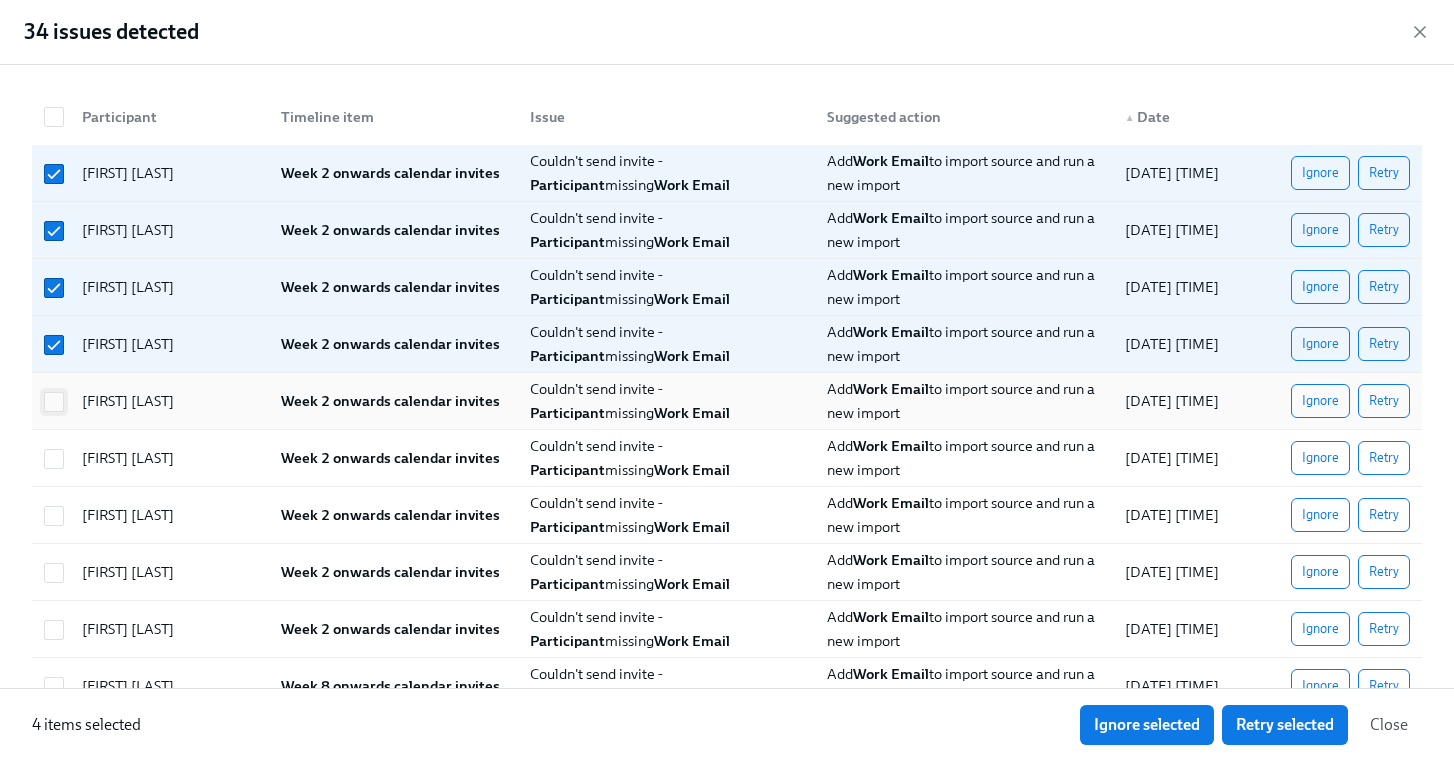 click at bounding box center [54, 402] 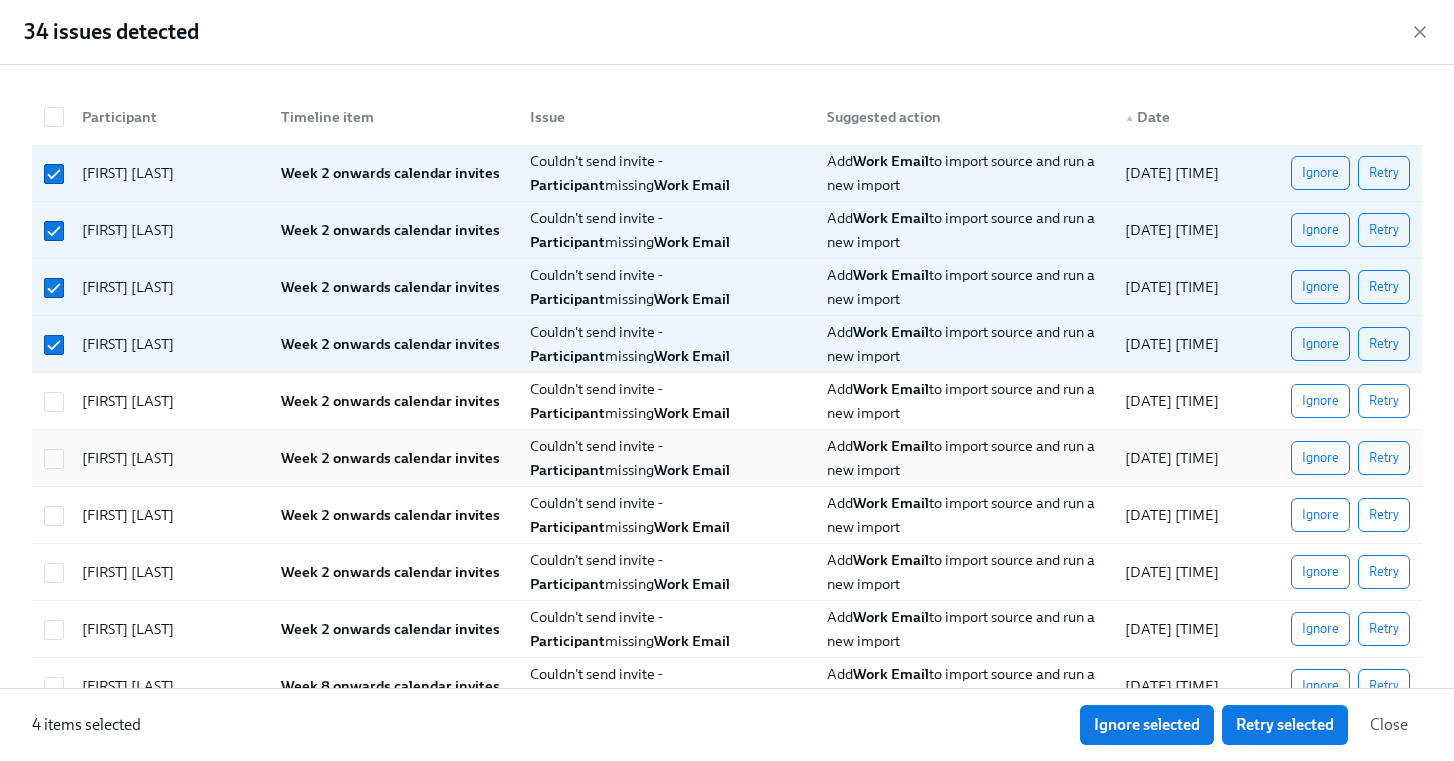 checkbox on "true" 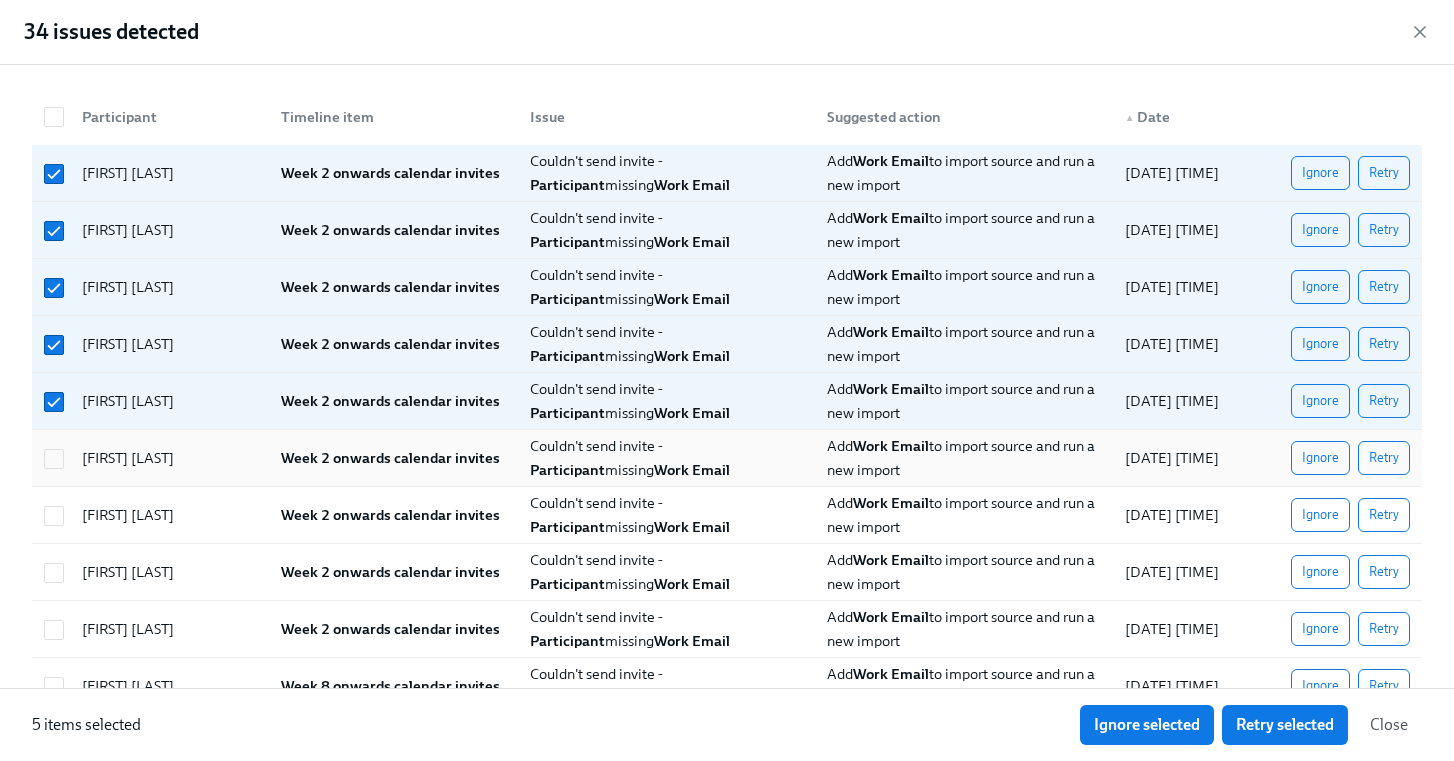 drag, startPoint x: 69, startPoint y: 461, endPoint x: 64, endPoint y: 475, distance: 14.866069 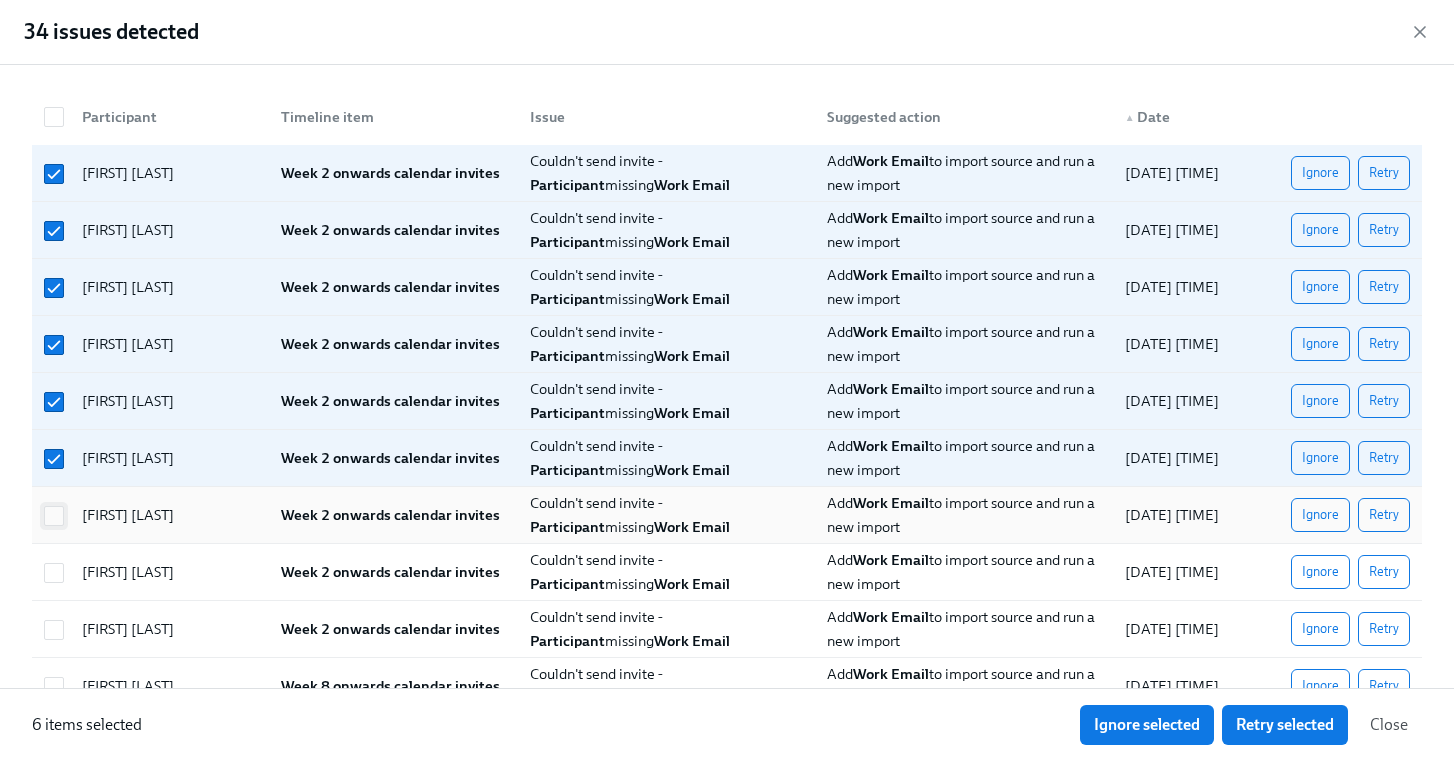click at bounding box center [54, 516] 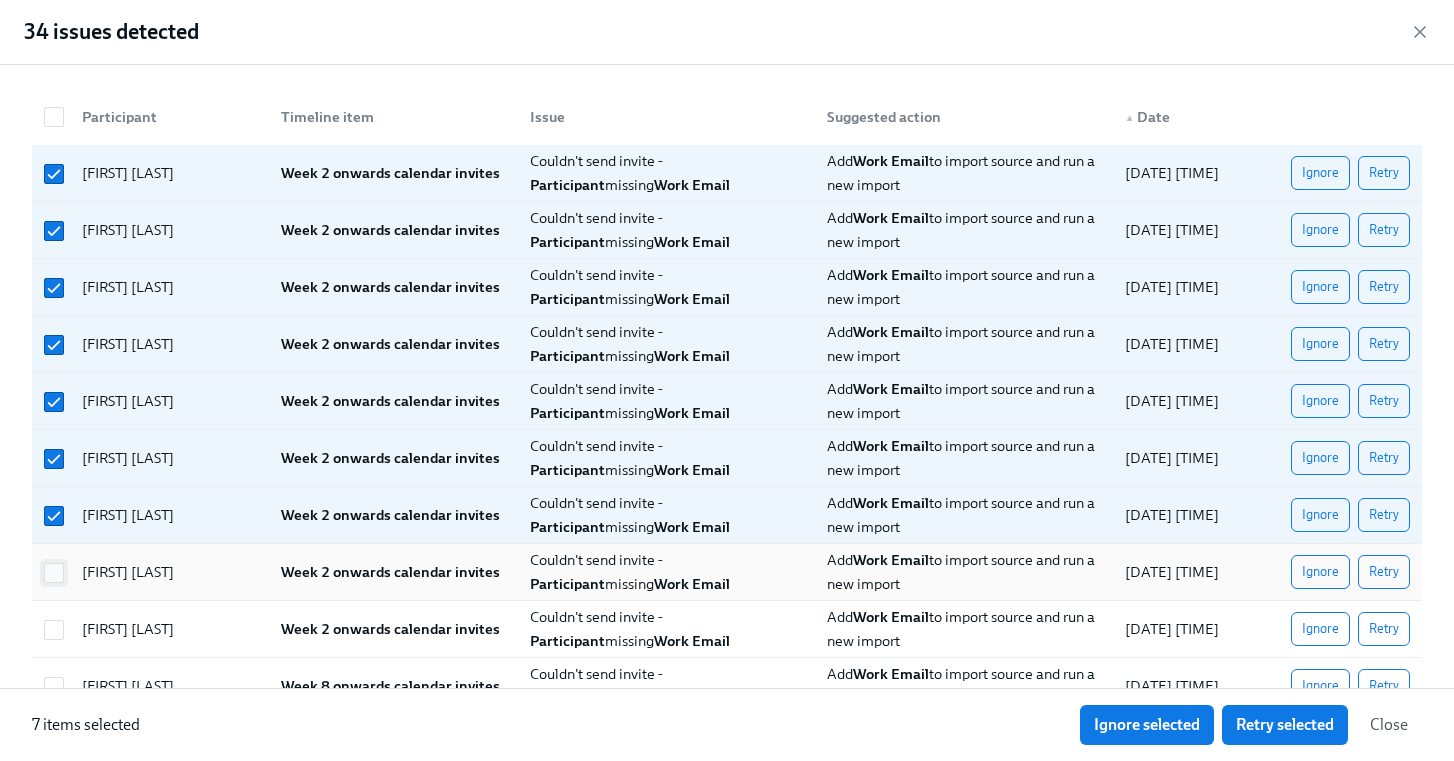 drag, startPoint x: 54, startPoint y: 567, endPoint x: 55, endPoint y: 577, distance: 10.049875 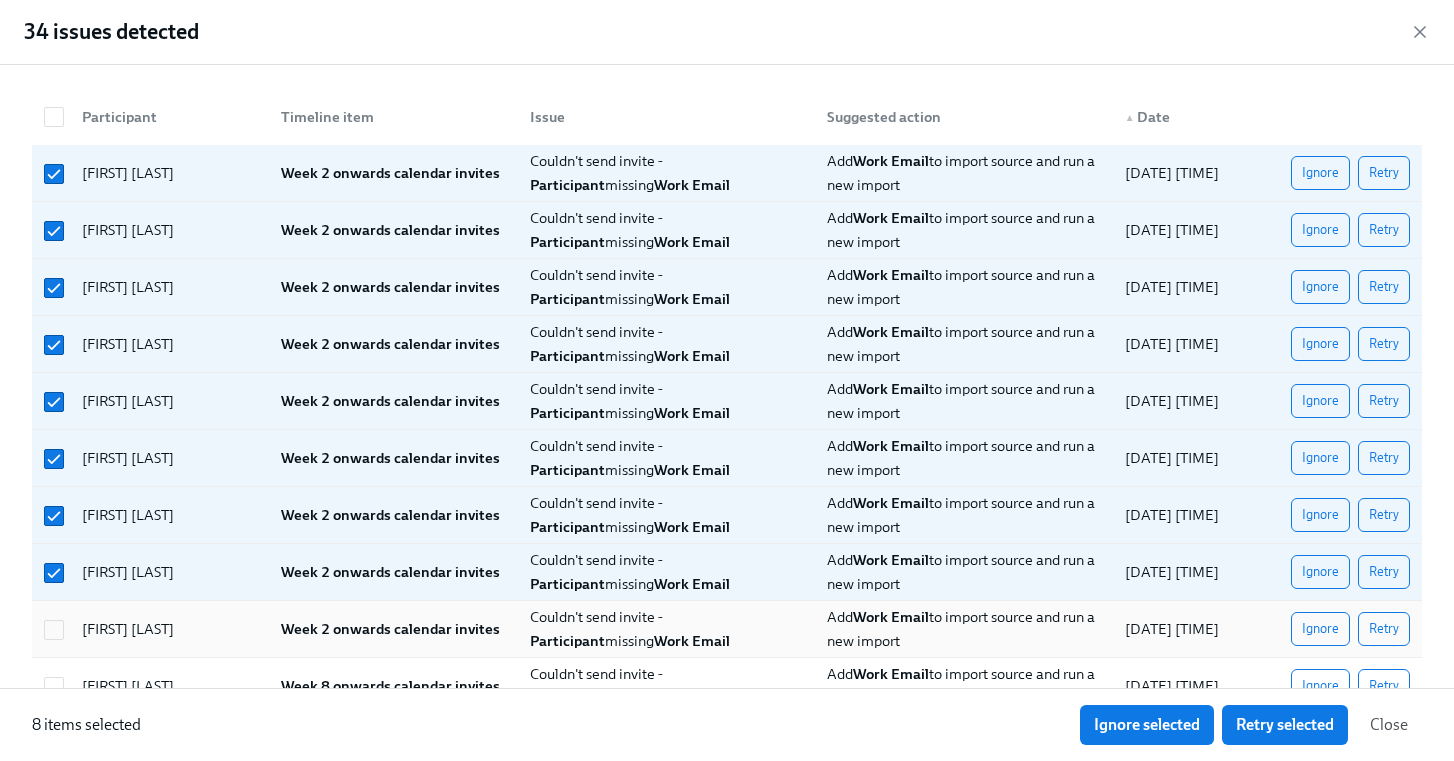 click at bounding box center (51, 629) 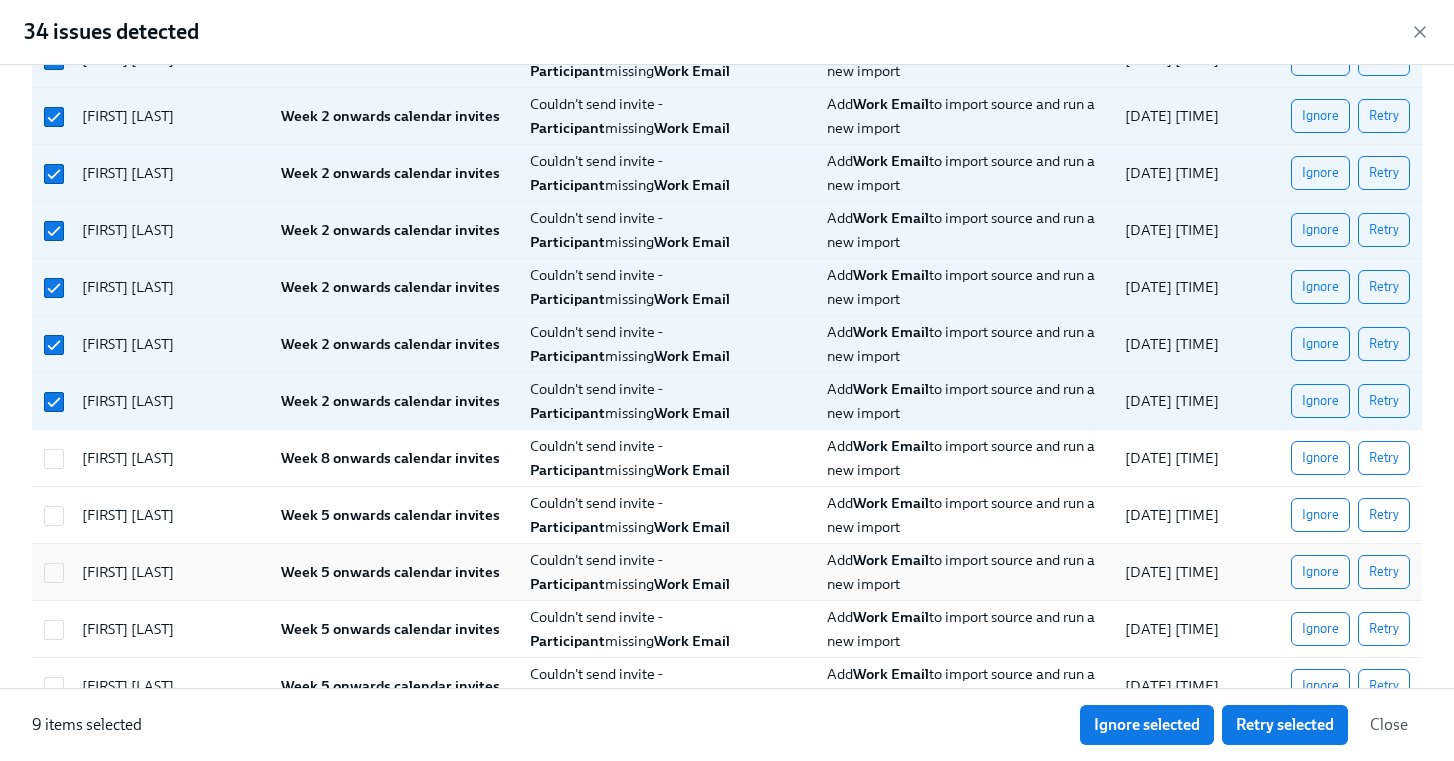 scroll, scrollTop: 242, scrollLeft: 0, axis: vertical 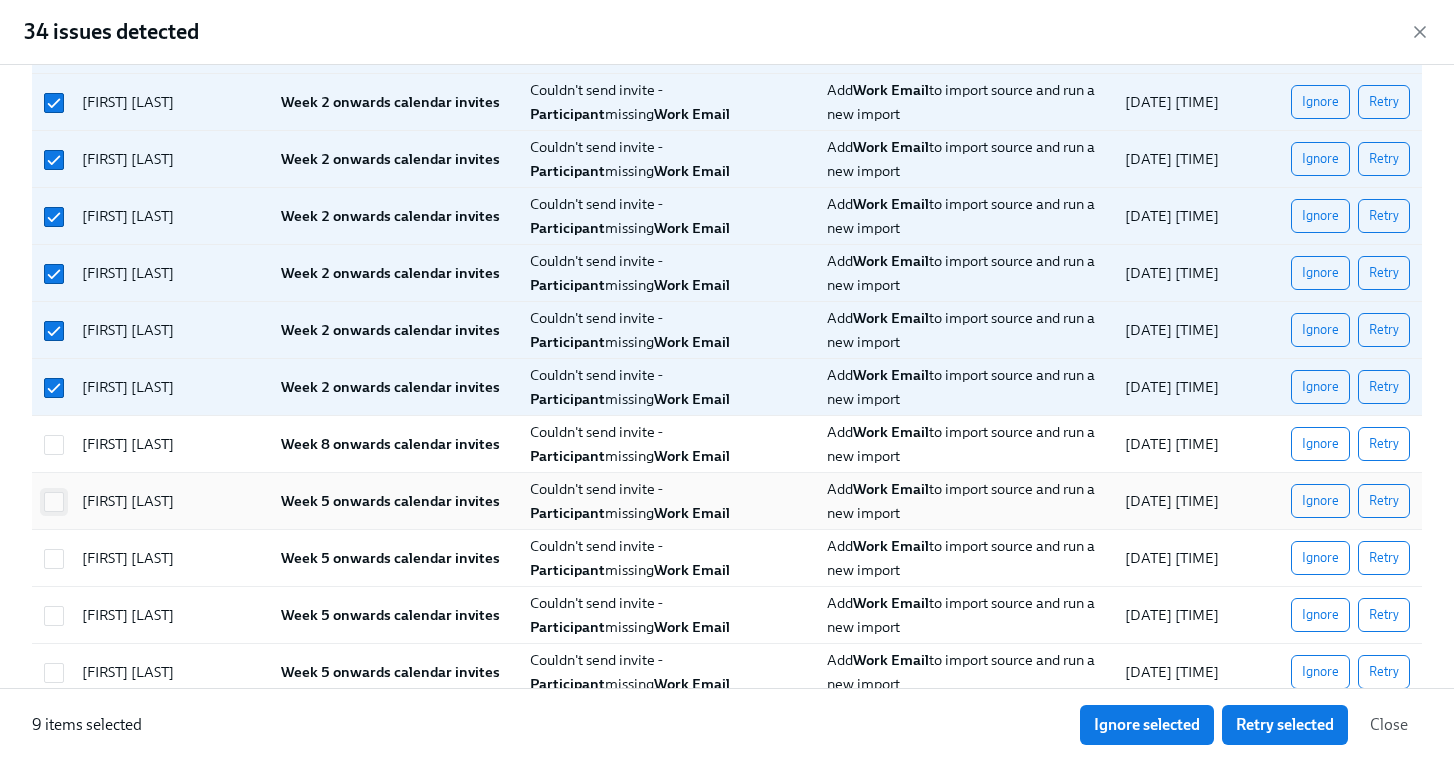 drag, startPoint x: 58, startPoint y: 441, endPoint x: 58, endPoint y: 504, distance: 63 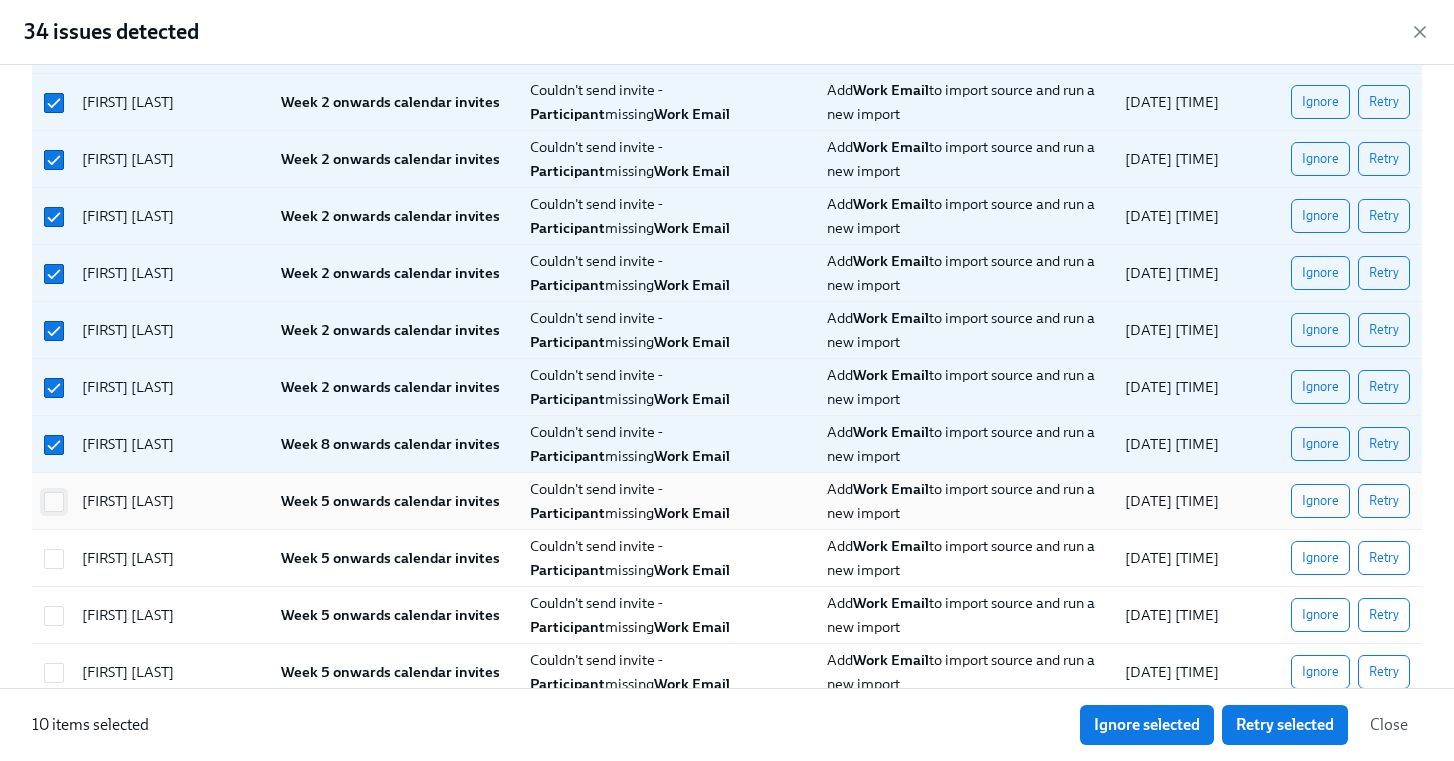 click at bounding box center (54, 502) 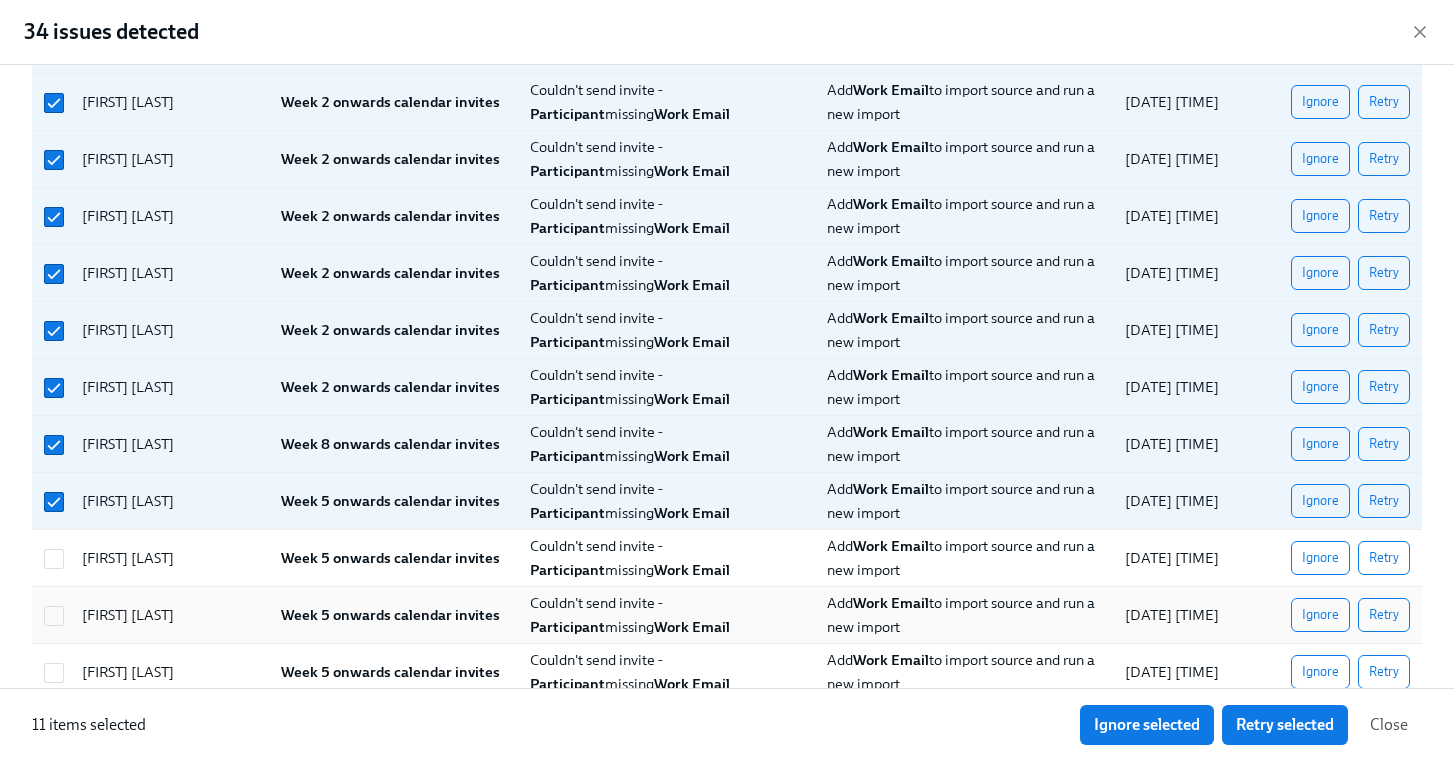 drag, startPoint x: 63, startPoint y: 560, endPoint x: 57, endPoint y: 600, distance: 40.4475 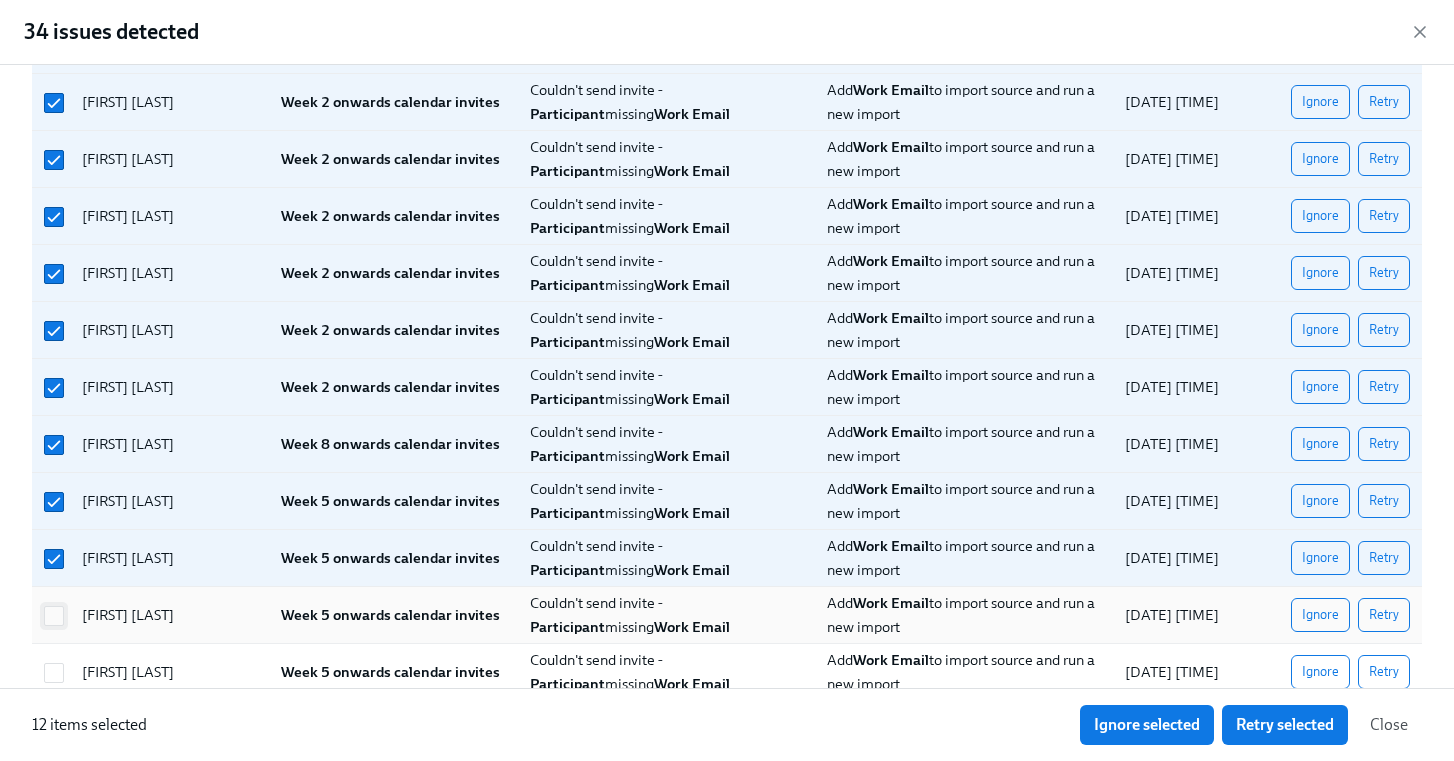 click at bounding box center [54, 616] 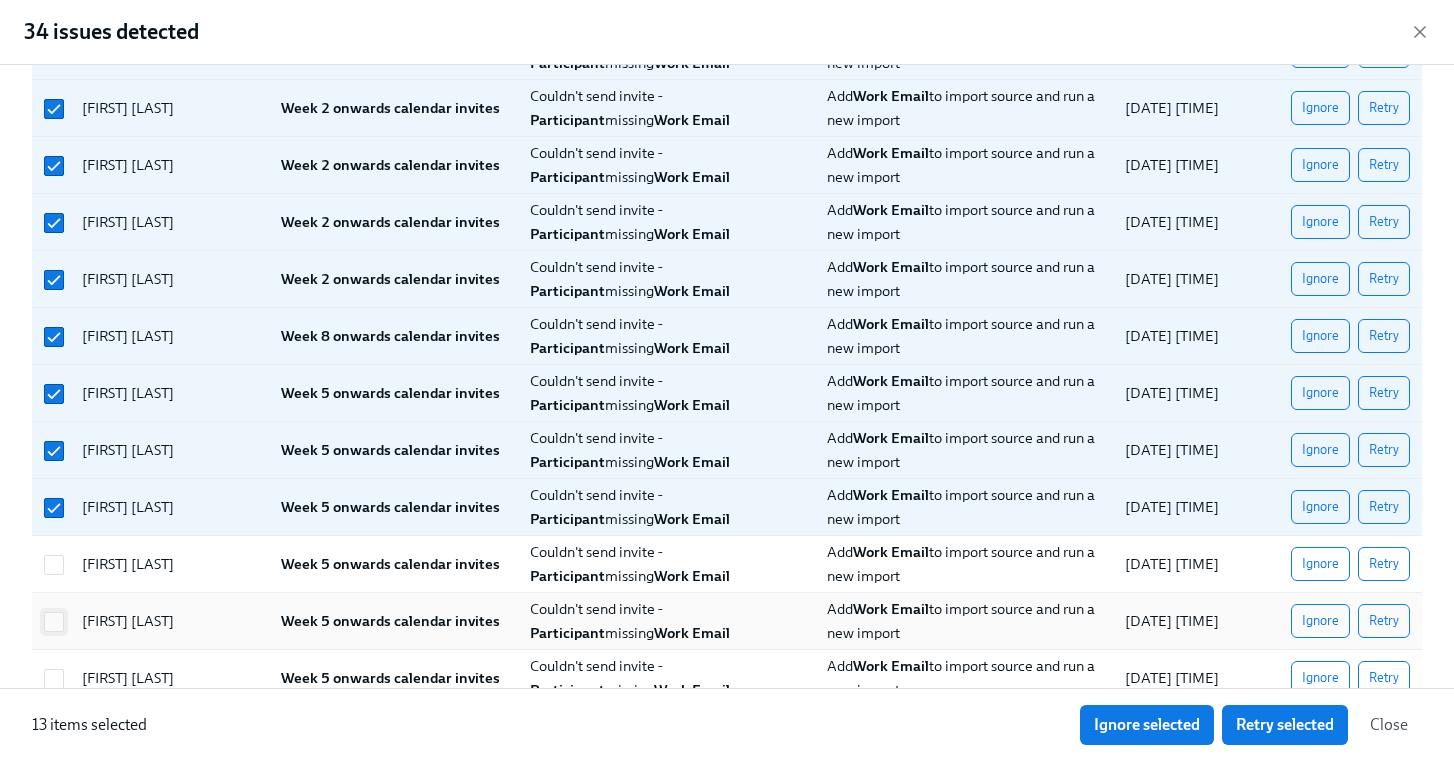 scroll, scrollTop: 376, scrollLeft: 0, axis: vertical 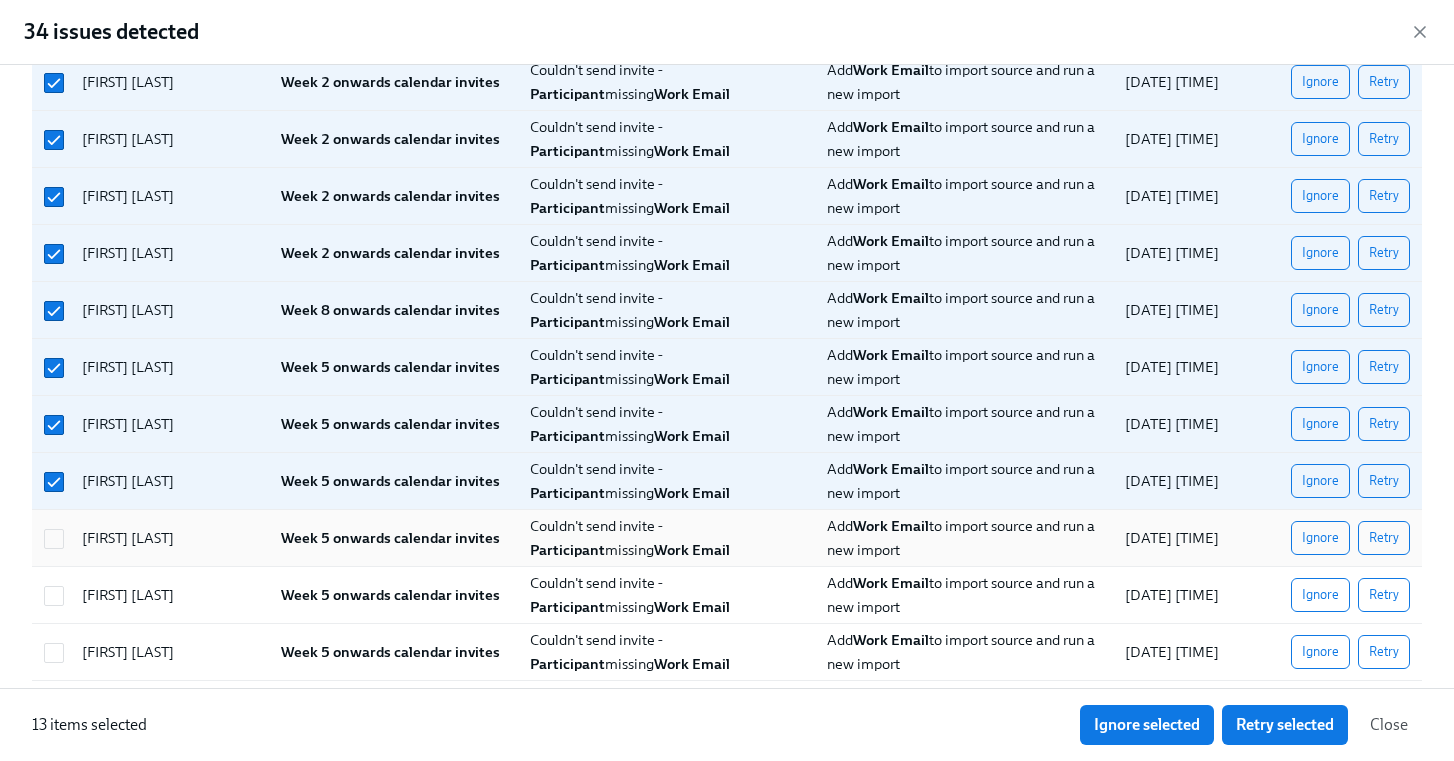 click at bounding box center [51, 538] 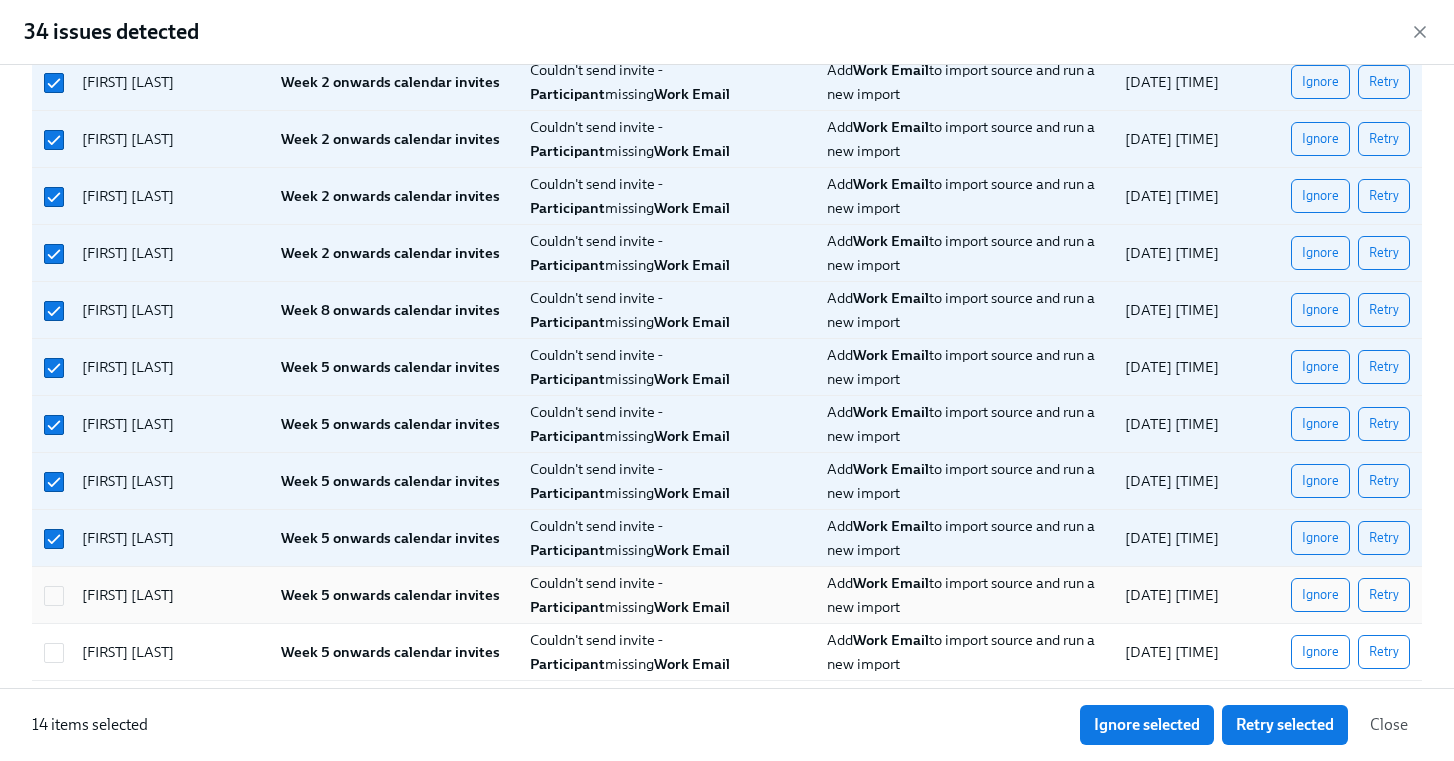 click at bounding box center [51, 595] 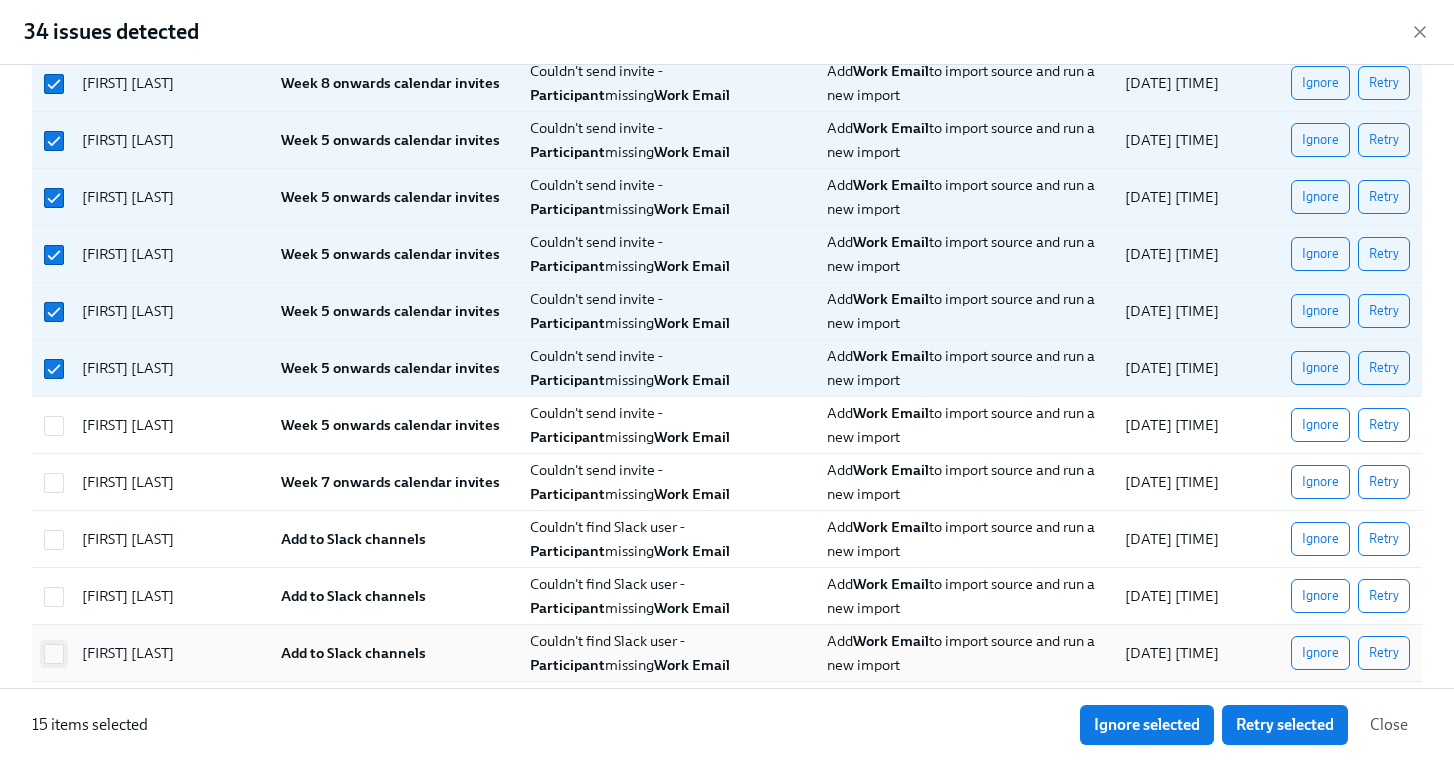 scroll, scrollTop: 667, scrollLeft: 0, axis: vertical 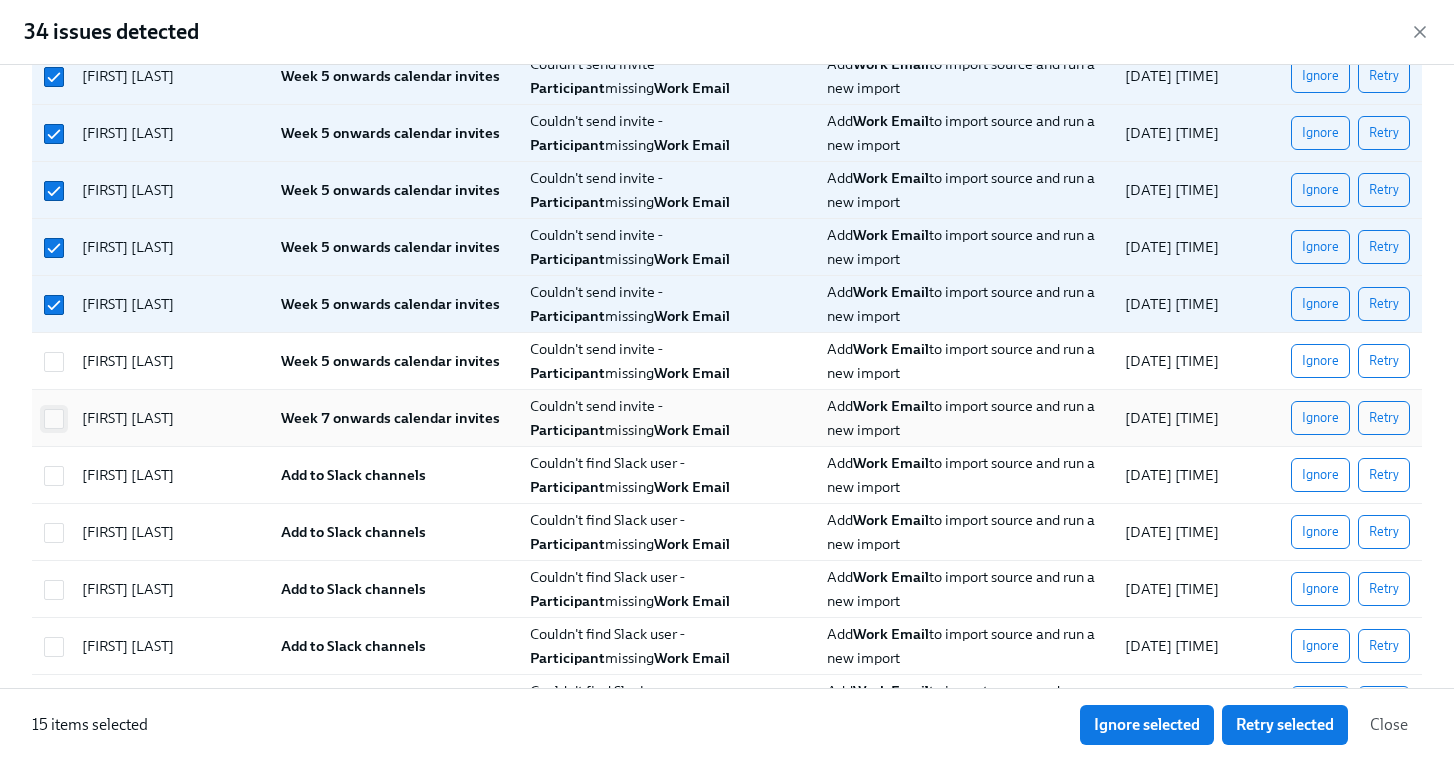 drag, startPoint x: 57, startPoint y: 372, endPoint x: 63, endPoint y: 427, distance: 55.326305 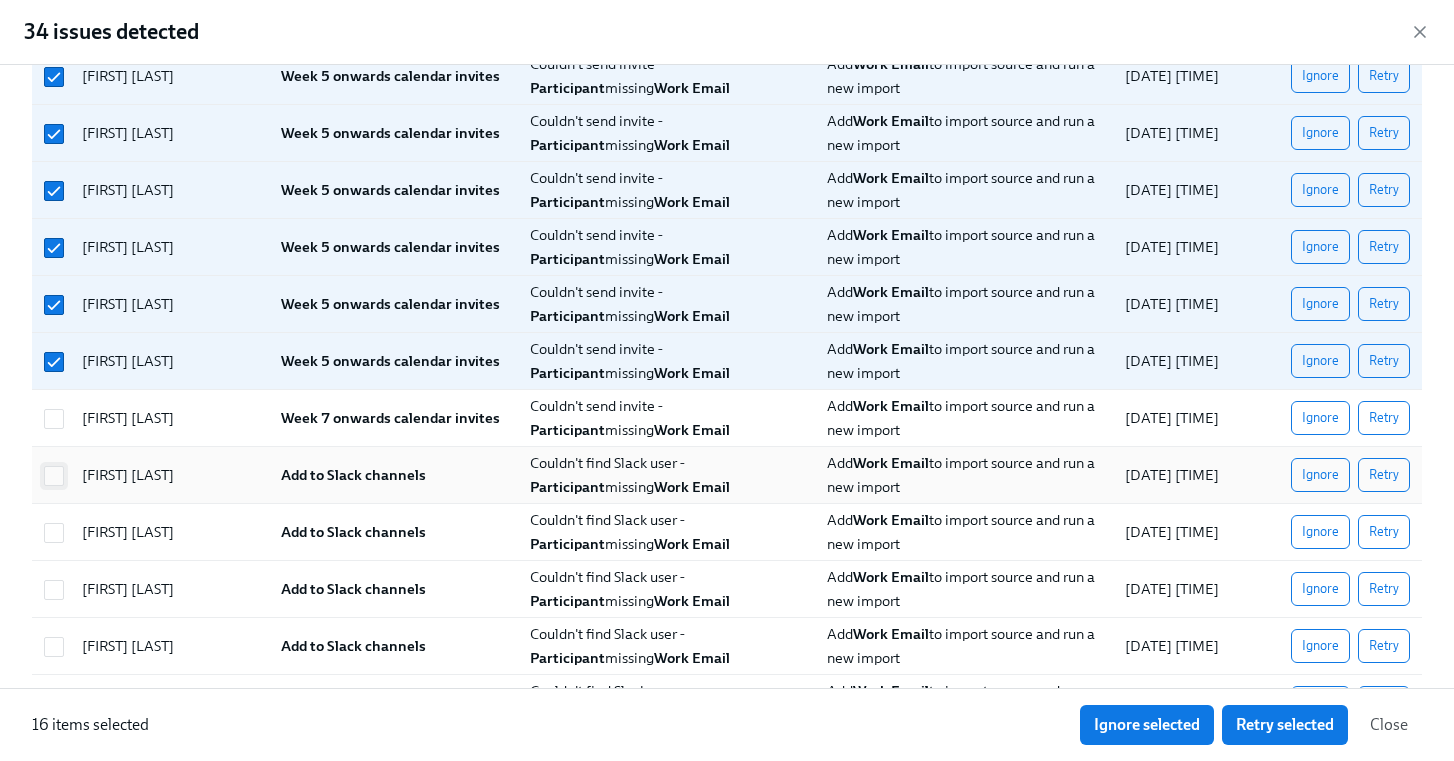drag, startPoint x: 63, startPoint y: 428, endPoint x: 60, endPoint y: 484, distance: 56.0803 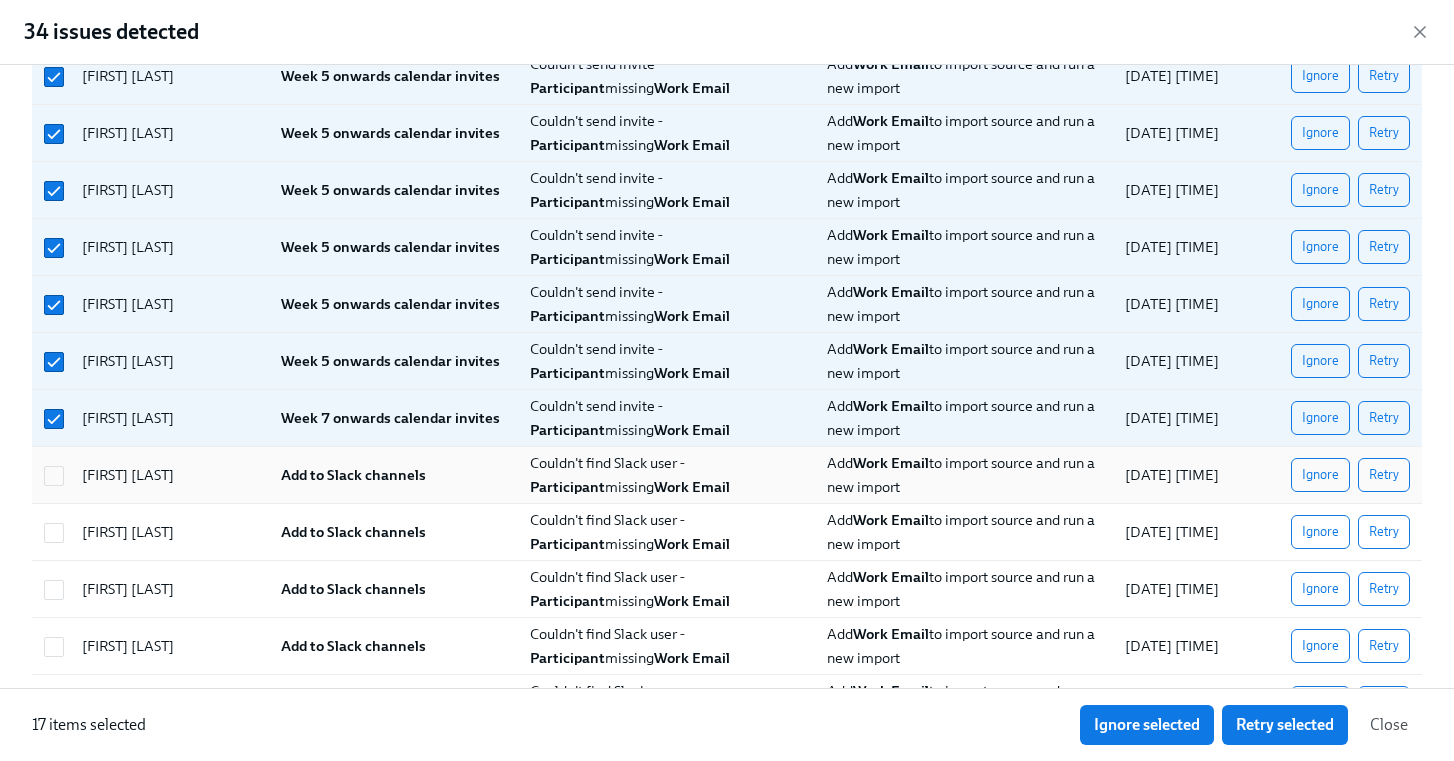 click at bounding box center [51, 475] 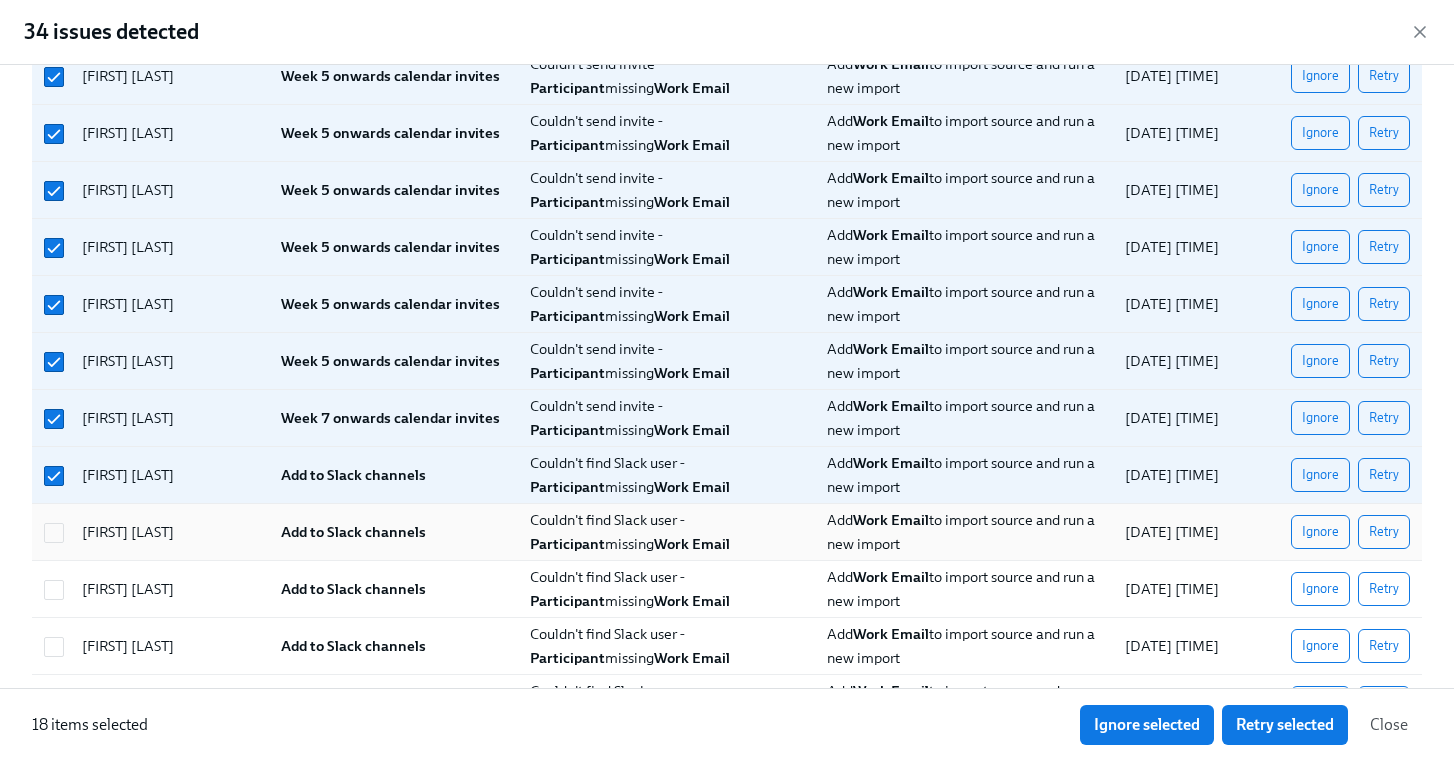 drag, startPoint x: 60, startPoint y: 533, endPoint x: 60, endPoint y: 545, distance: 12 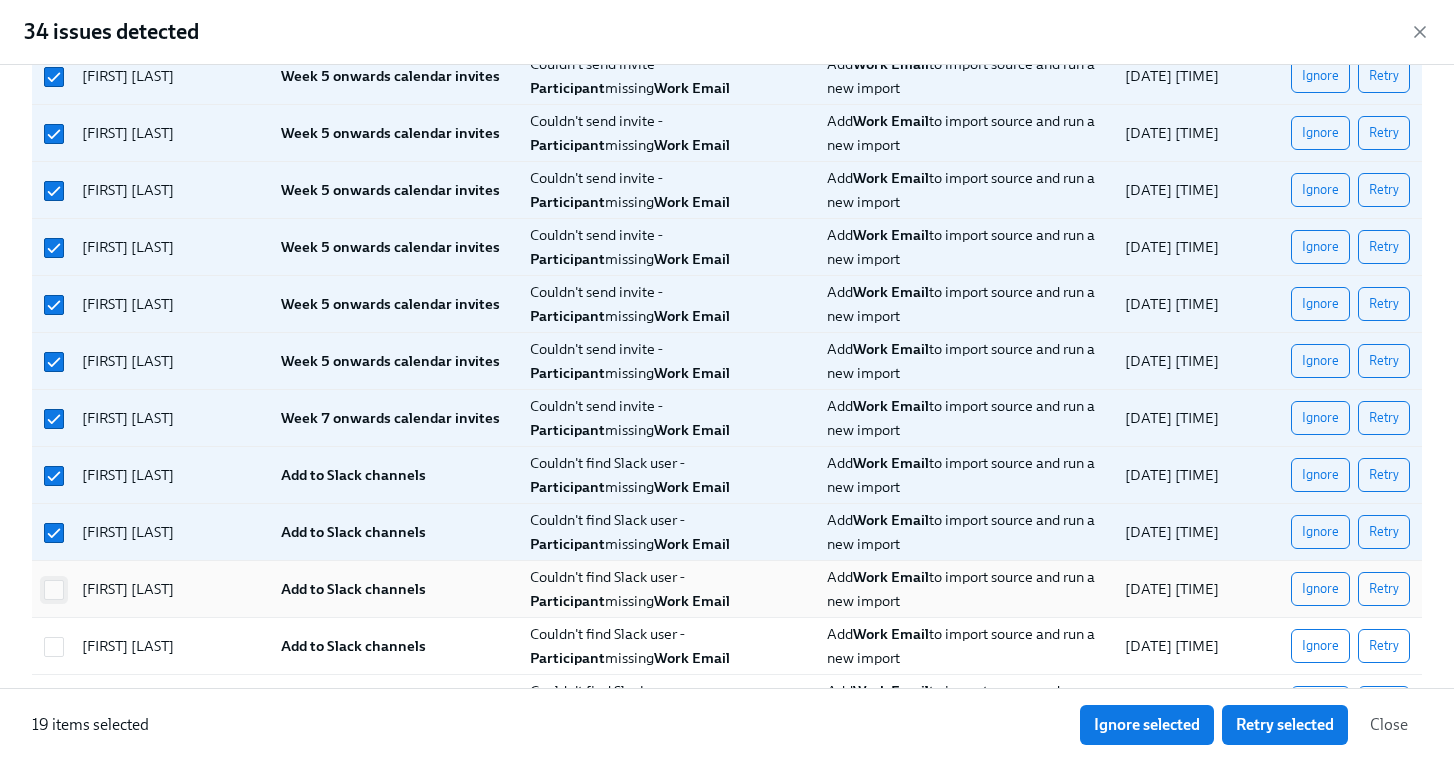 click at bounding box center [54, 590] 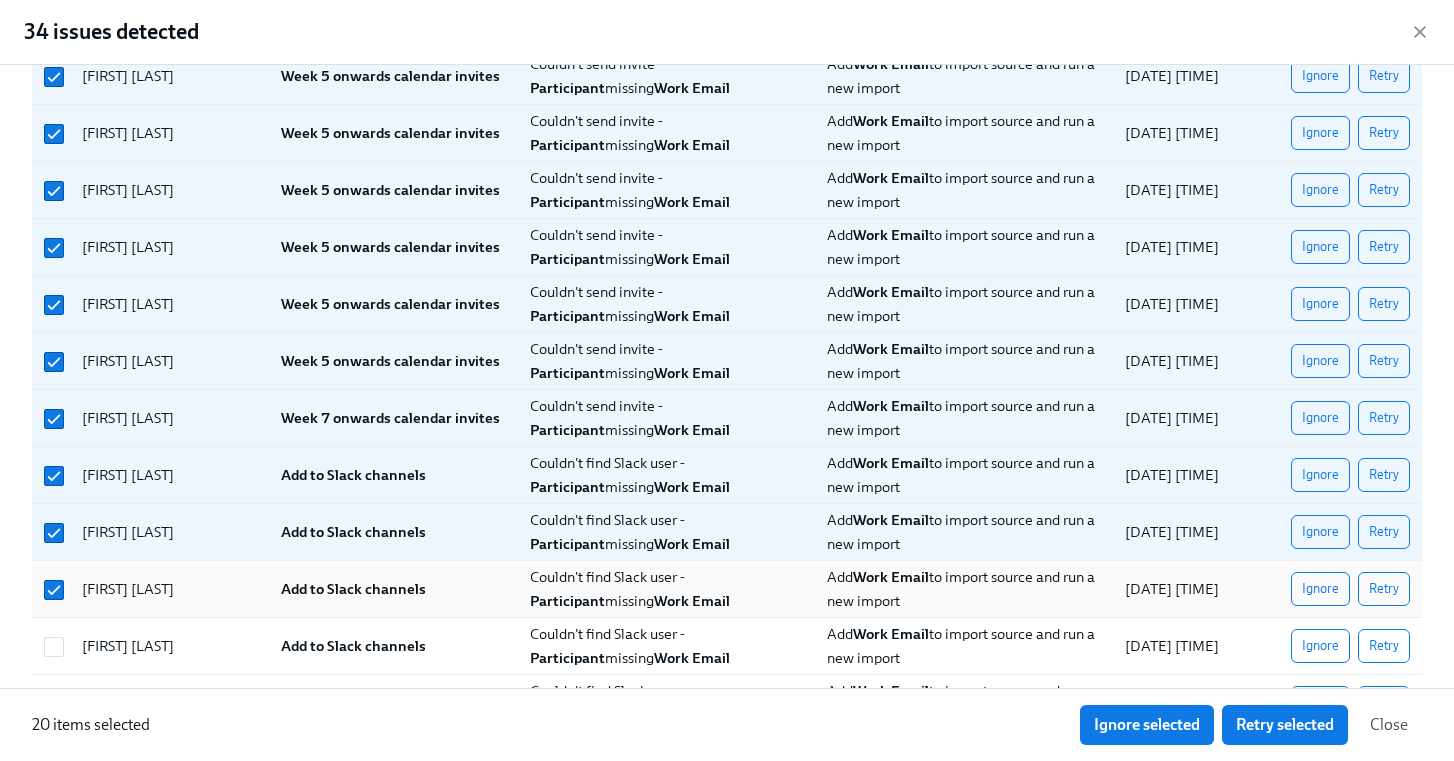 scroll, scrollTop: 1086, scrollLeft: 0, axis: vertical 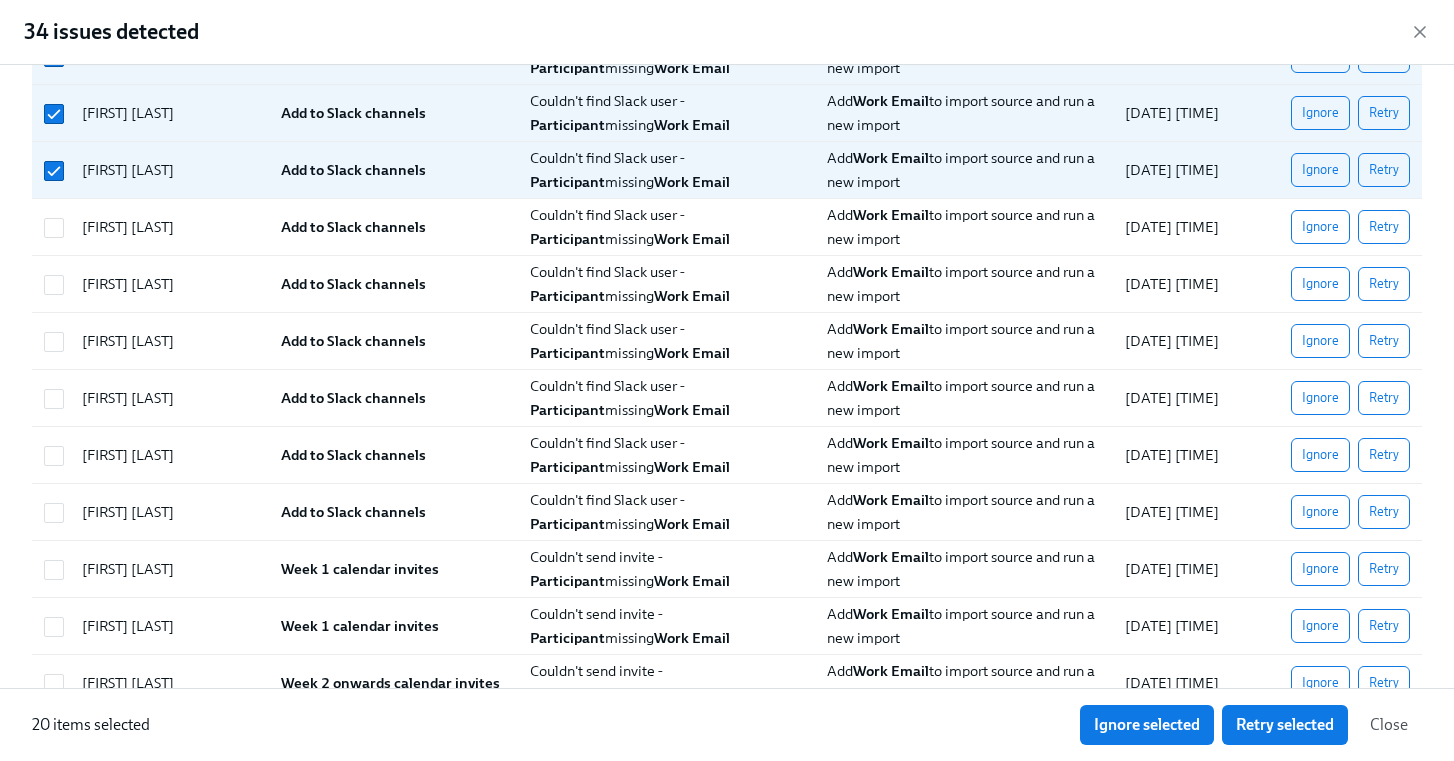 drag, startPoint x: 1259, startPoint y: 732, endPoint x: 1240, endPoint y: 728, distance: 19.416489 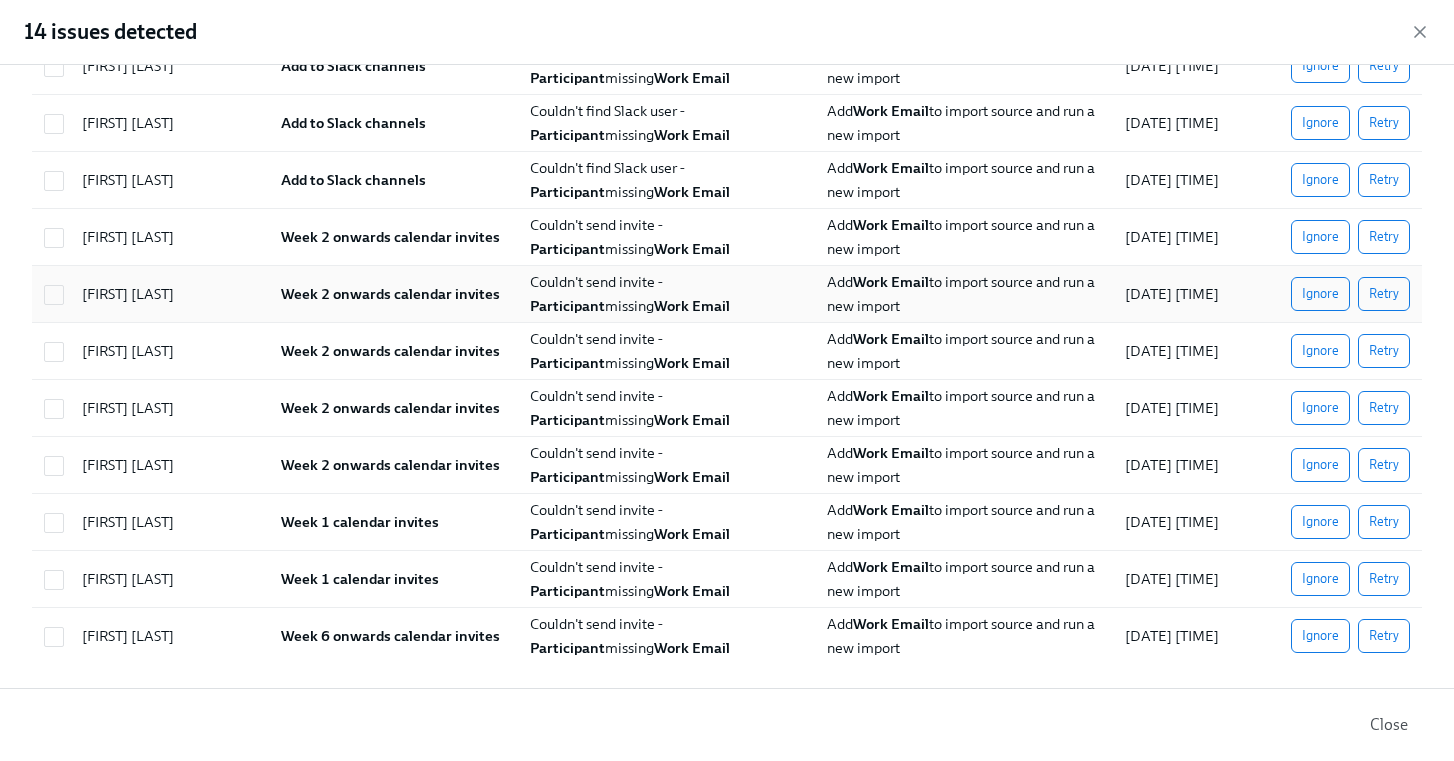 scroll, scrollTop: 0, scrollLeft: 0, axis: both 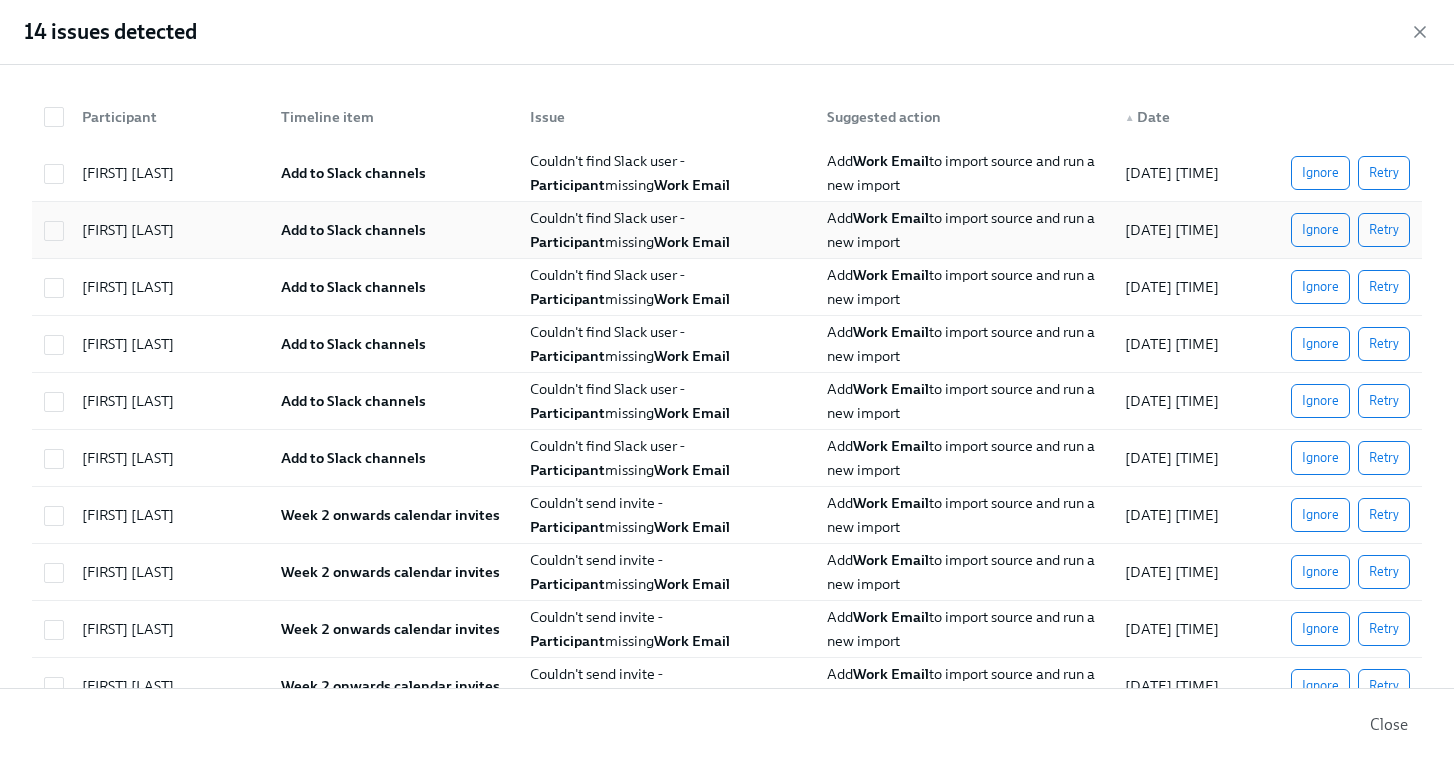 drag, startPoint x: 57, startPoint y: 176, endPoint x: 46, endPoint y: 257, distance: 81.7435 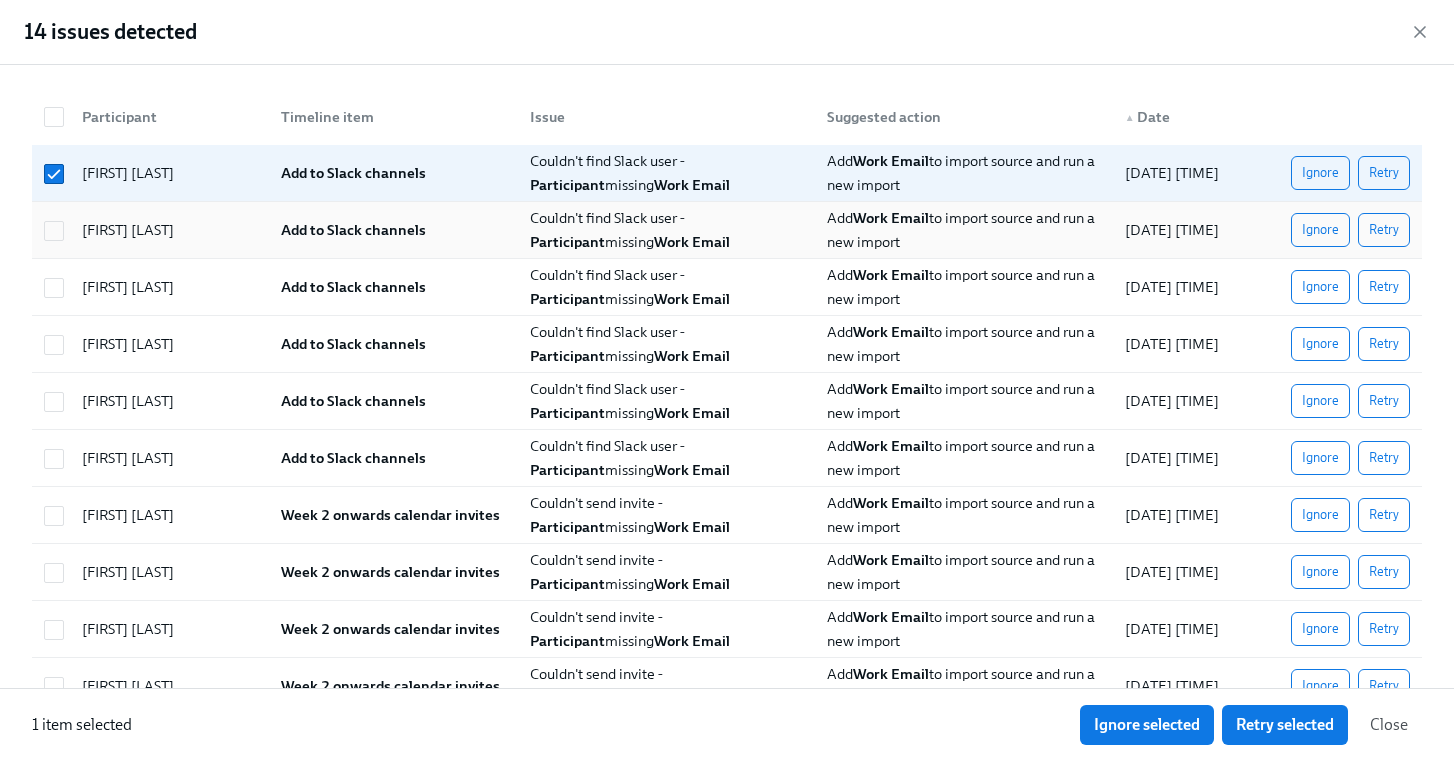 click at bounding box center (51, 230) 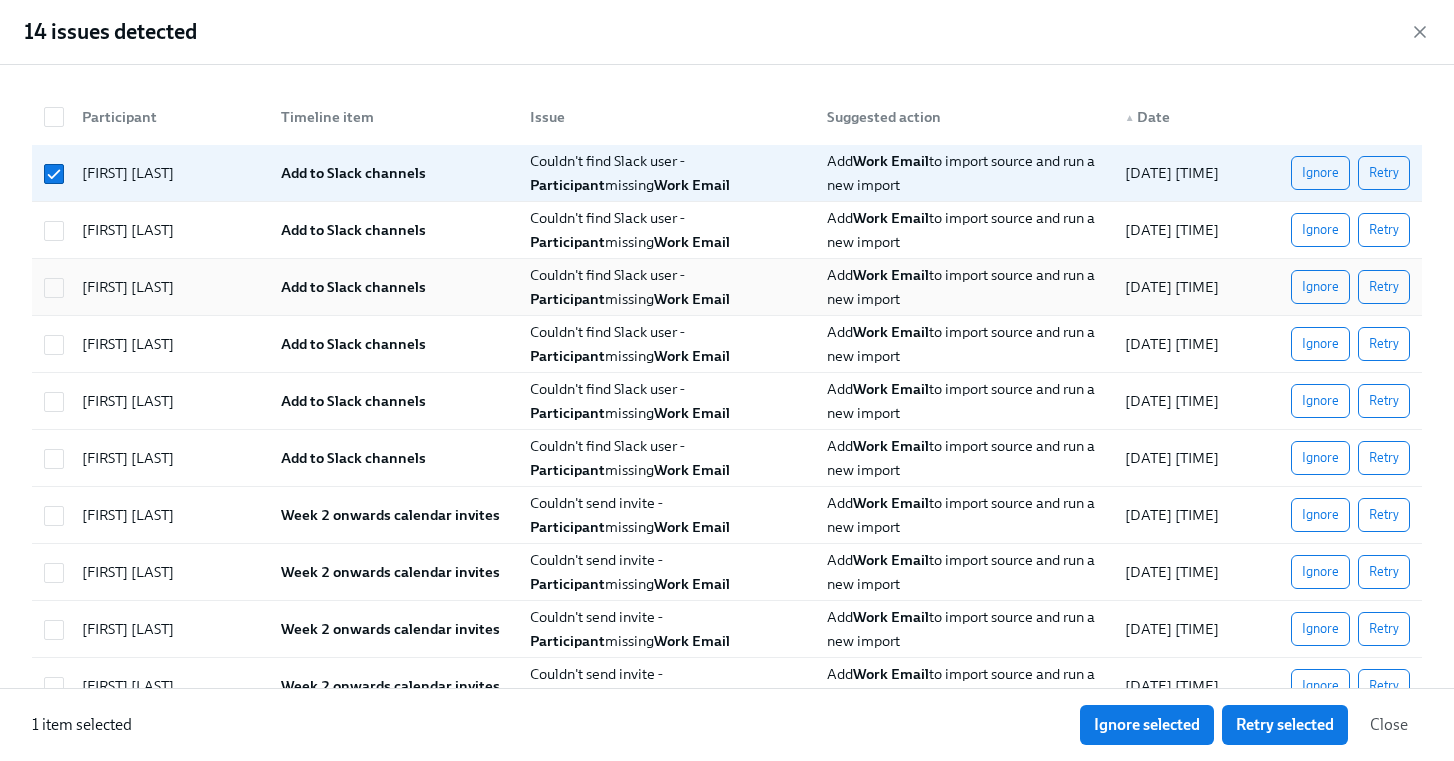 checkbox on "true" 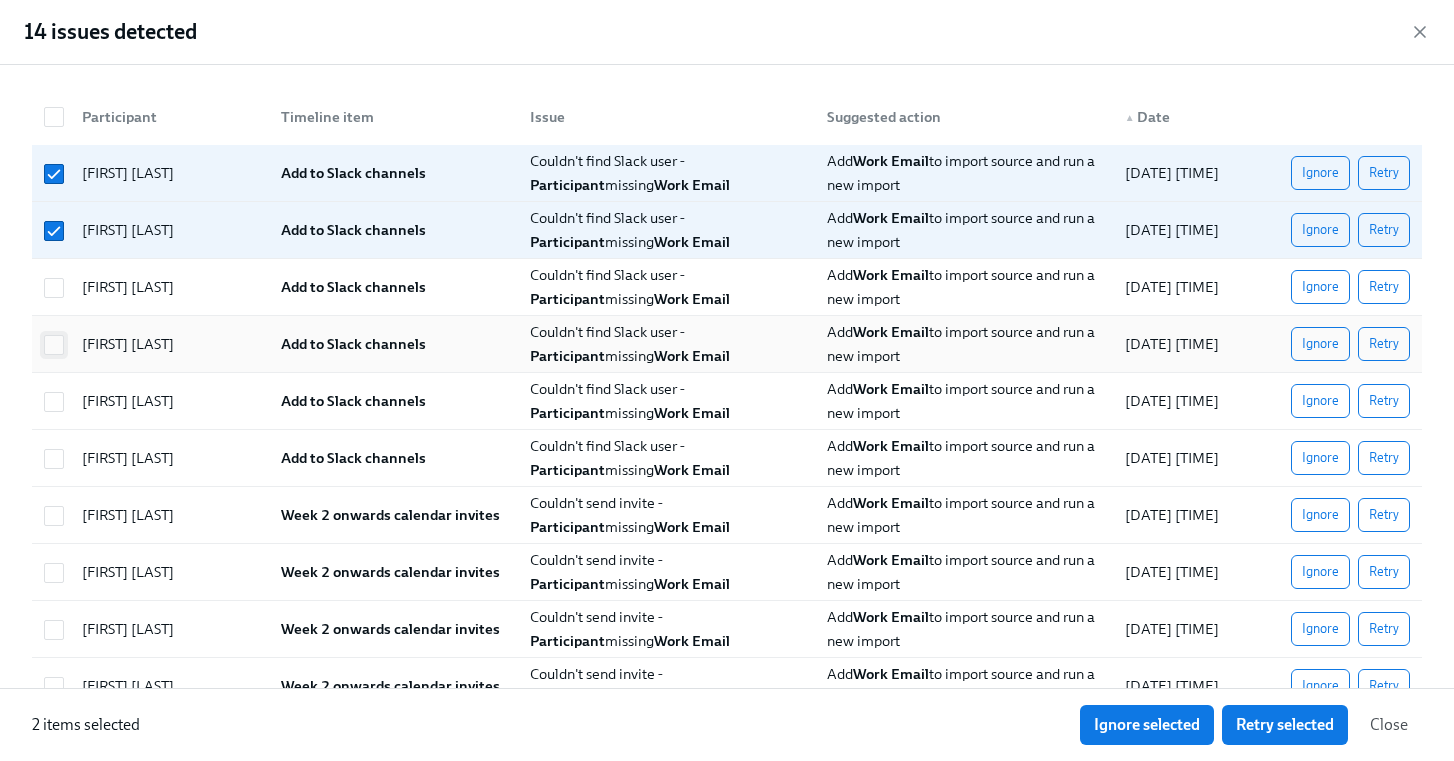 drag, startPoint x: 56, startPoint y: 298, endPoint x: 53, endPoint y: 354, distance: 56.0803 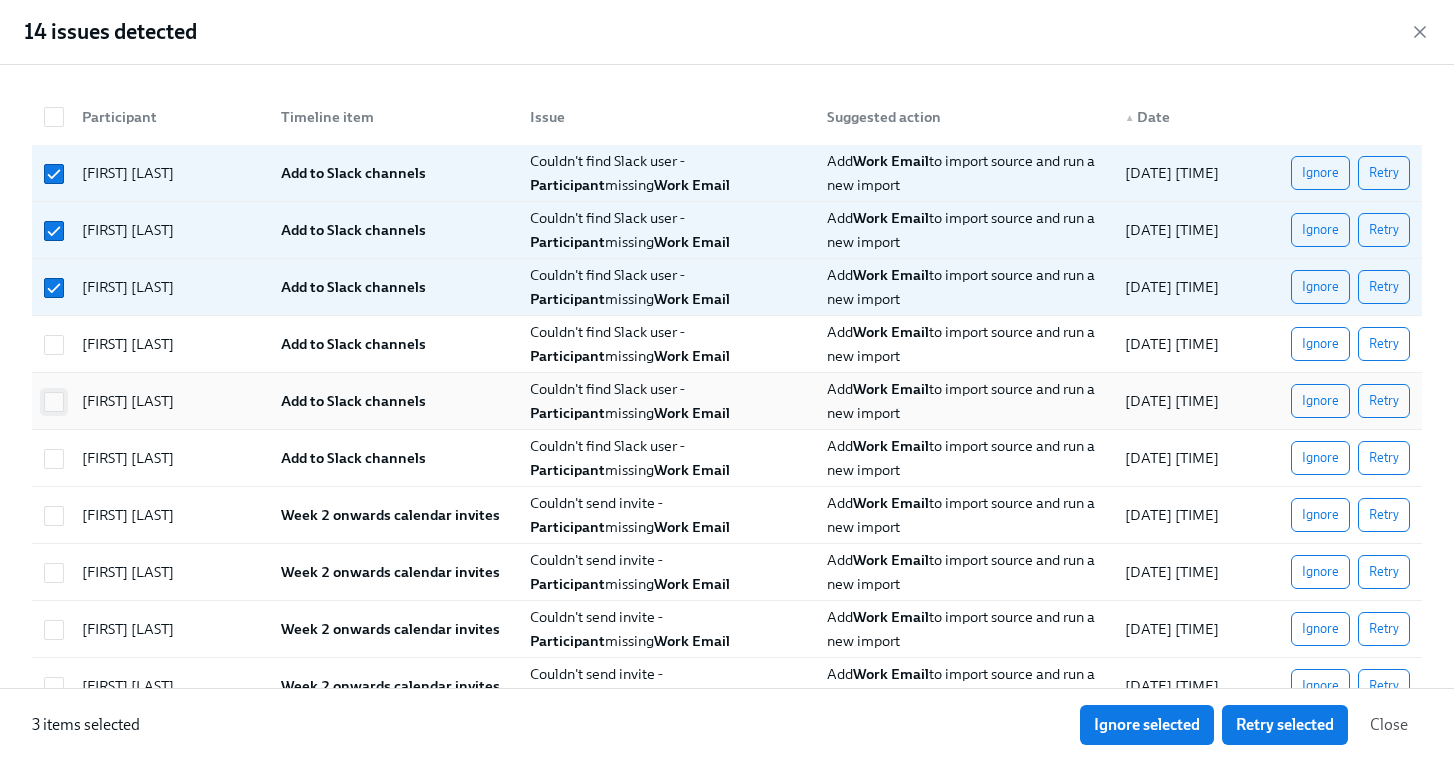 drag, startPoint x: 59, startPoint y: 364, endPoint x: 55, endPoint y: 392, distance: 28.284271 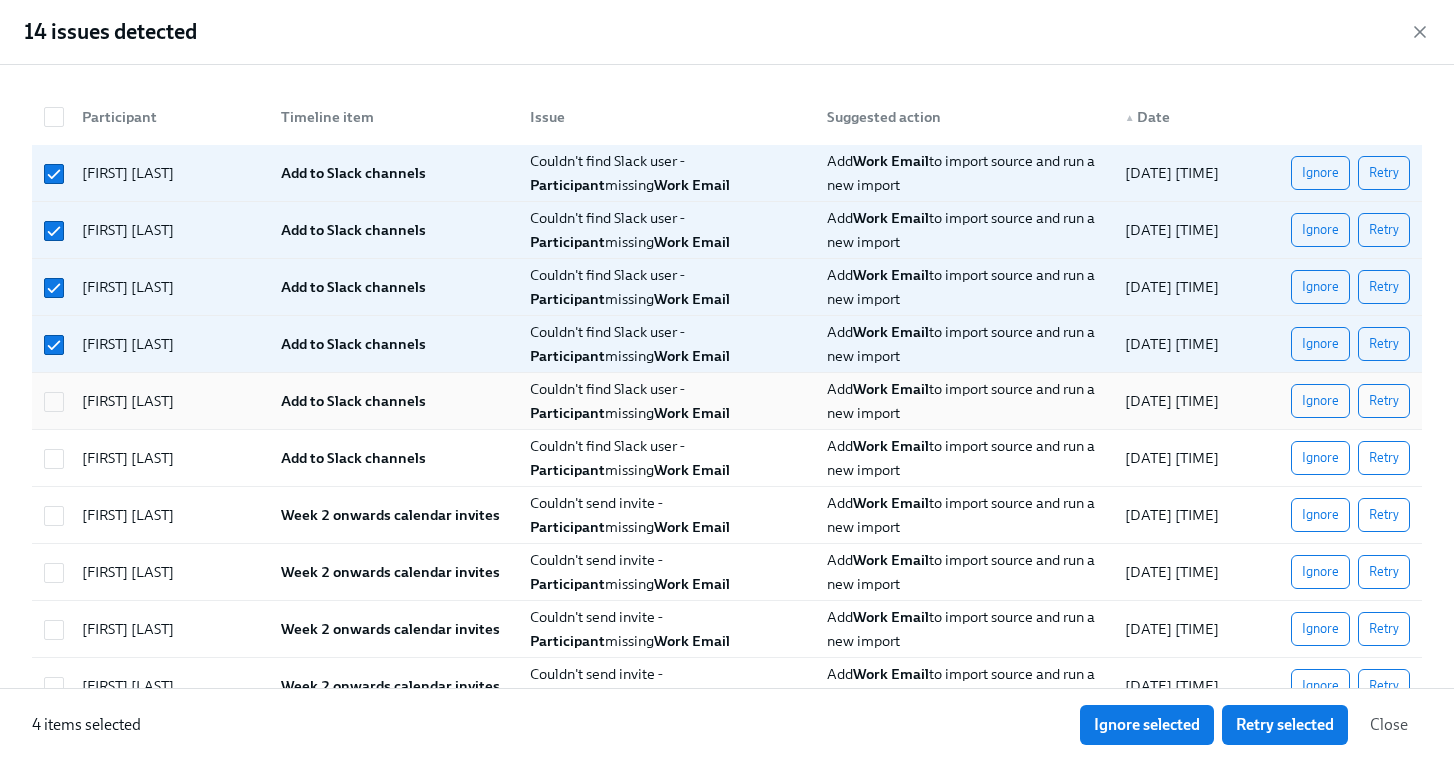 drag, startPoint x: 58, startPoint y: 398, endPoint x: 64, endPoint y: 410, distance: 13.416408 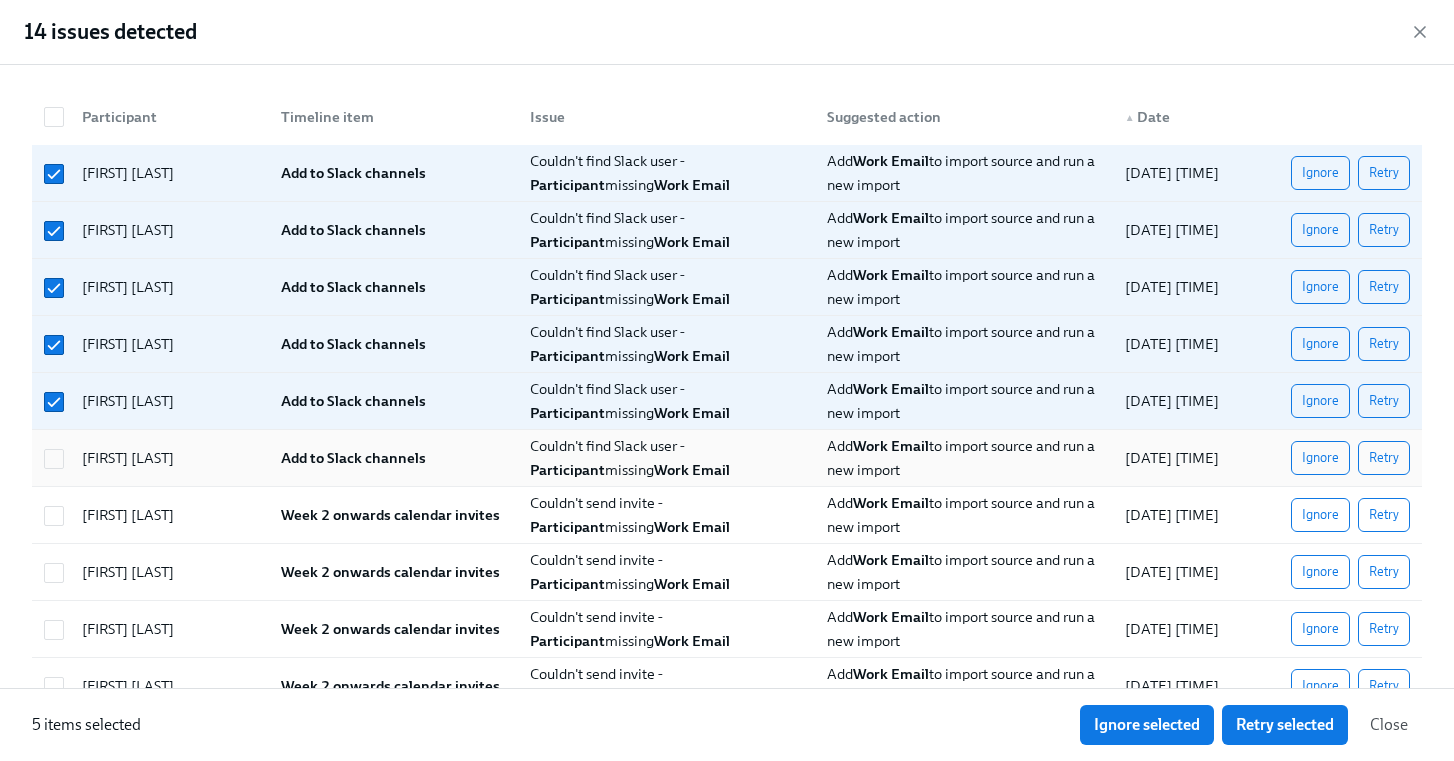 click at bounding box center [54, 459] 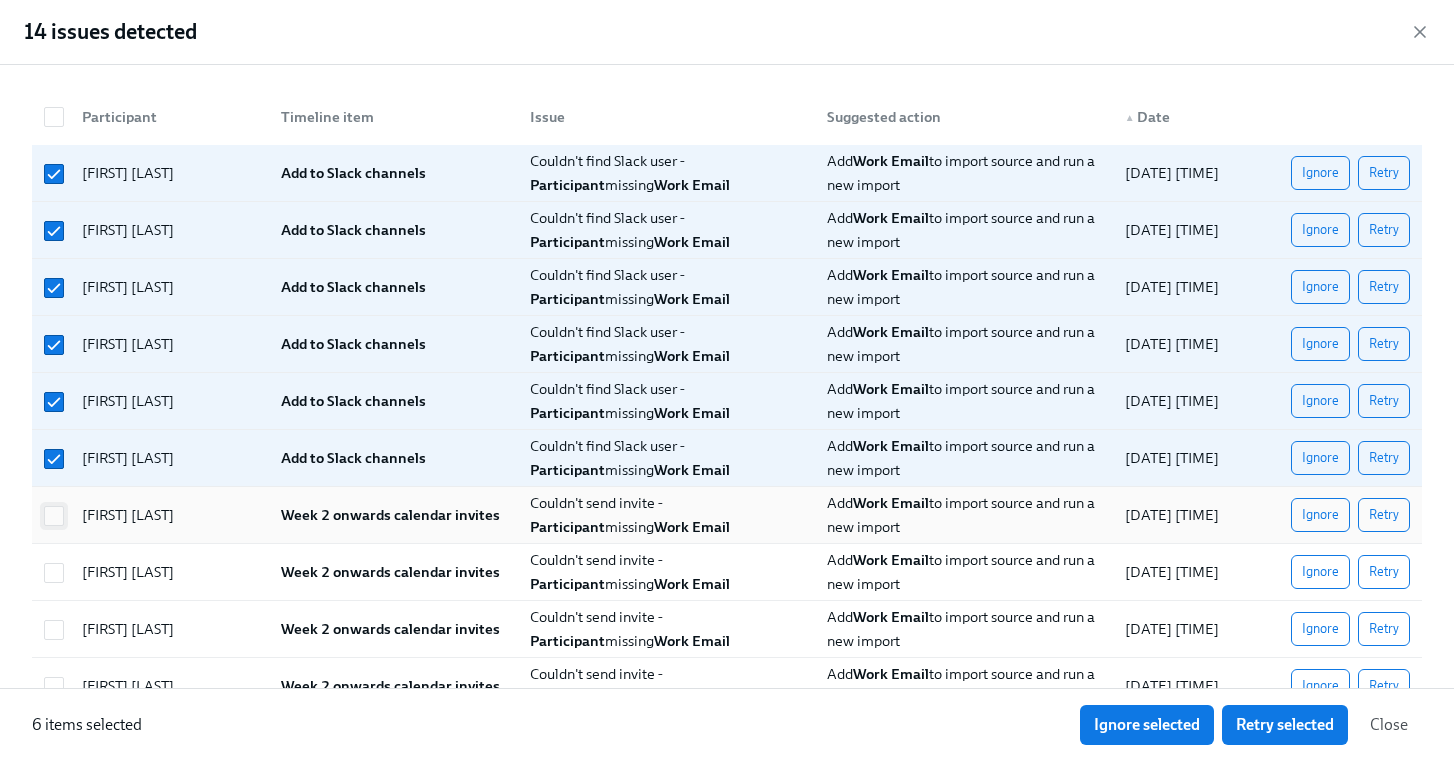 click at bounding box center [54, 516] 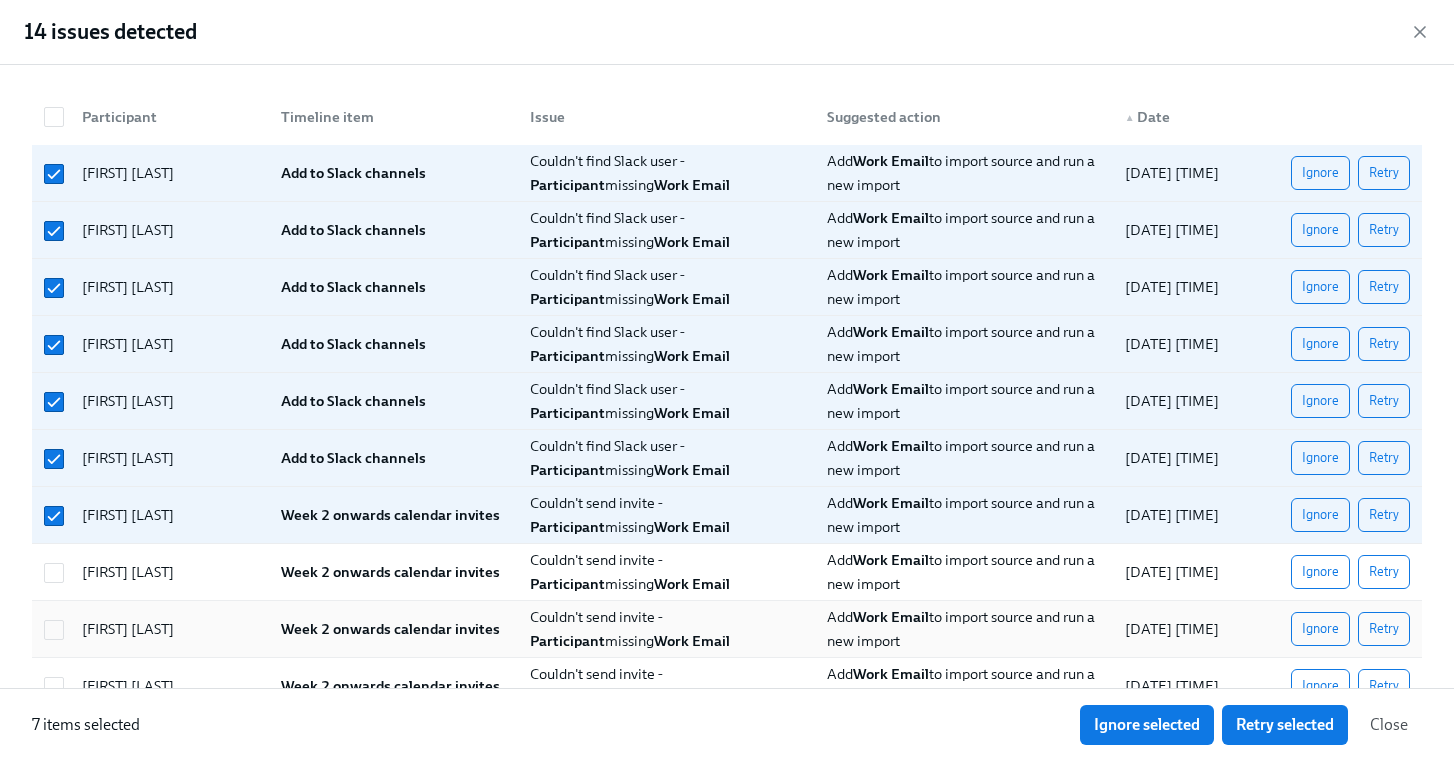 scroll, scrollTop: 255, scrollLeft: 0, axis: vertical 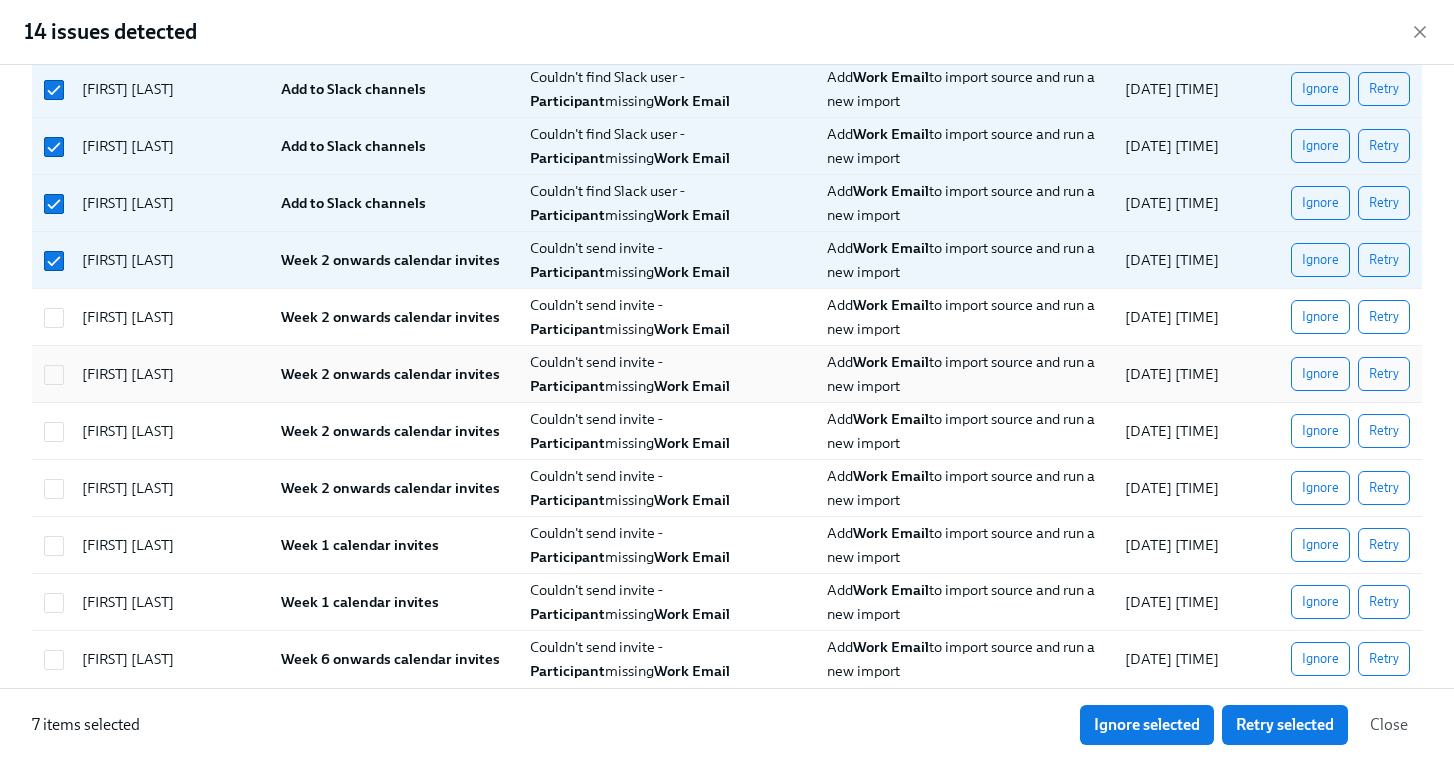 drag, startPoint x: 57, startPoint y: 321, endPoint x: 67, endPoint y: 396, distance: 75.66373 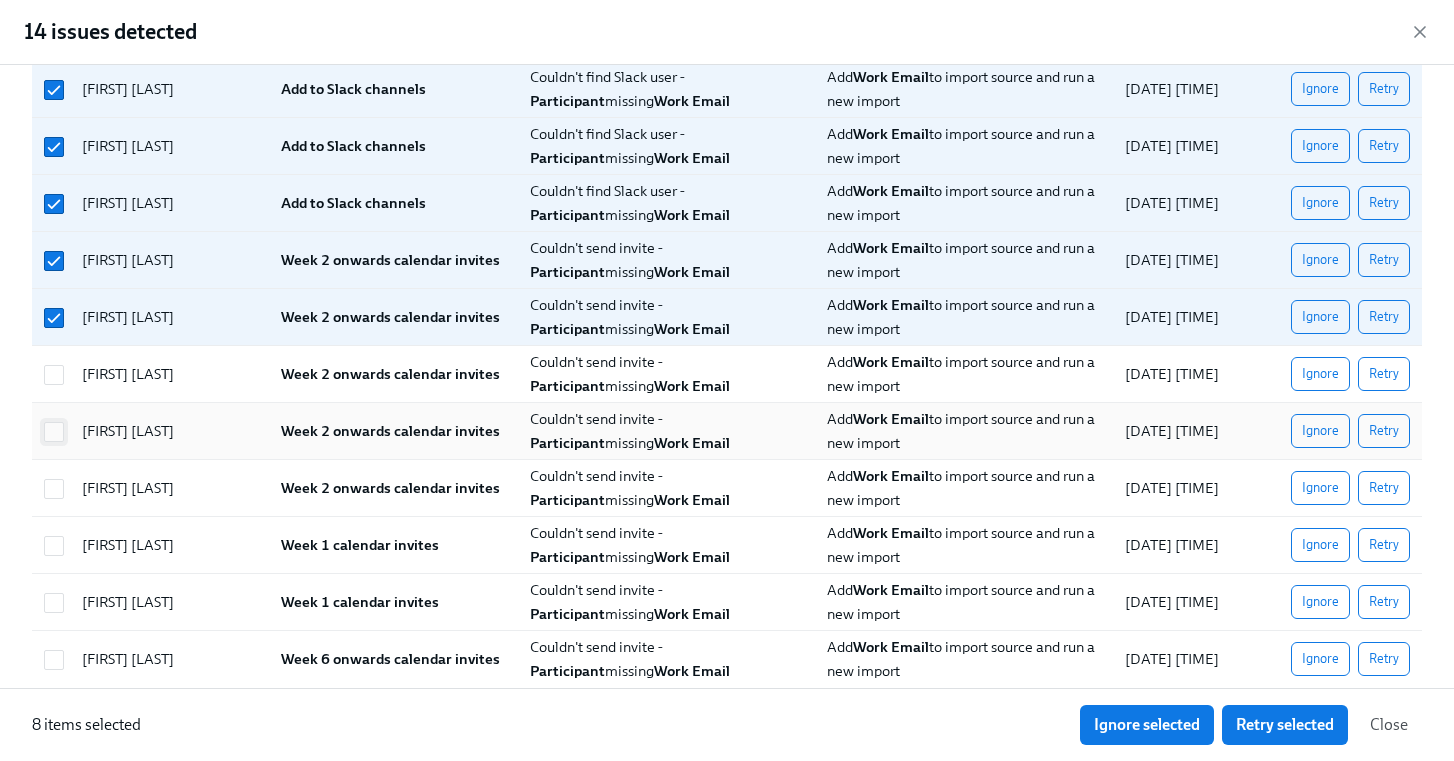 drag, startPoint x: 57, startPoint y: 382, endPoint x: 55, endPoint y: 439, distance: 57.035076 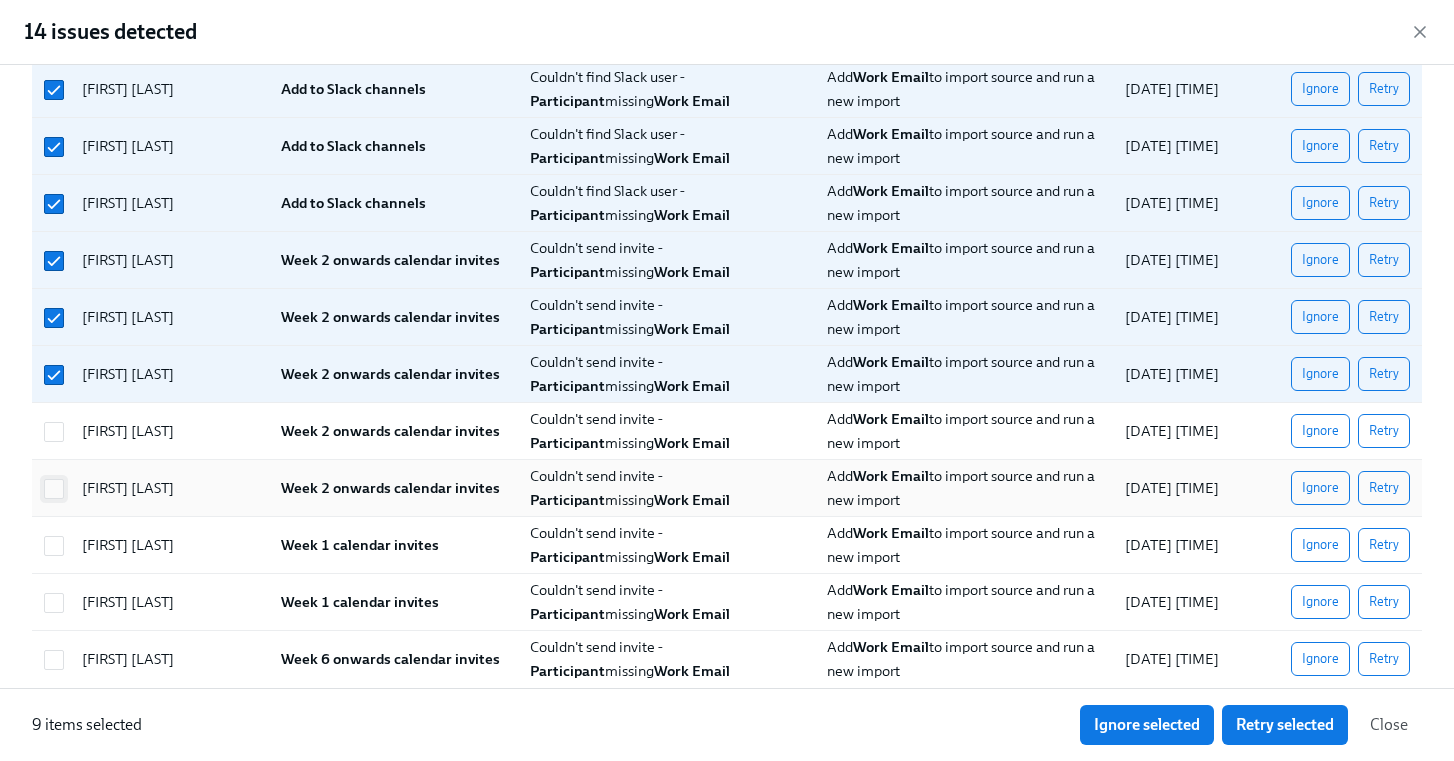 drag, startPoint x: 55, startPoint y: 439, endPoint x: 52, endPoint y: 491, distance: 52.086468 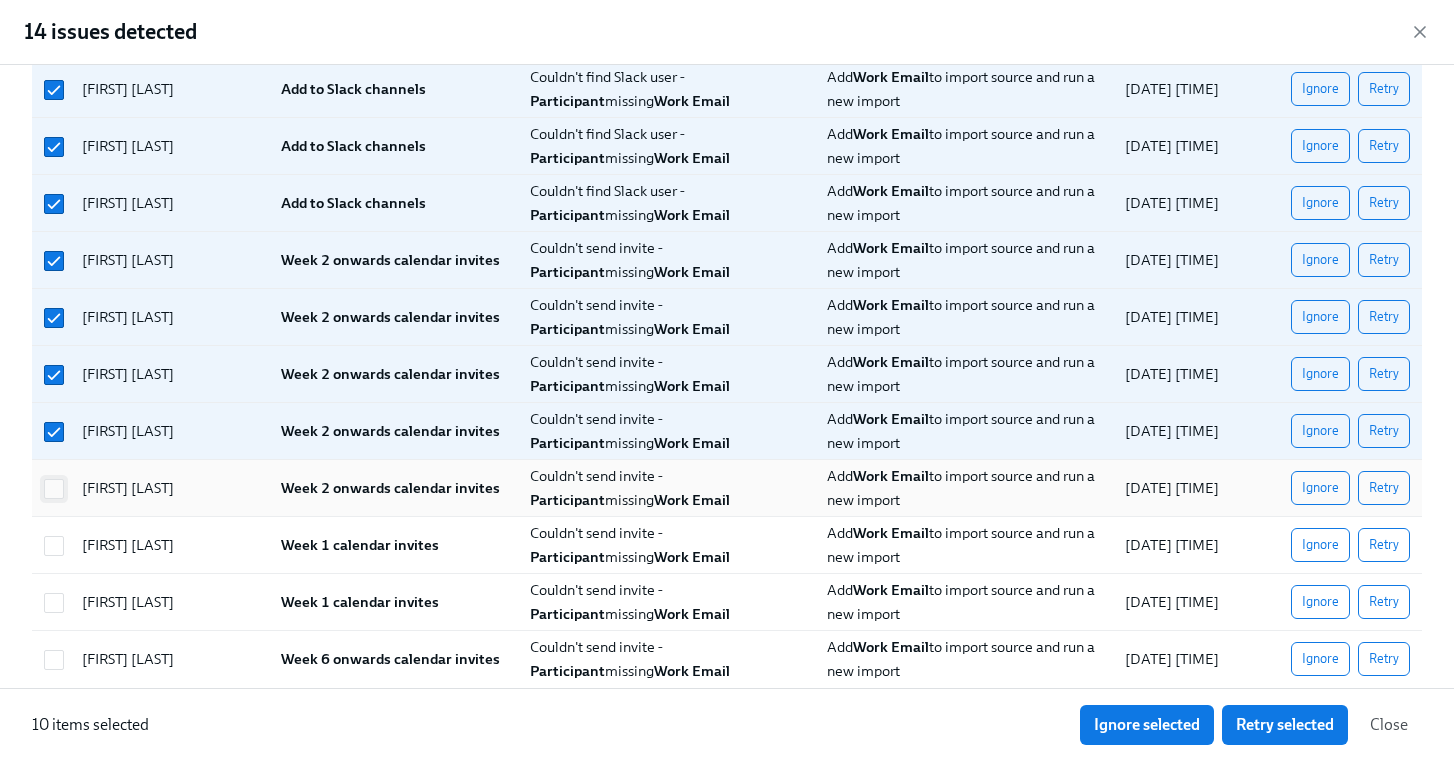 click at bounding box center [54, 489] 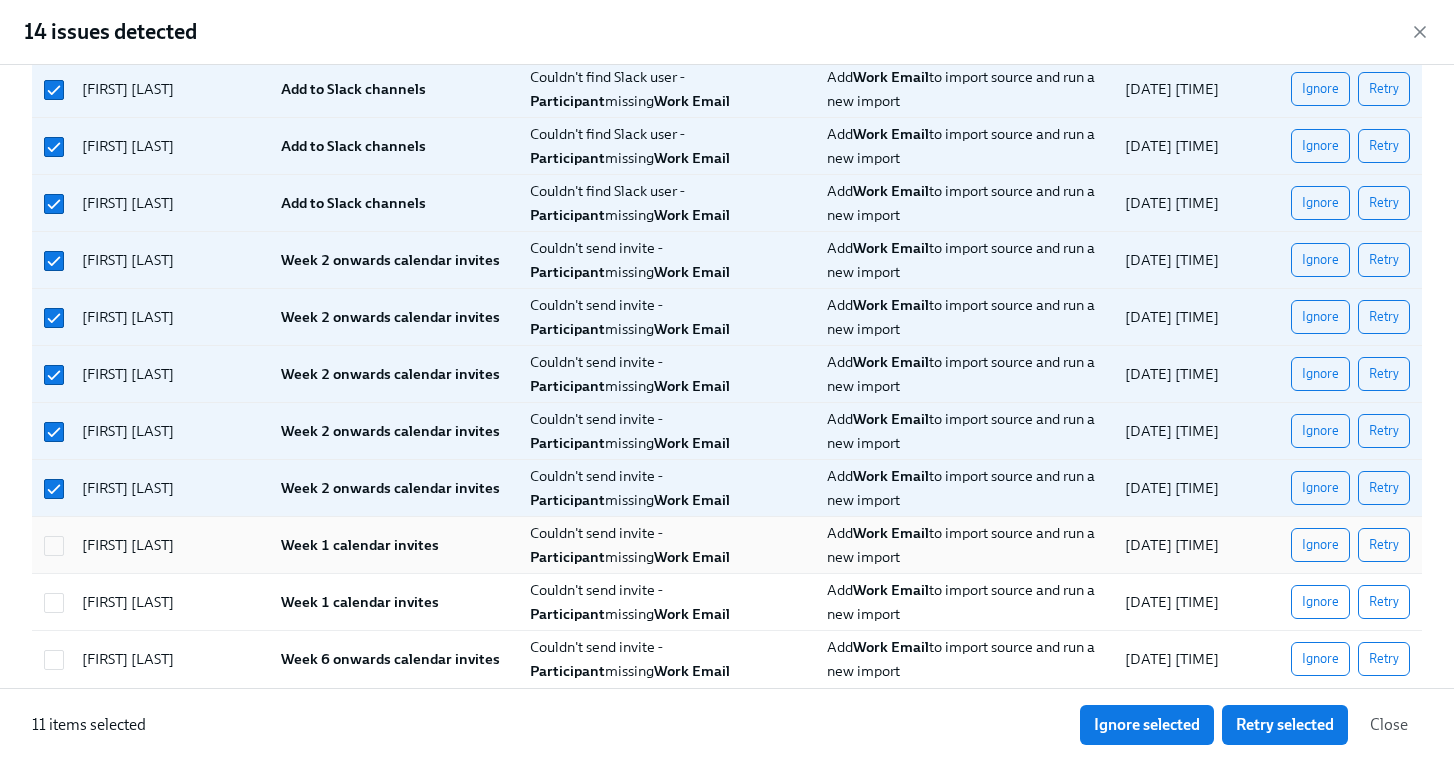 scroll, scrollTop: 278, scrollLeft: 0, axis: vertical 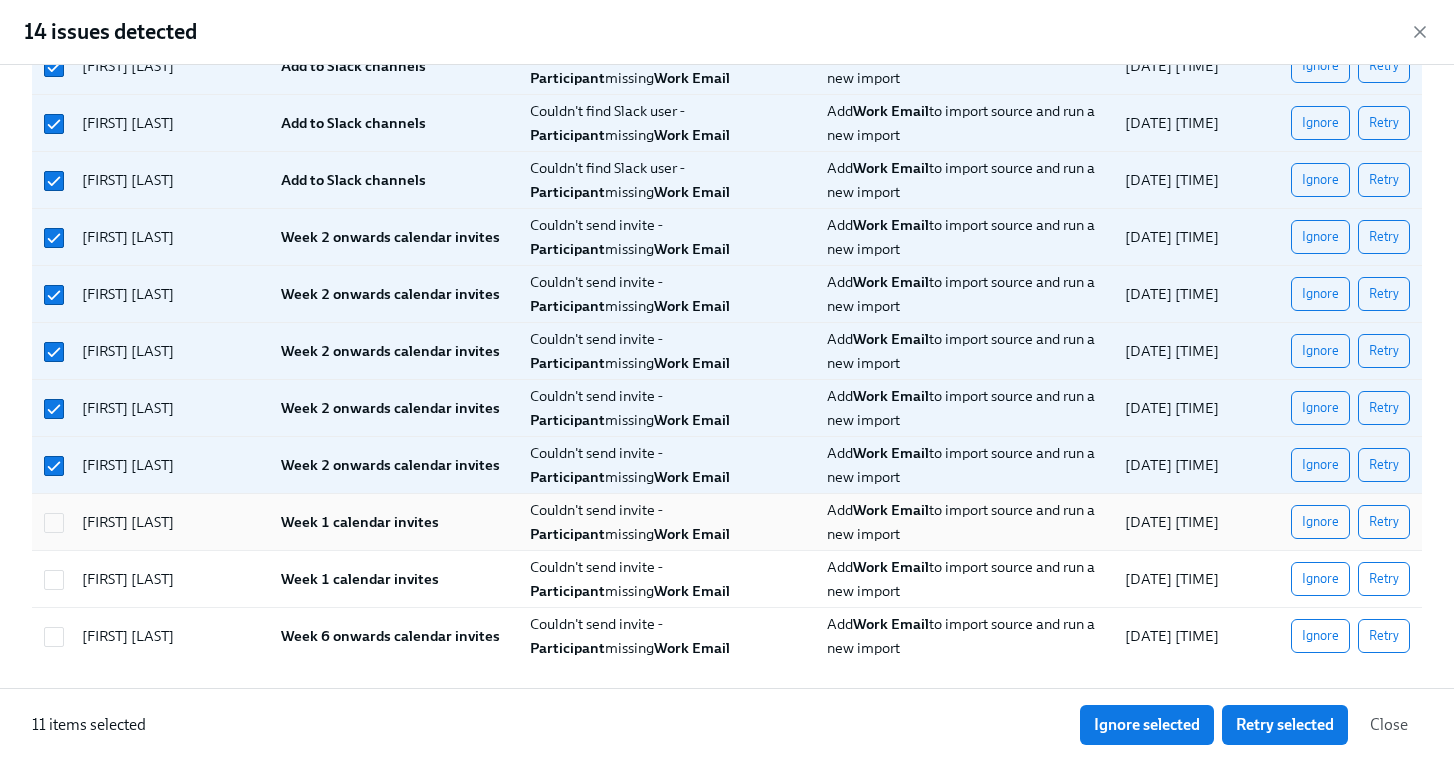 drag, startPoint x: 57, startPoint y: 517, endPoint x: 58, endPoint y: 541, distance: 24.020824 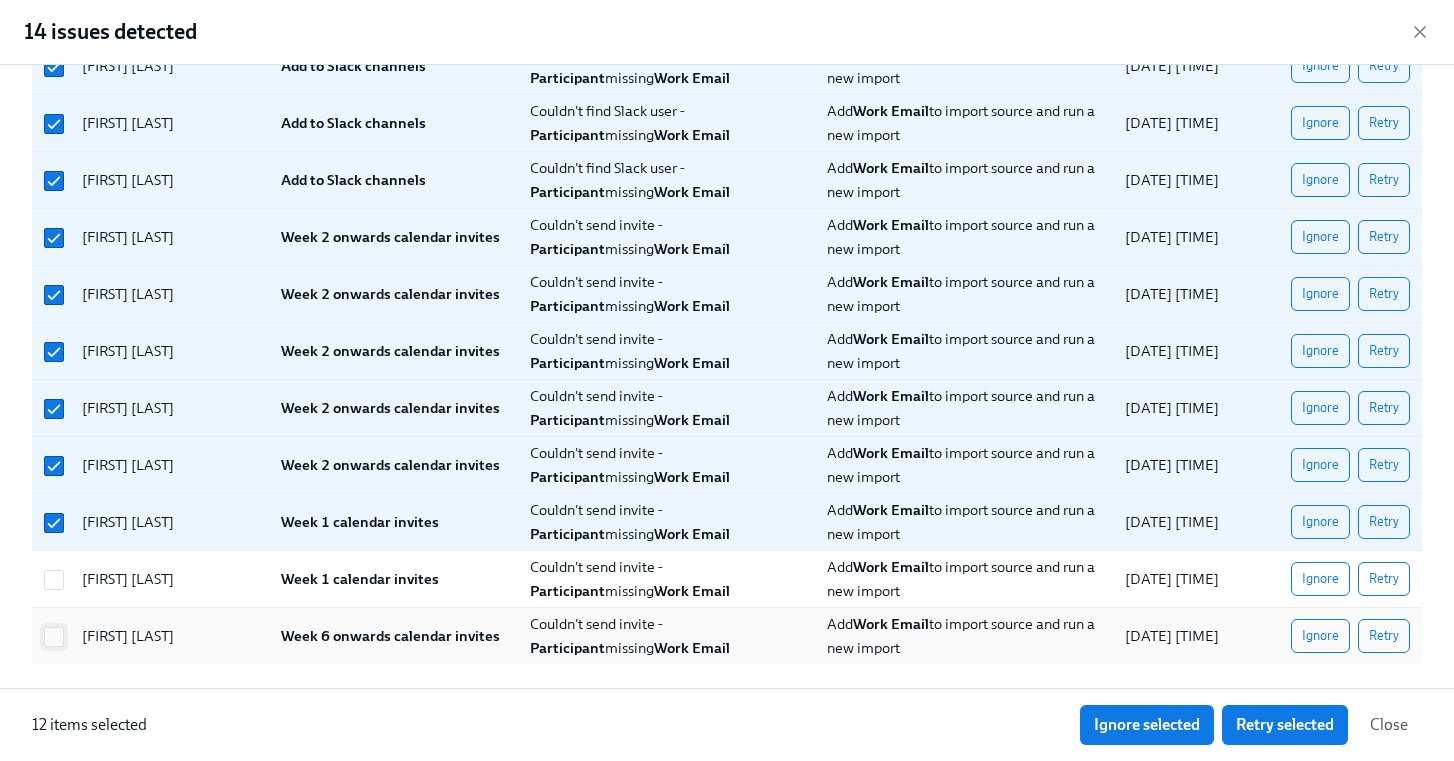 drag, startPoint x: 57, startPoint y: 591, endPoint x: 58, endPoint y: 639, distance: 48.010414 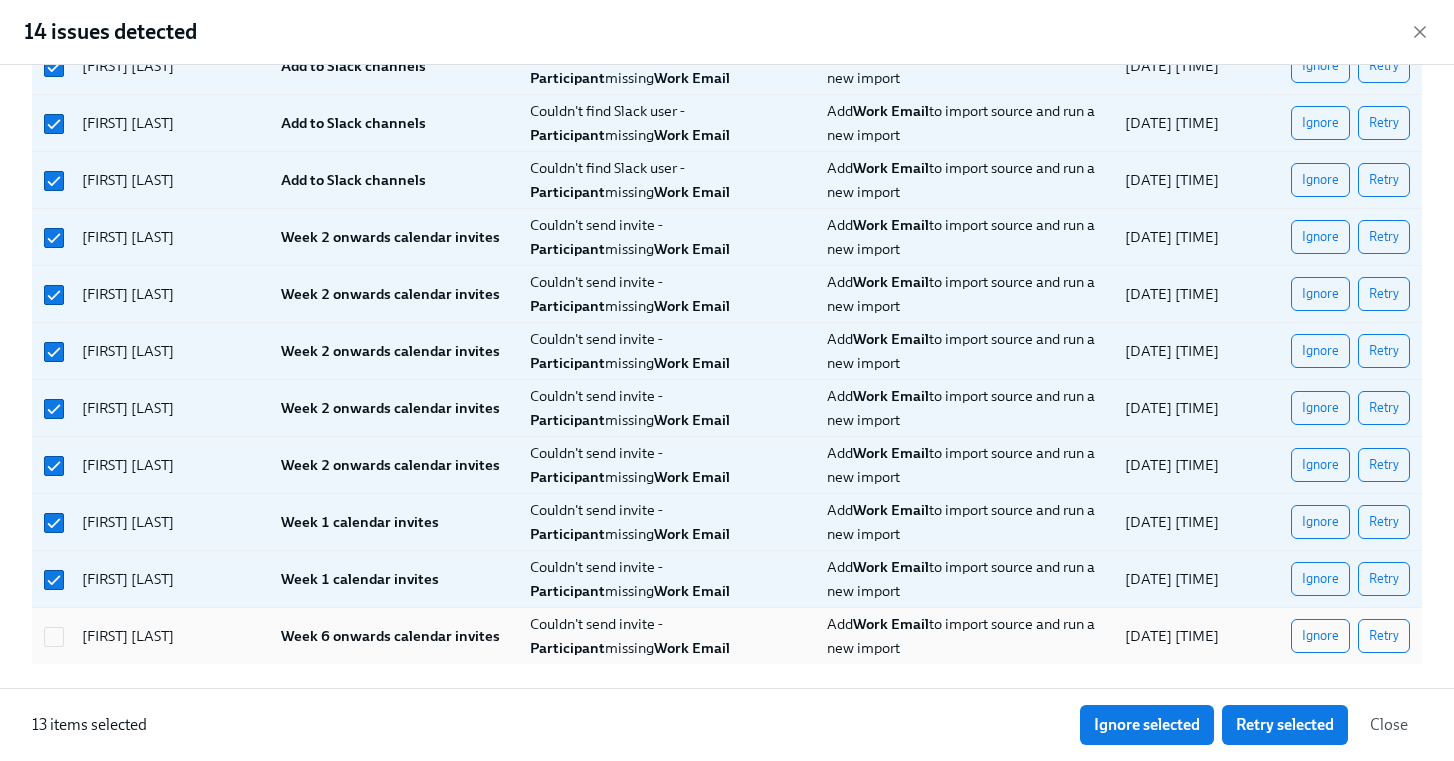 click at bounding box center (54, 637) 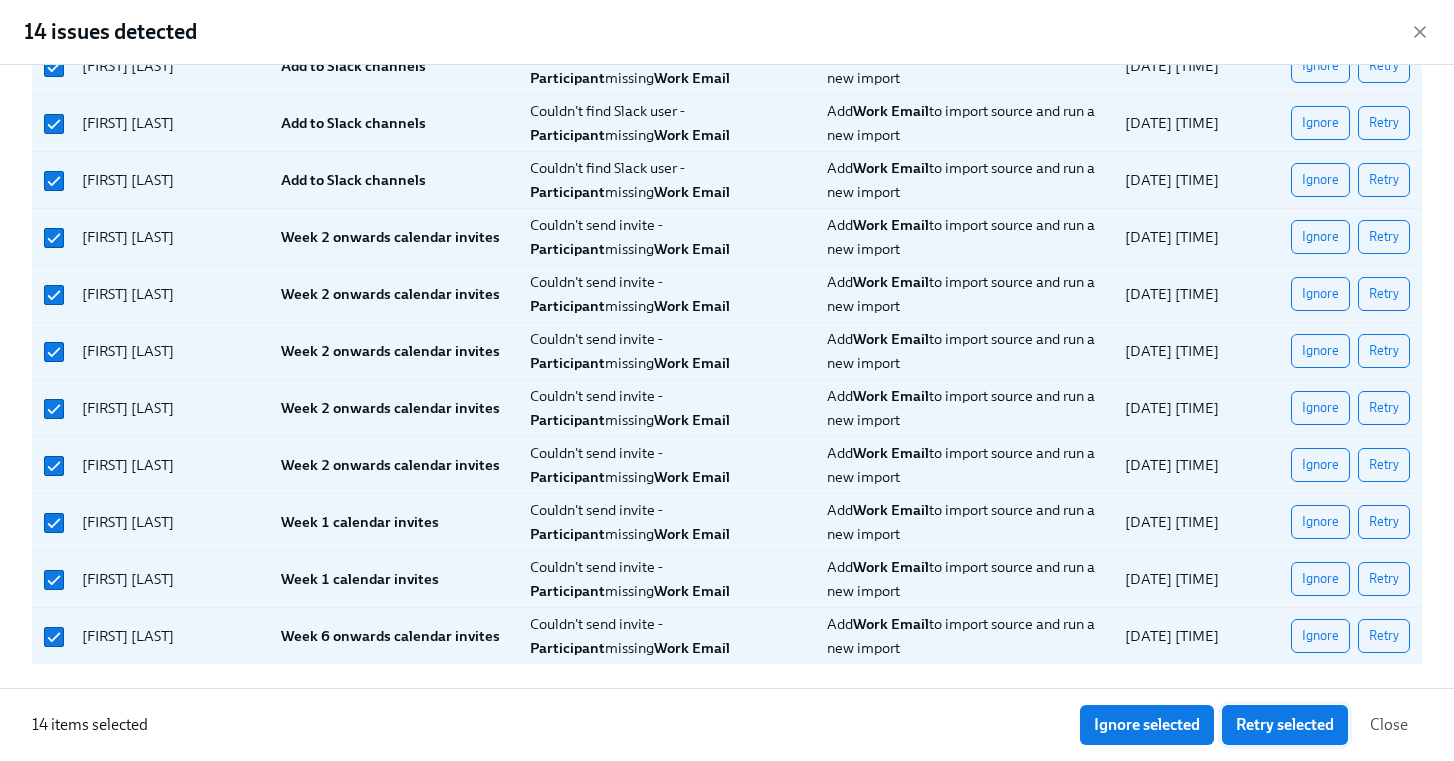 click on "Retry selected" at bounding box center (1285, 725) 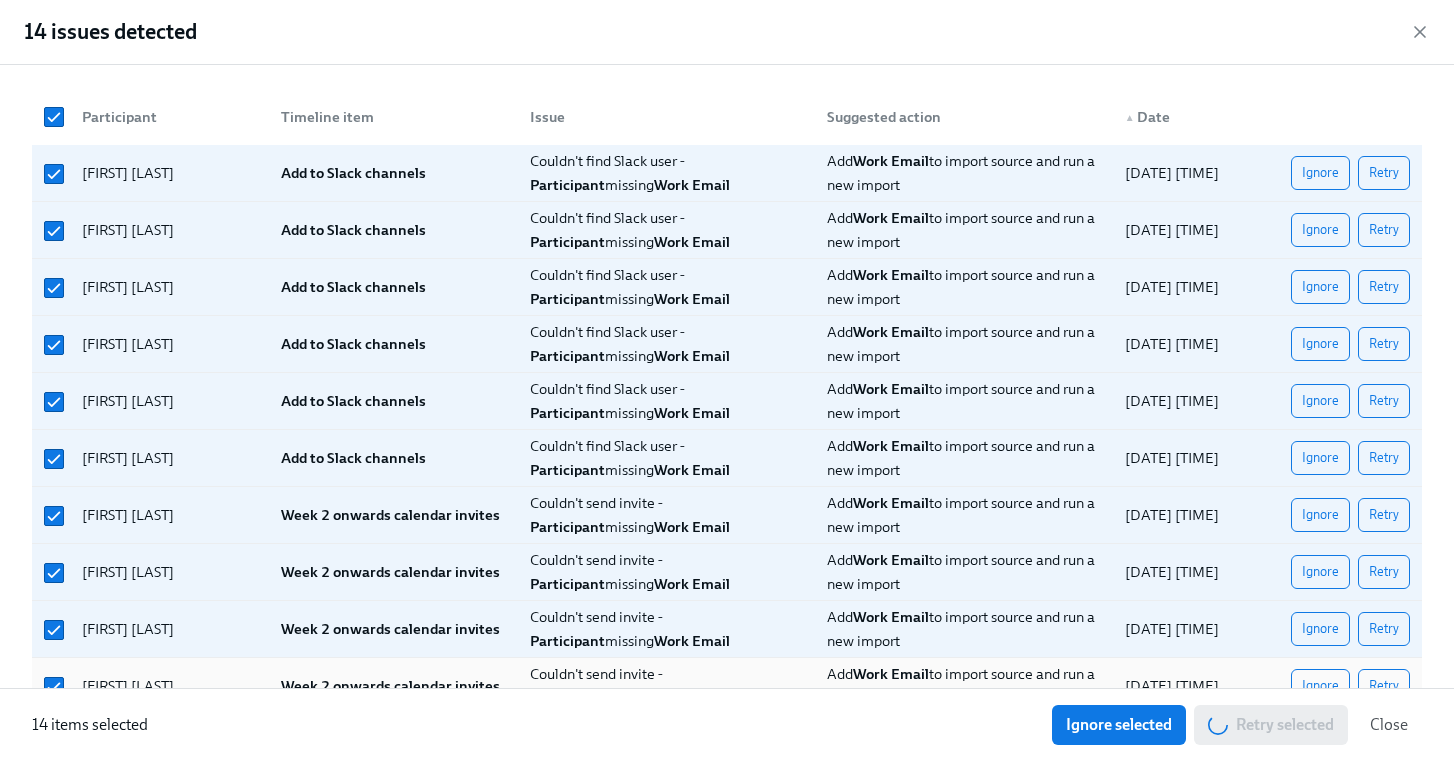 scroll, scrollTop: 278, scrollLeft: 0, axis: vertical 